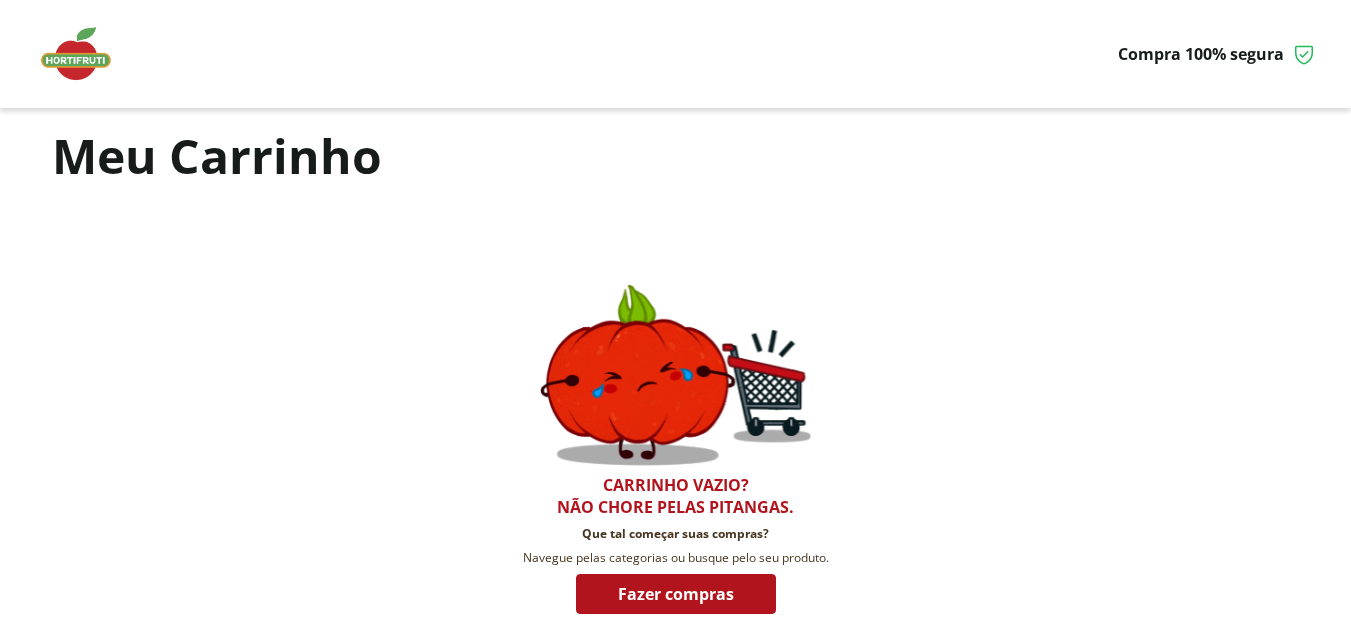 scroll, scrollTop: 0, scrollLeft: 0, axis: both 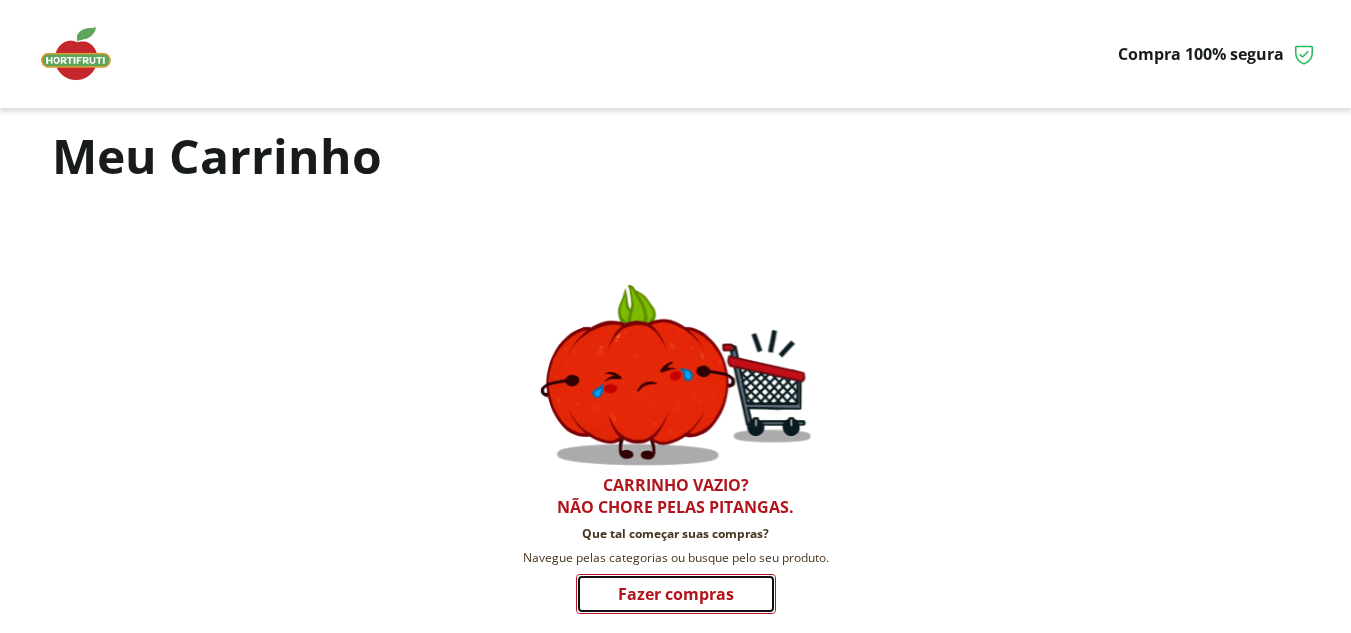 click on "Escolher produtos" at bounding box center [676, 594] 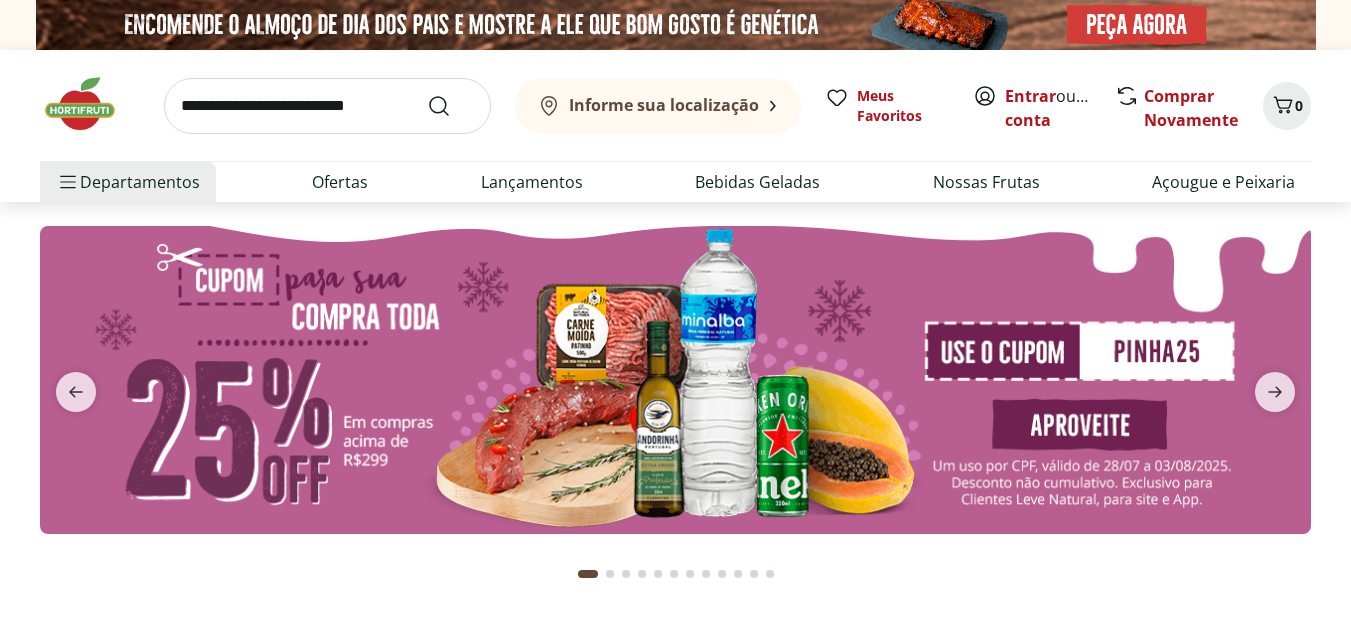 scroll, scrollTop: 0, scrollLeft: 0, axis: both 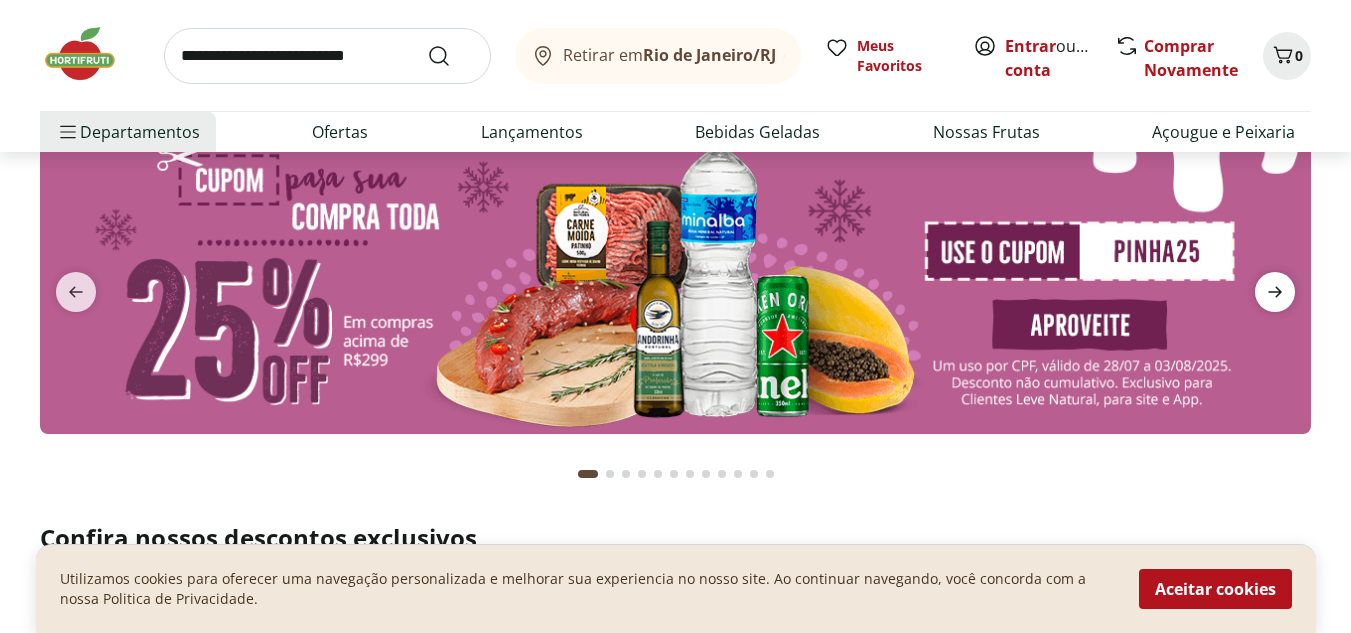click 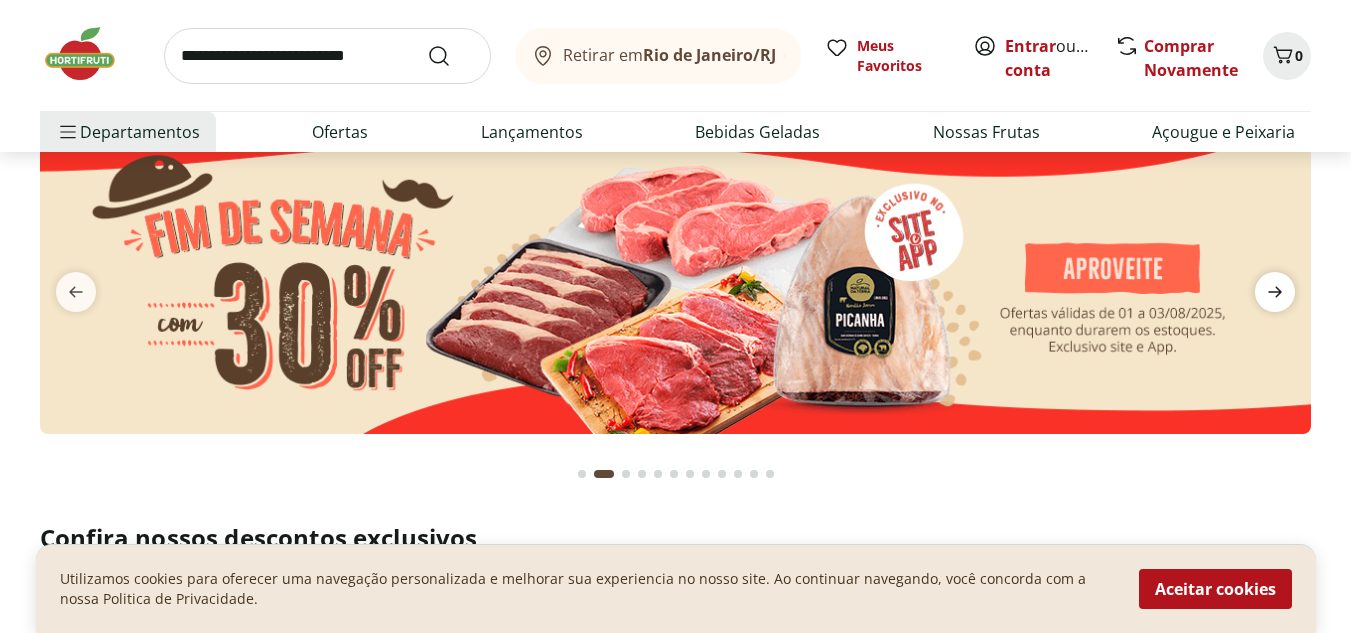 click 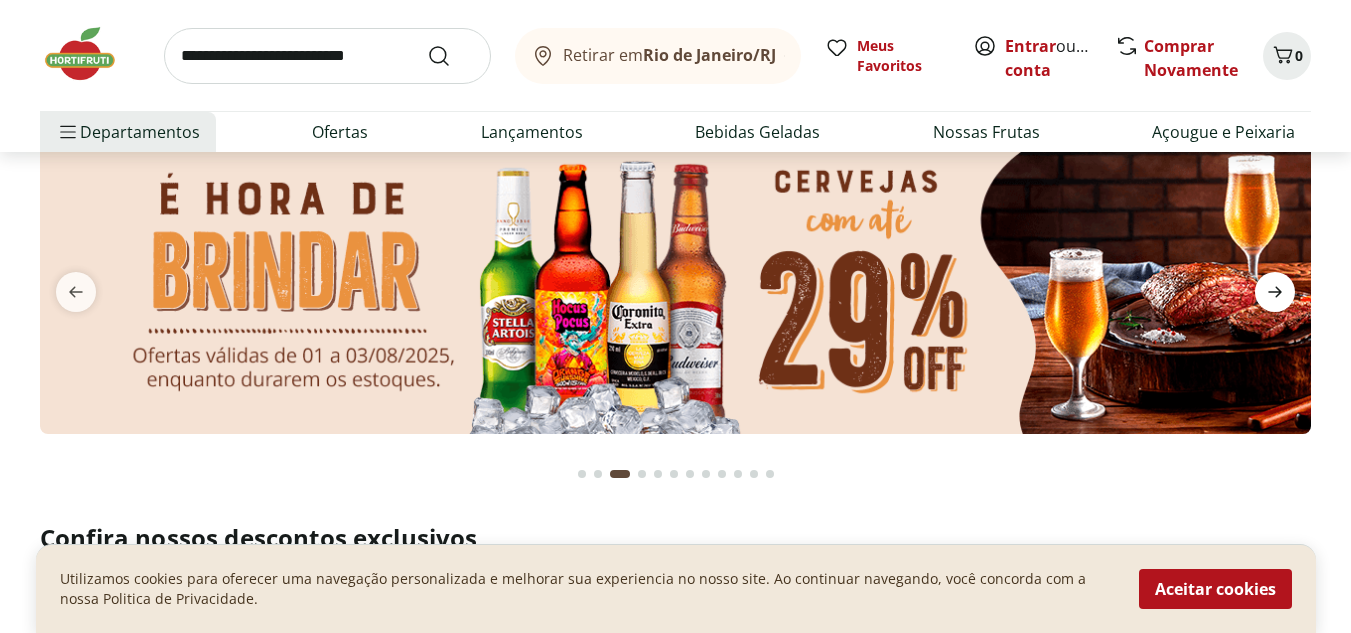 click 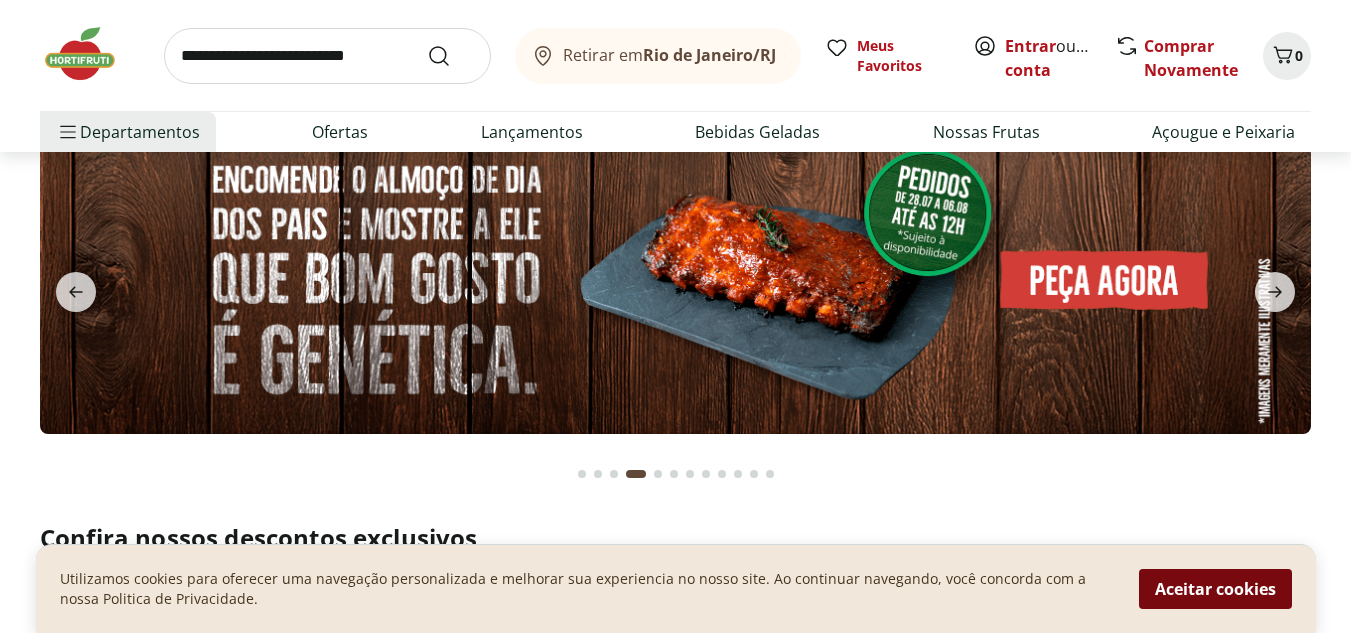 click on "Aceitar cookies" at bounding box center [1215, 589] 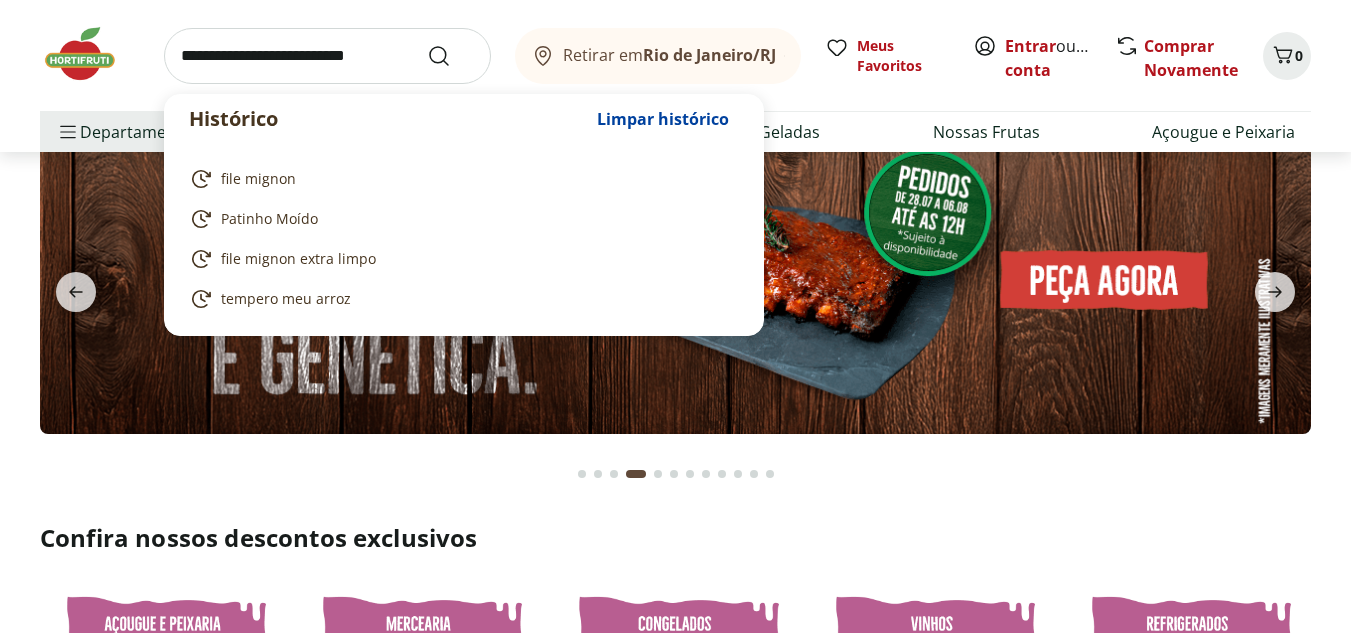 click at bounding box center (327, 56) 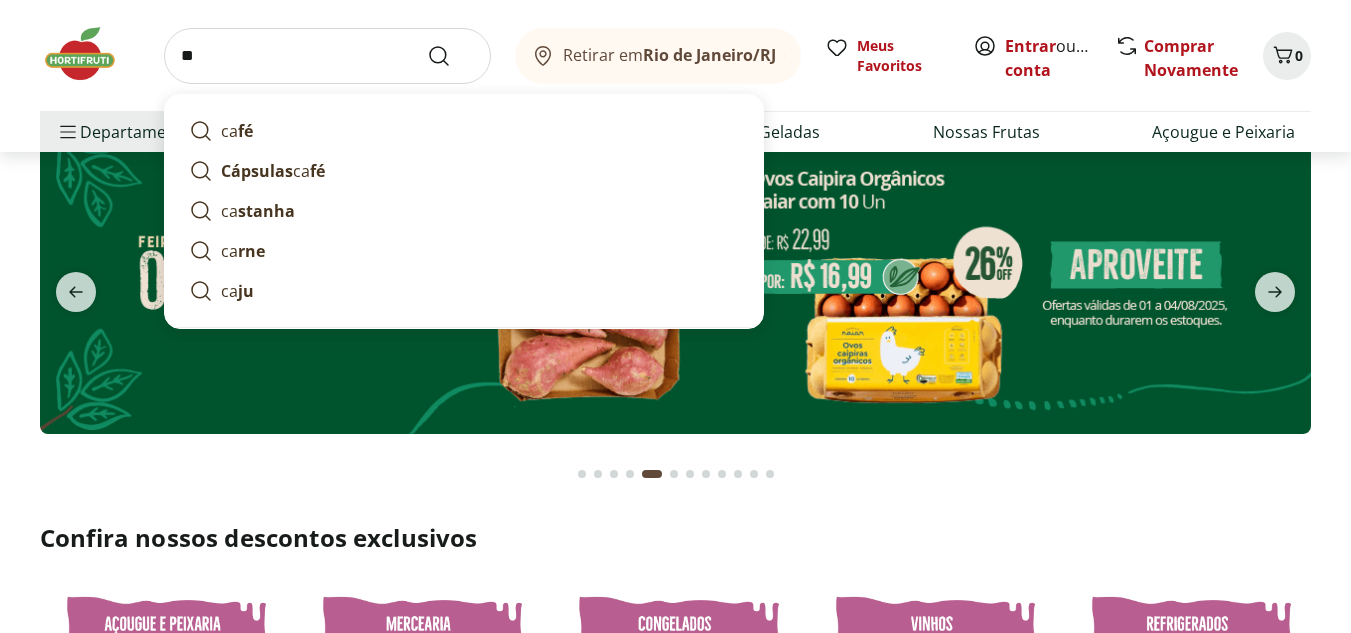 type on "*" 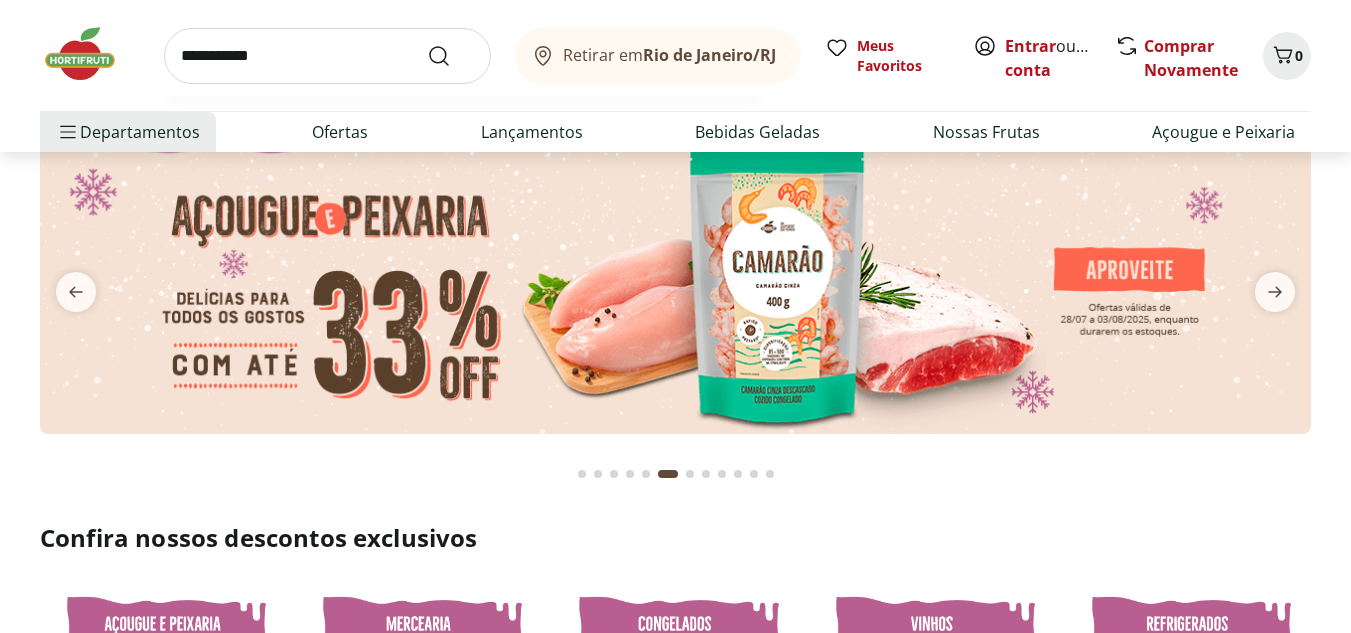 type on "**********" 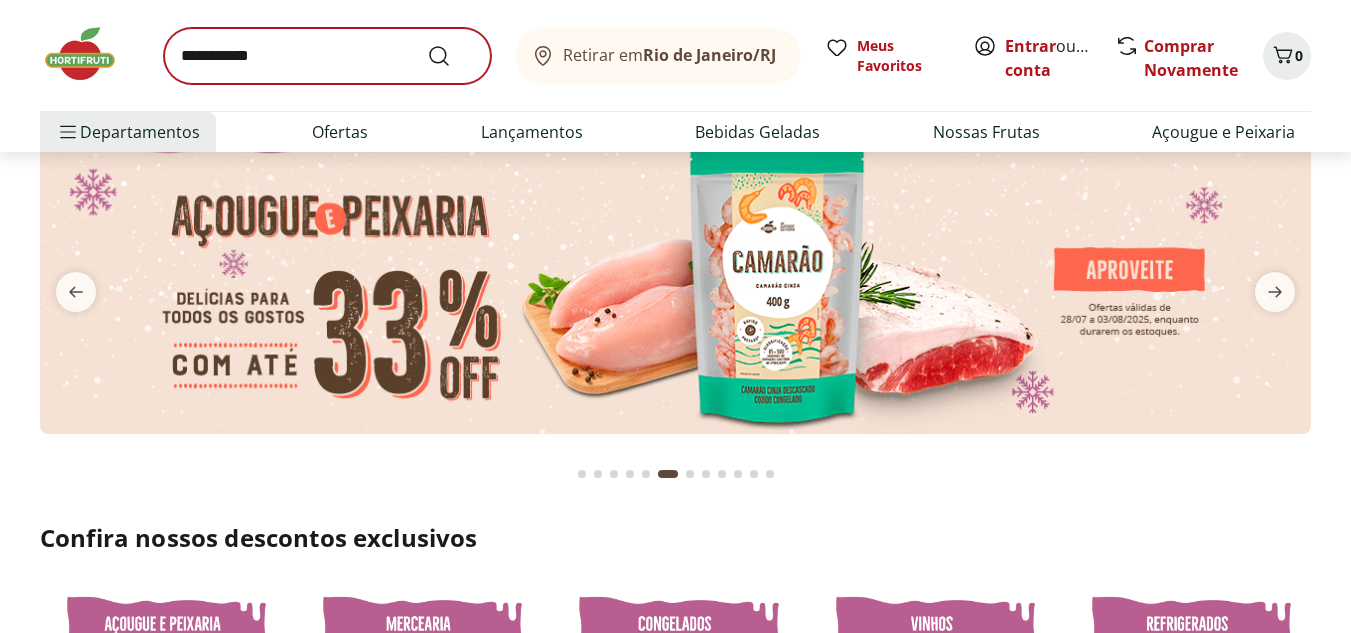 scroll, scrollTop: 0, scrollLeft: 0, axis: both 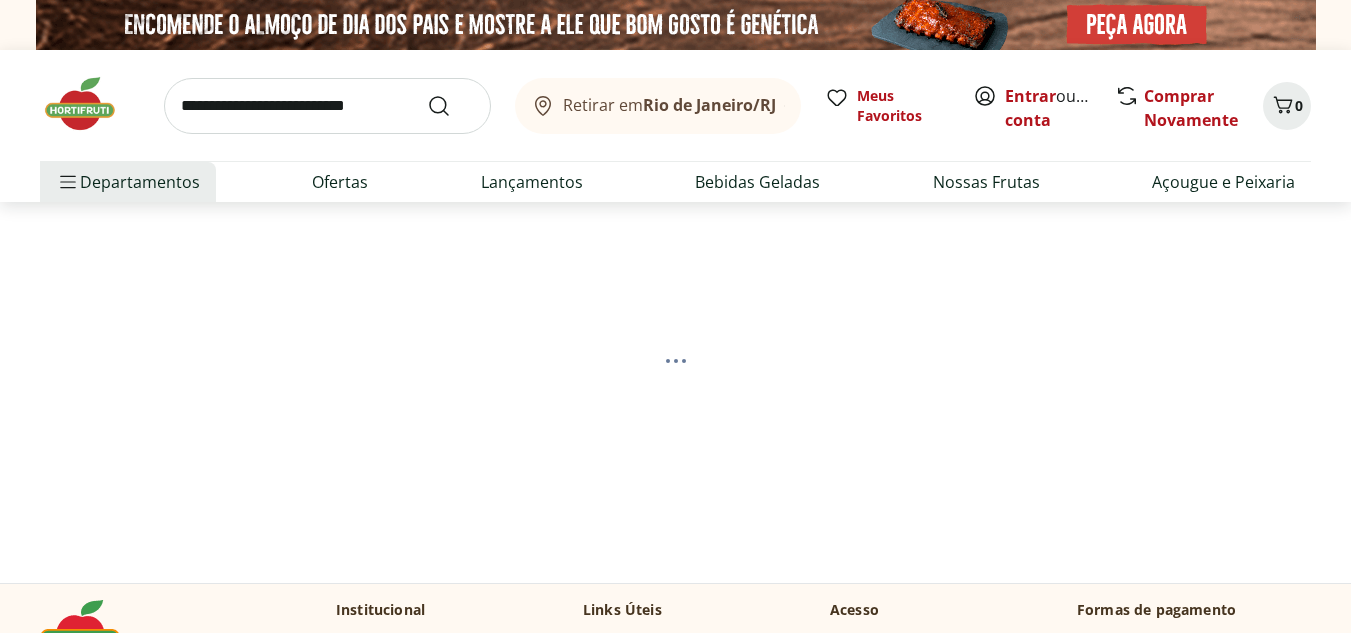 select on "**********" 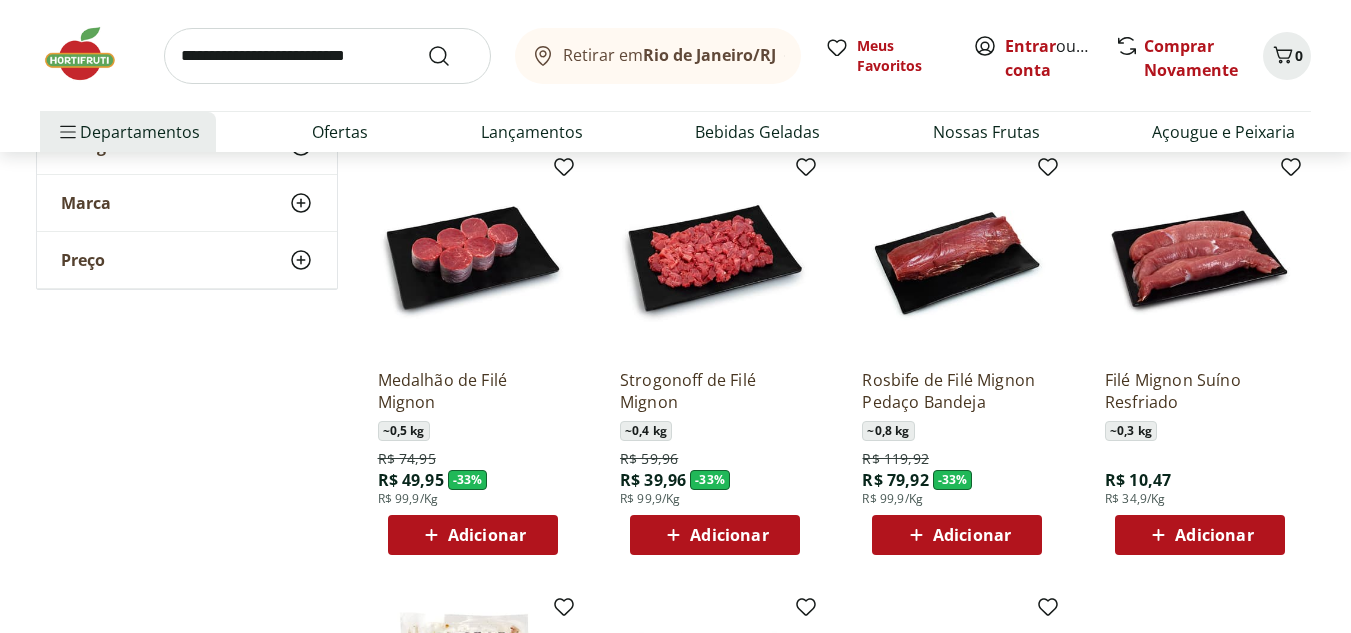 scroll, scrollTop: 800, scrollLeft: 0, axis: vertical 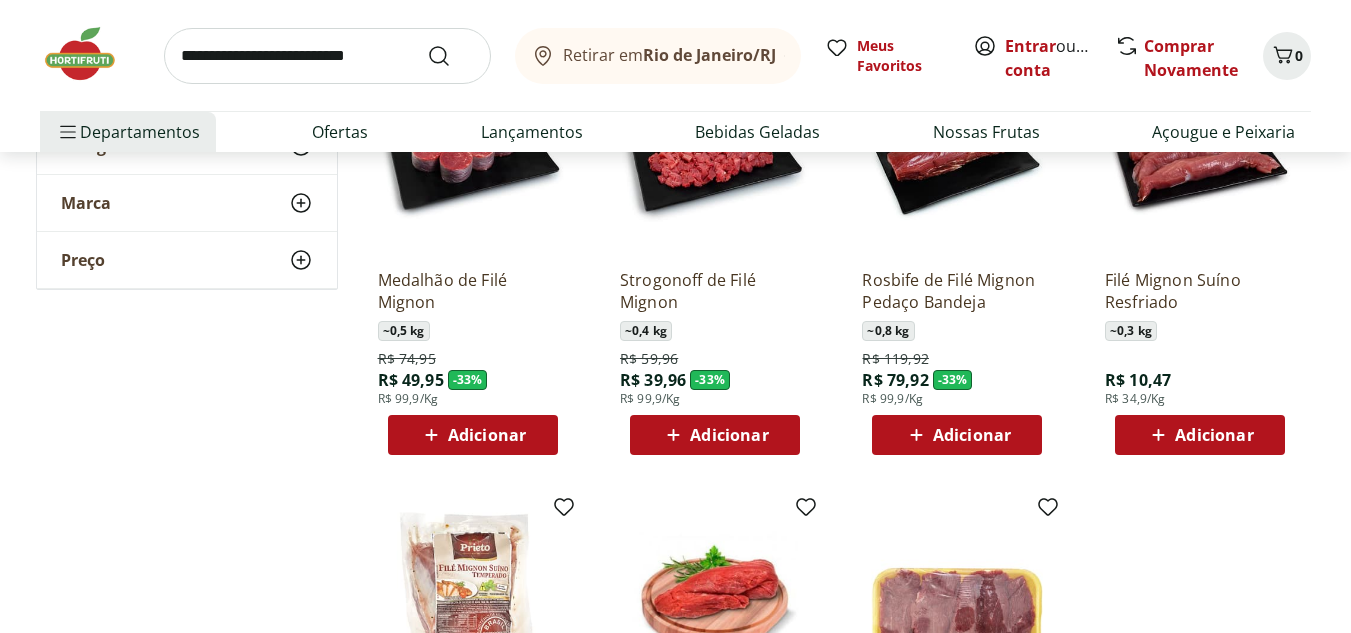 click on "Adicionar" at bounding box center [957, 435] 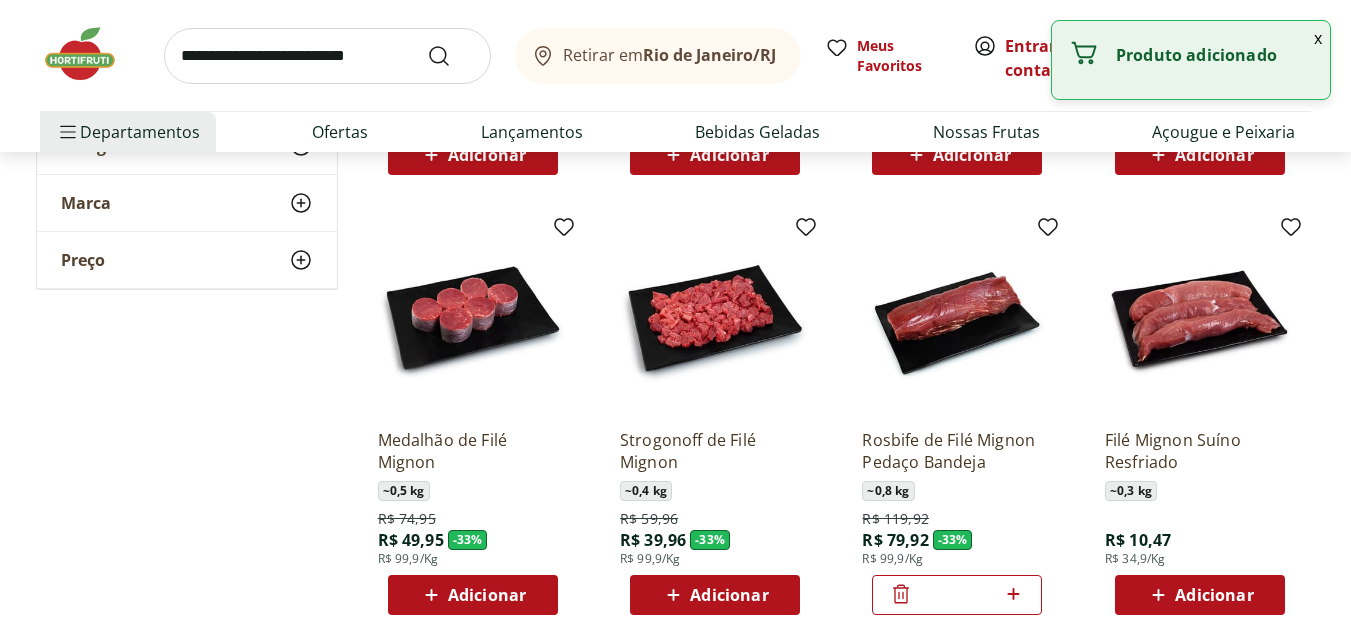 scroll, scrollTop: 500, scrollLeft: 0, axis: vertical 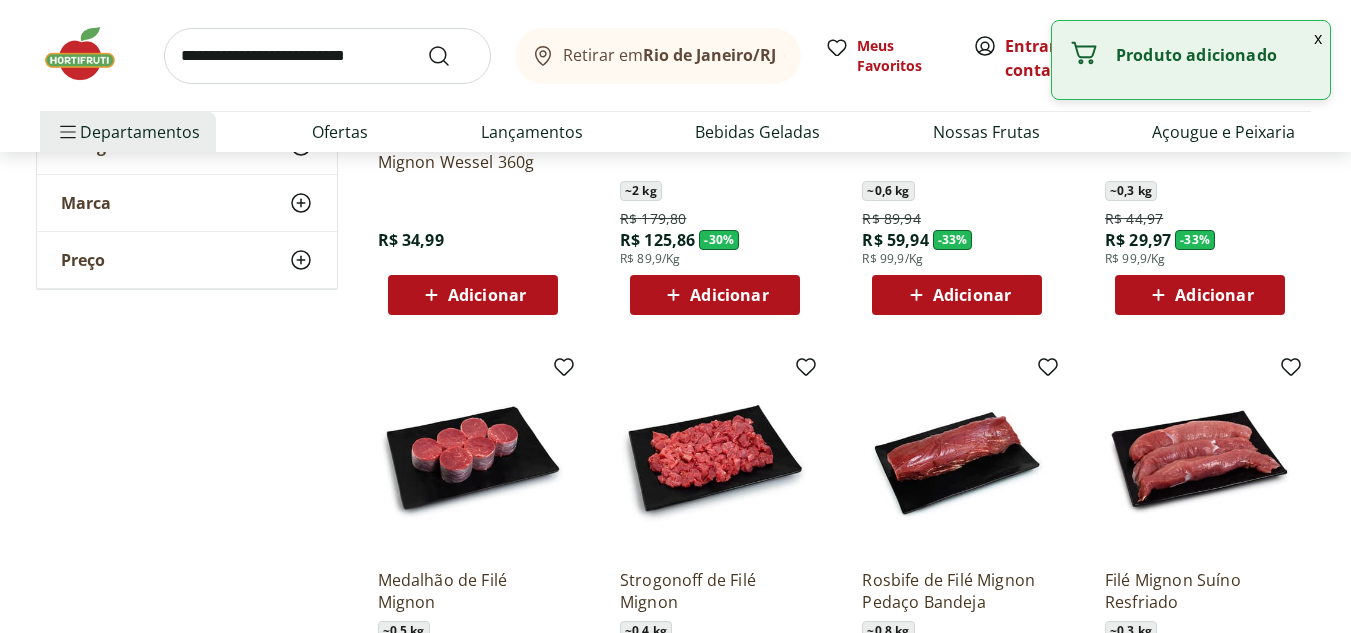 click on "Adicionar" at bounding box center [972, 295] 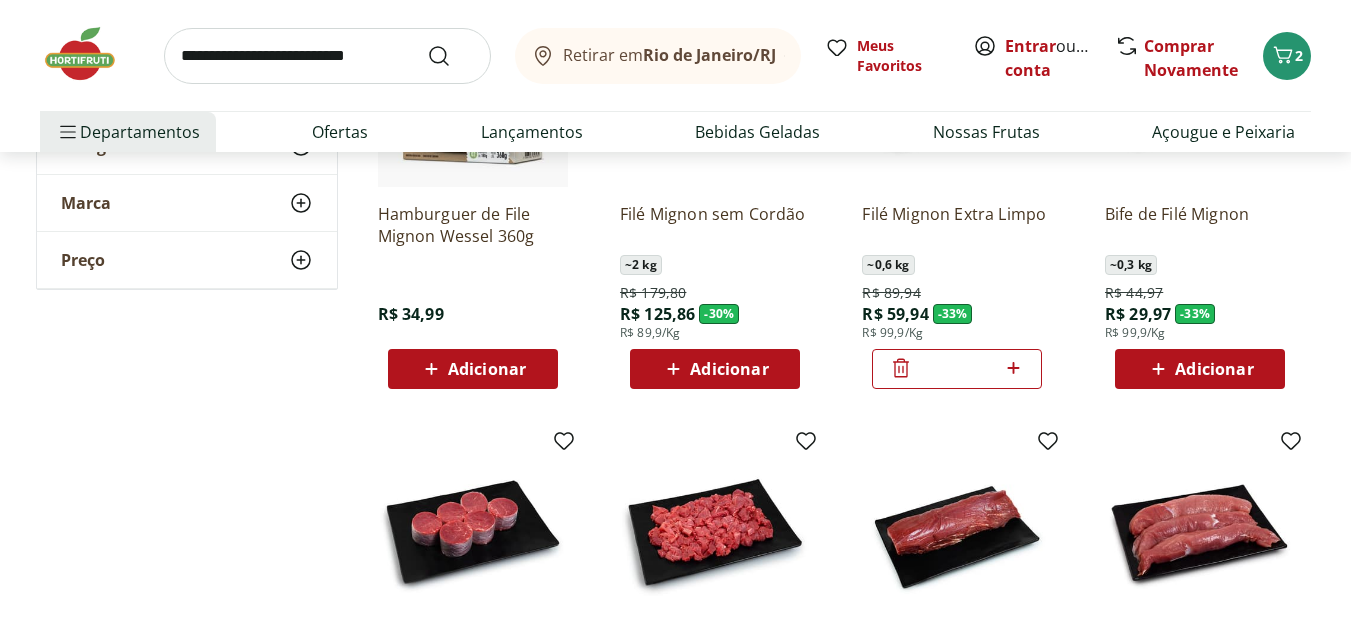 scroll, scrollTop: 300, scrollLeft: 0, axis: vertical 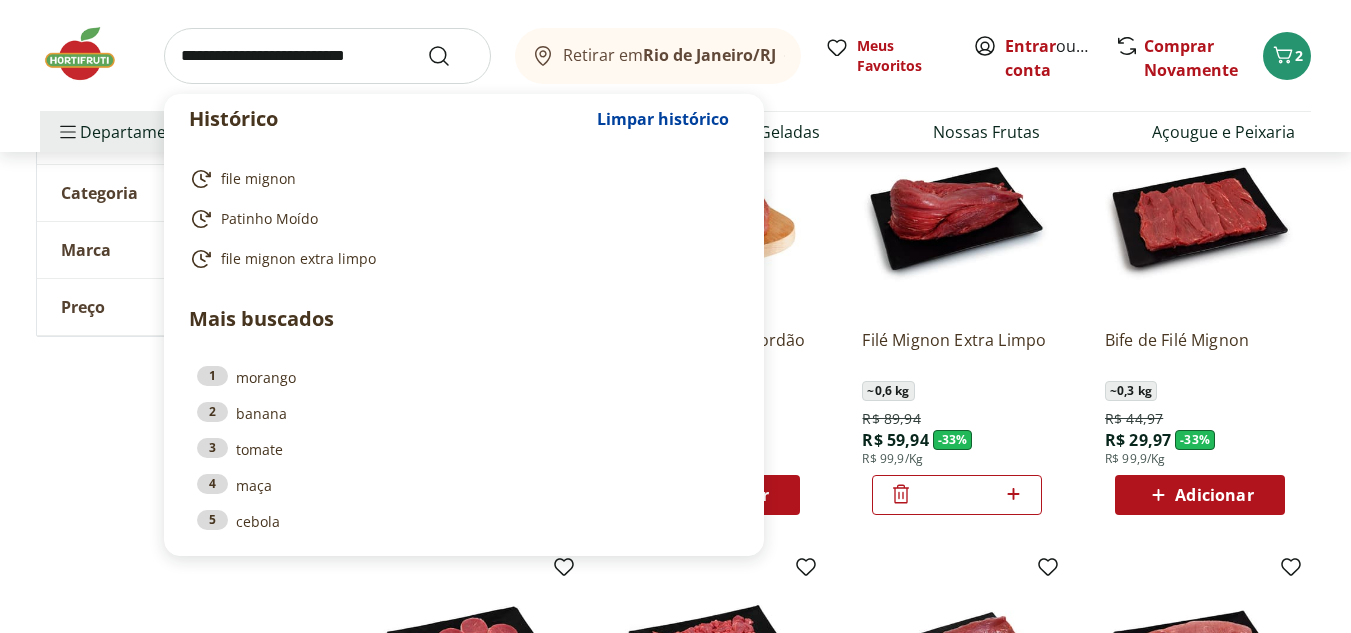 click at bounding box center [327, 56] 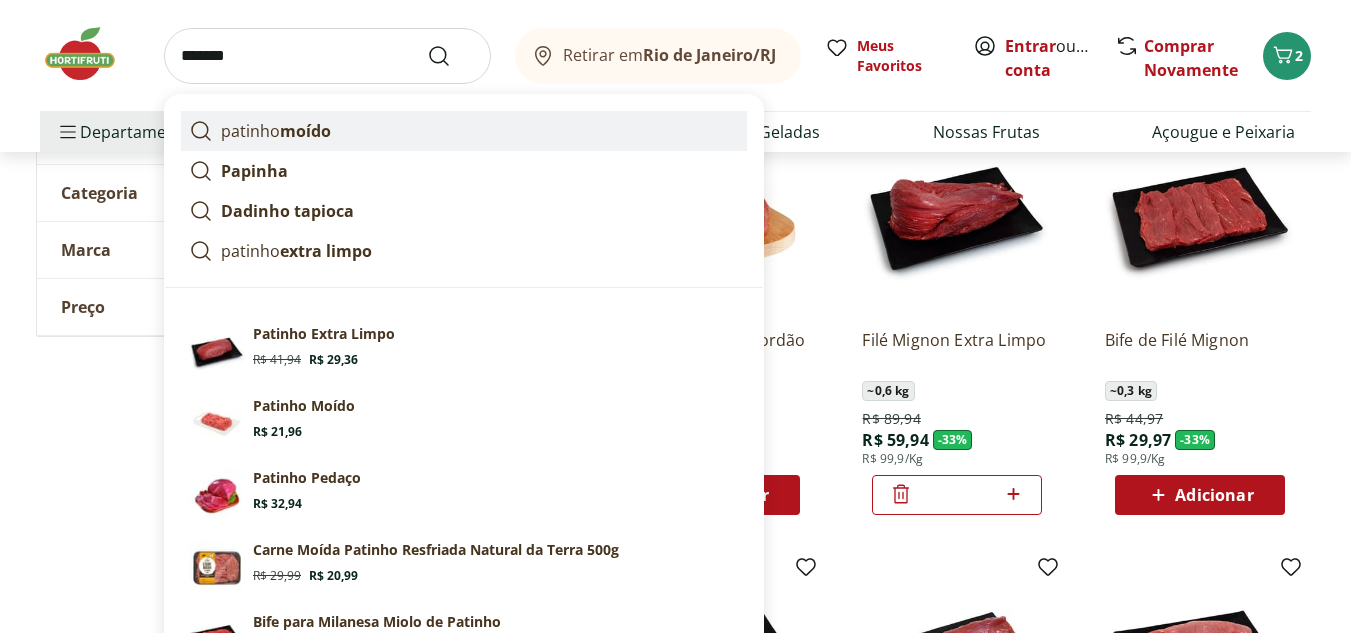 click on "moído" at bounding box center [305, 131] 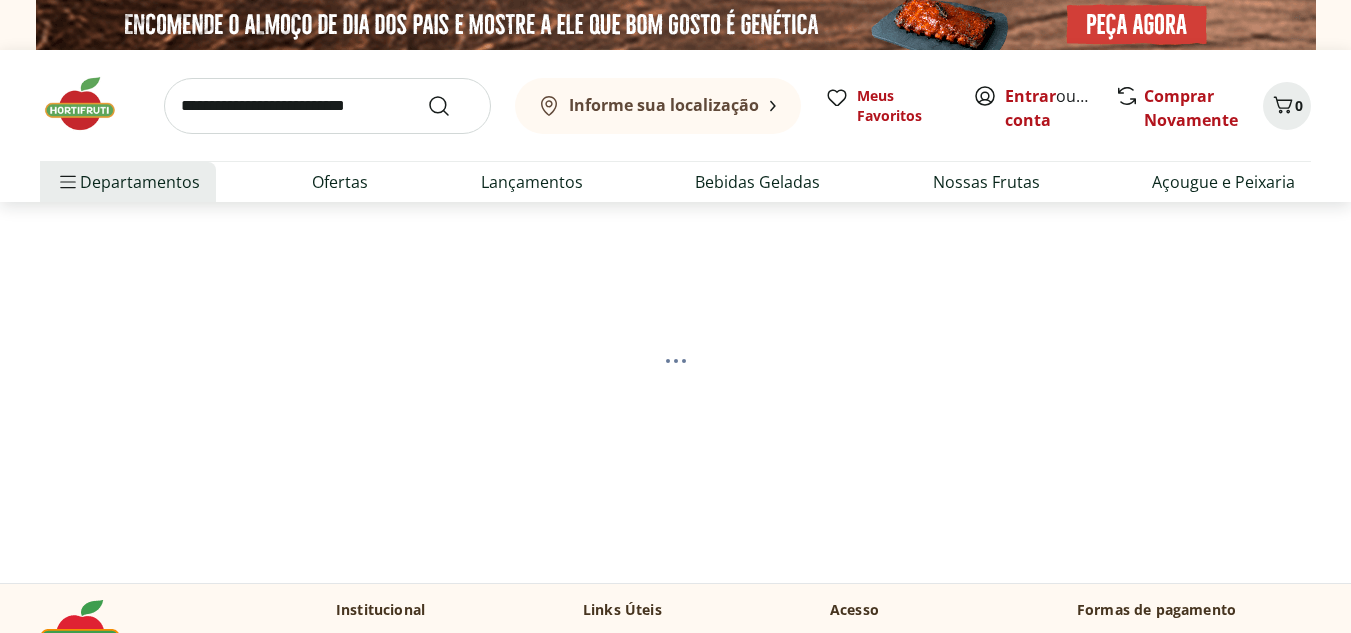 scroll, scrollTop: 0, scrollLeft: 0, axis: both 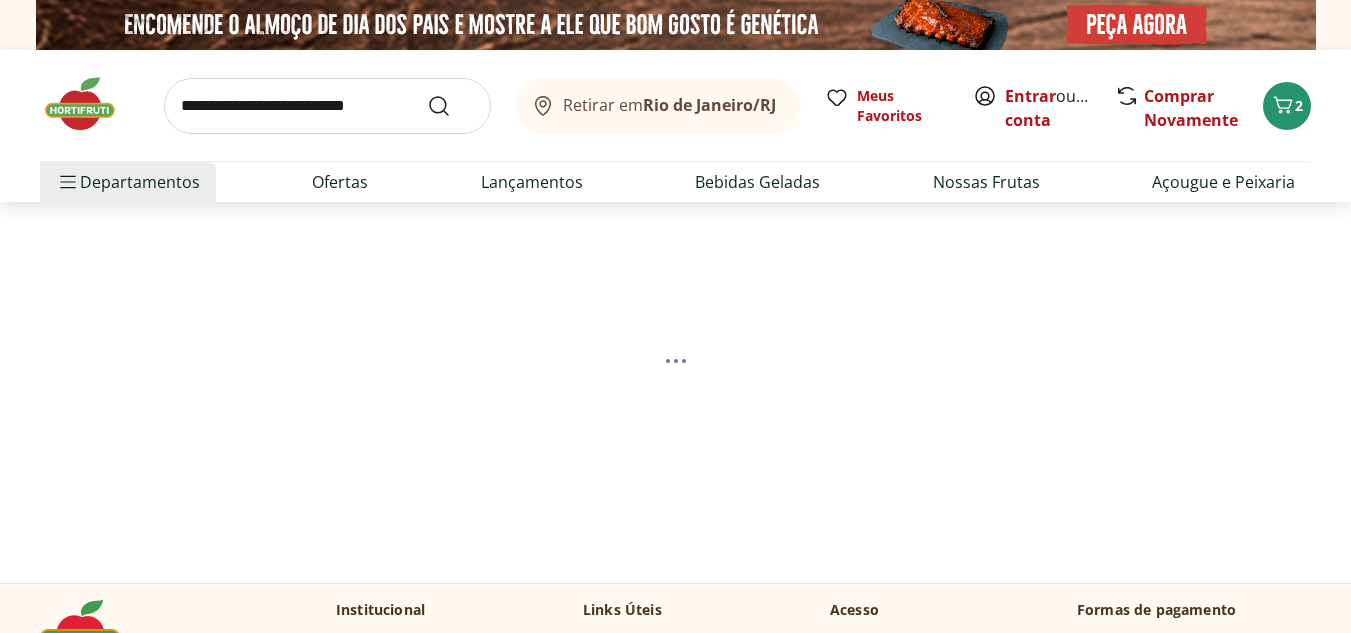 select on "**********" 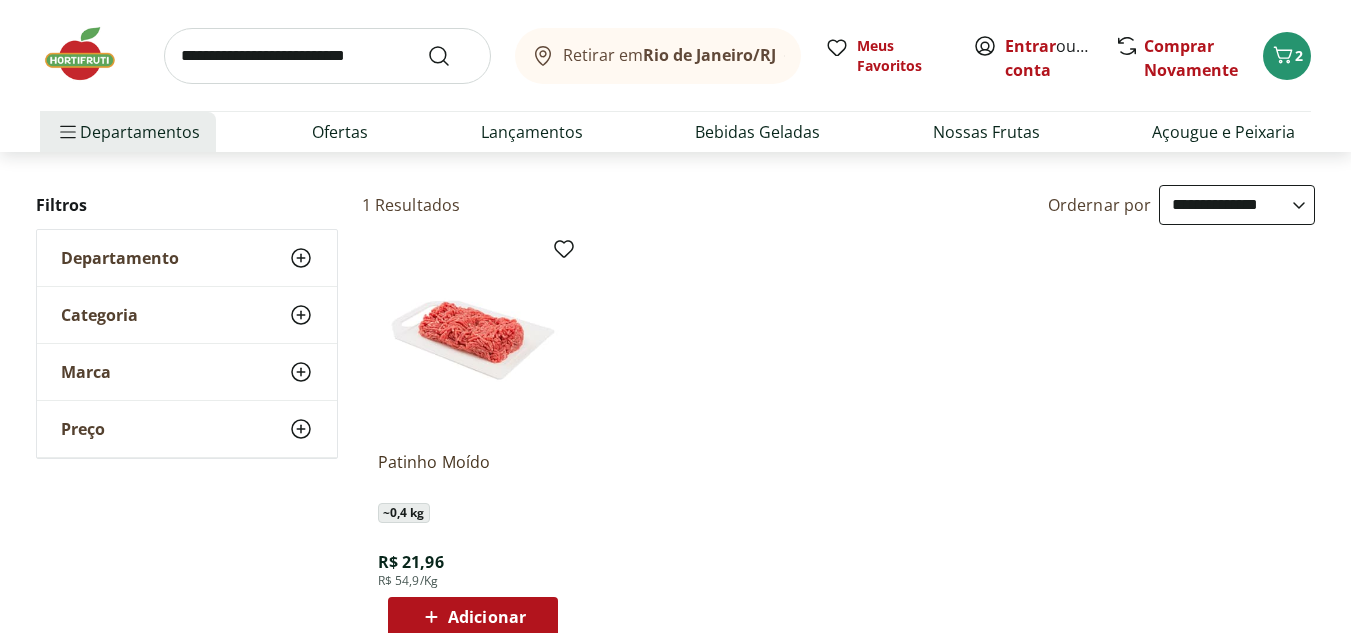 scroll, scrollTop: 200, scrollLeft: 0, axis: vertical 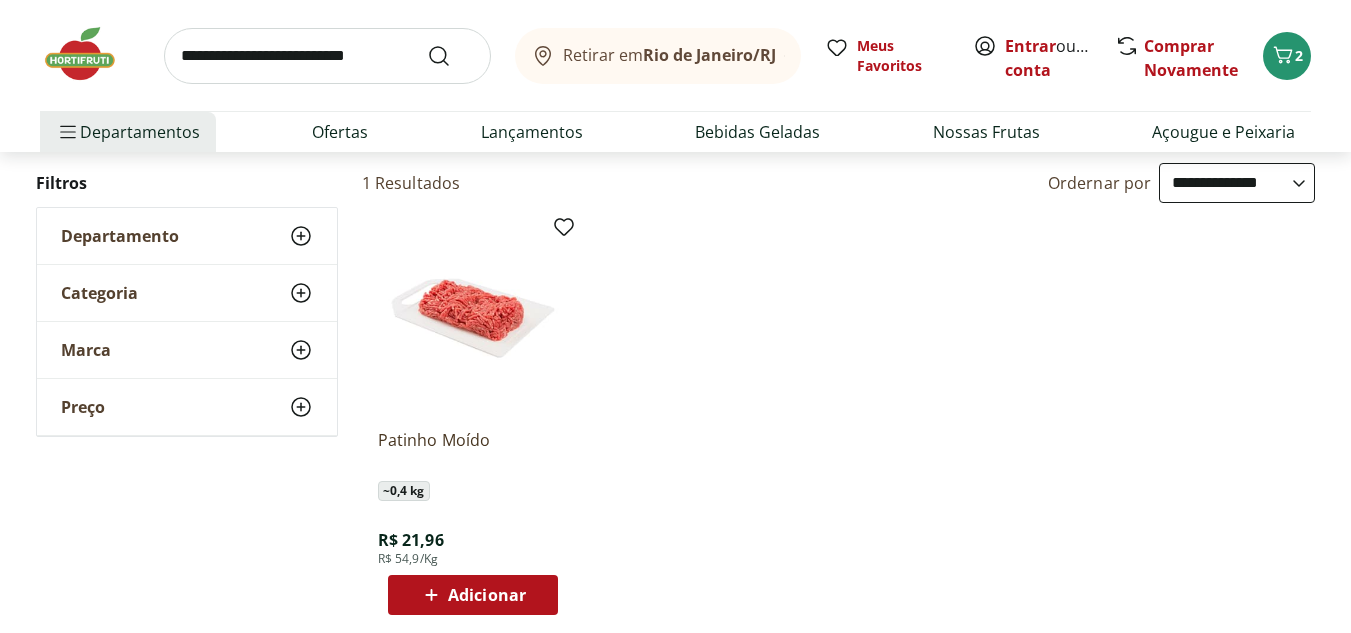 click on "Adicionar" at bounding box center (487, 595) 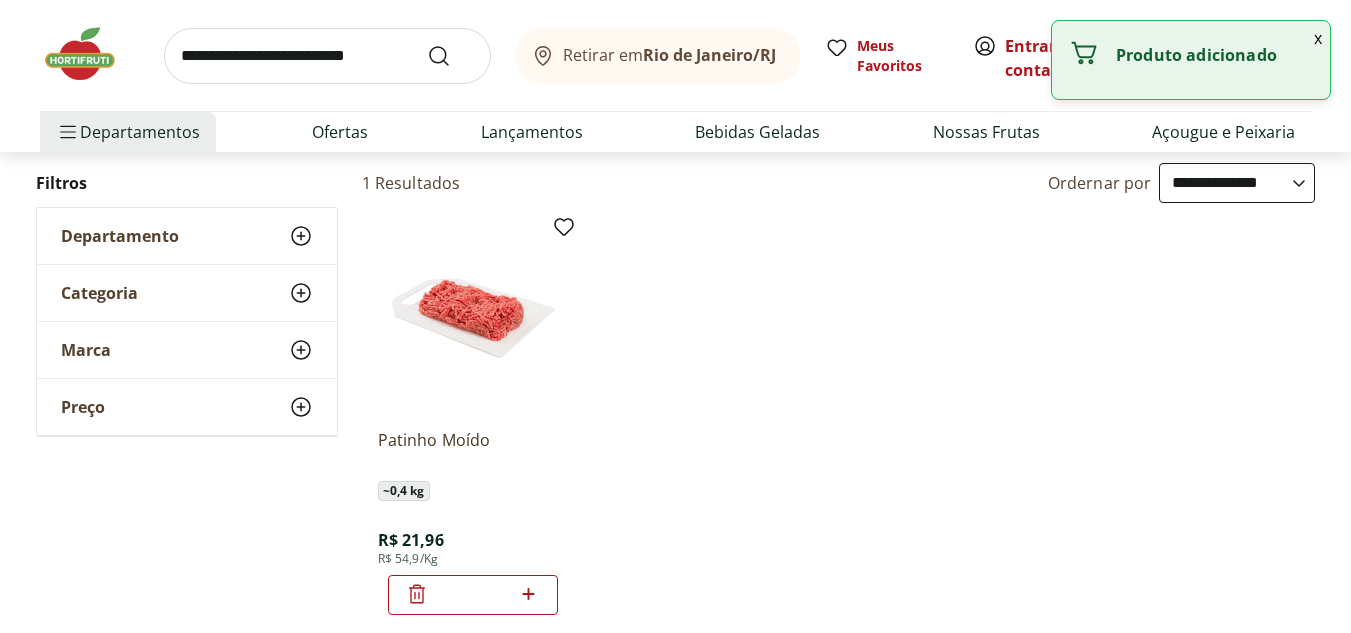 click 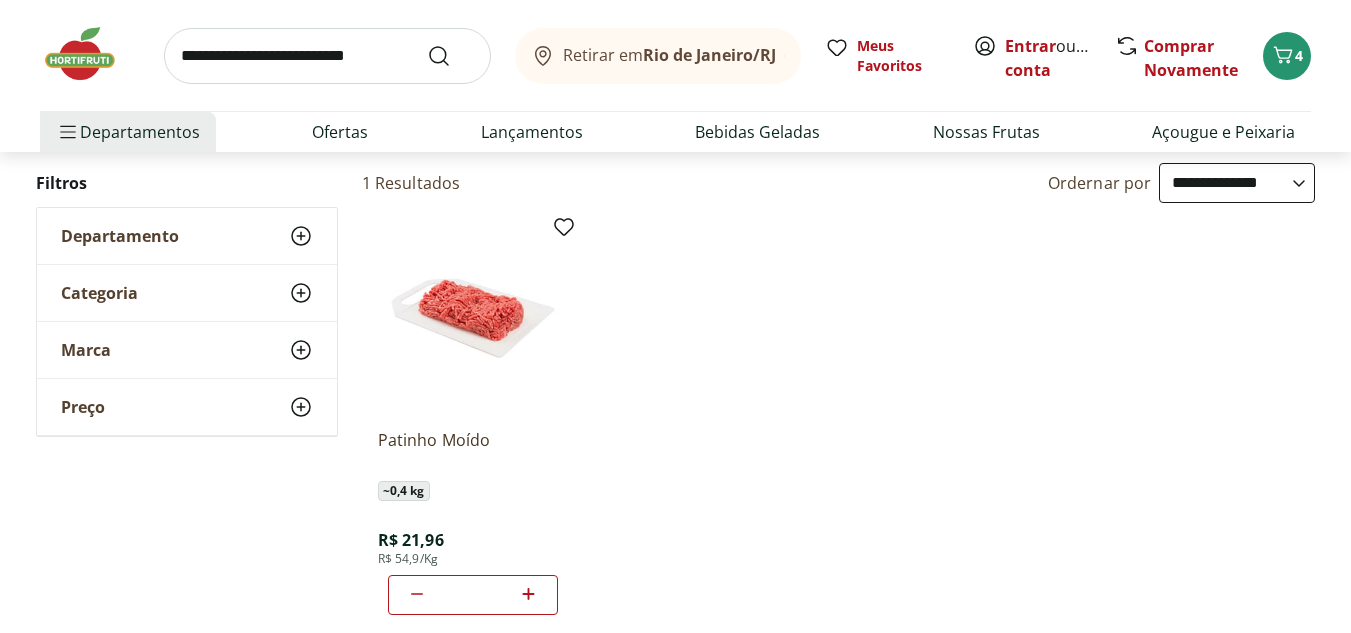 click at bounding box center (327, 56) 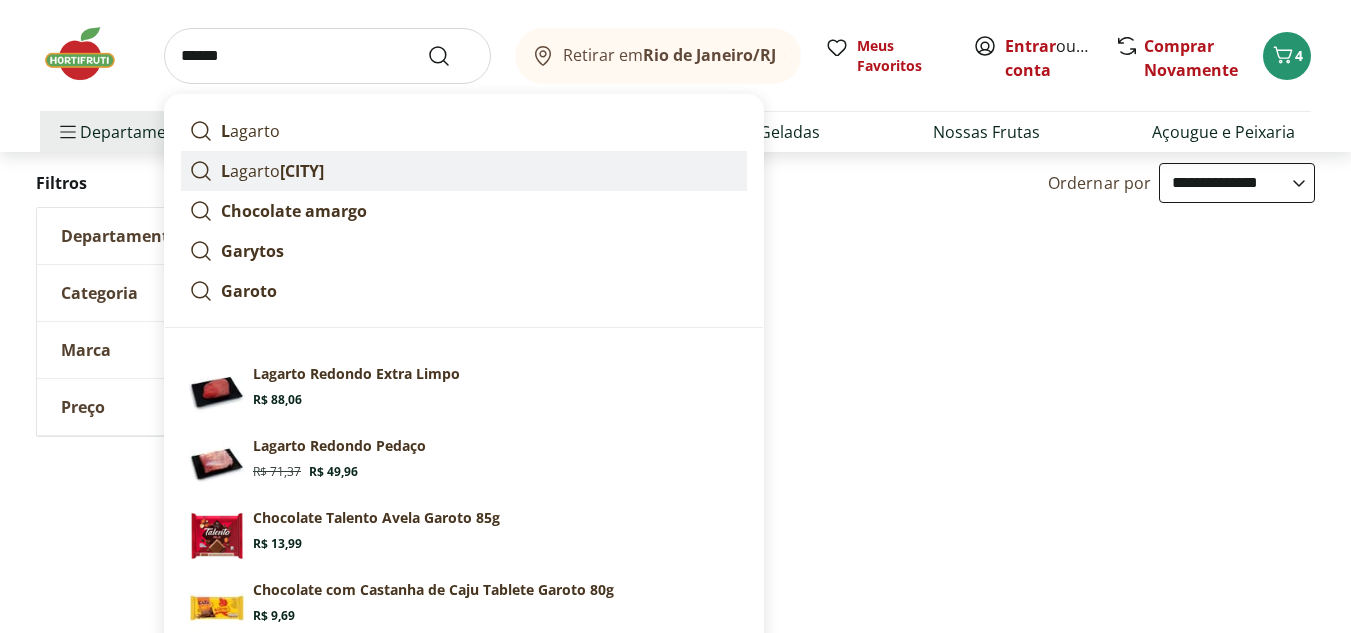 click on "redondo" at bounding box center (302, 171) 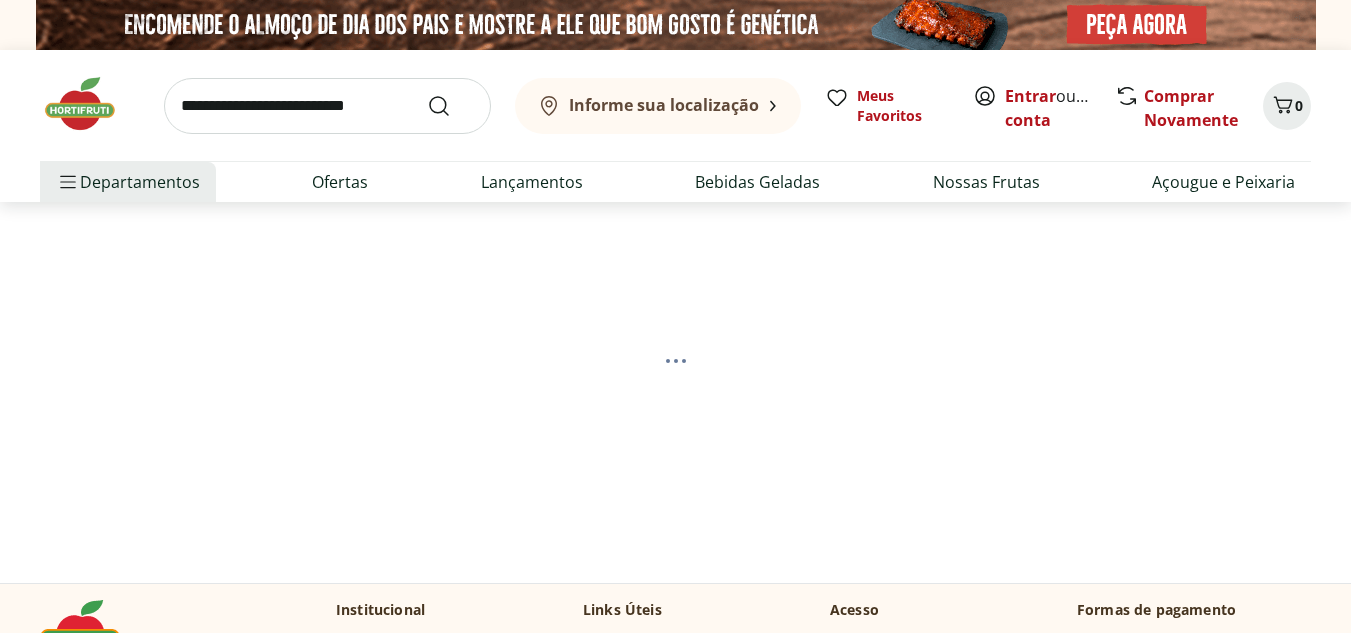 scroll, scrollTop: 0, scrollLeft: 0, axis: both 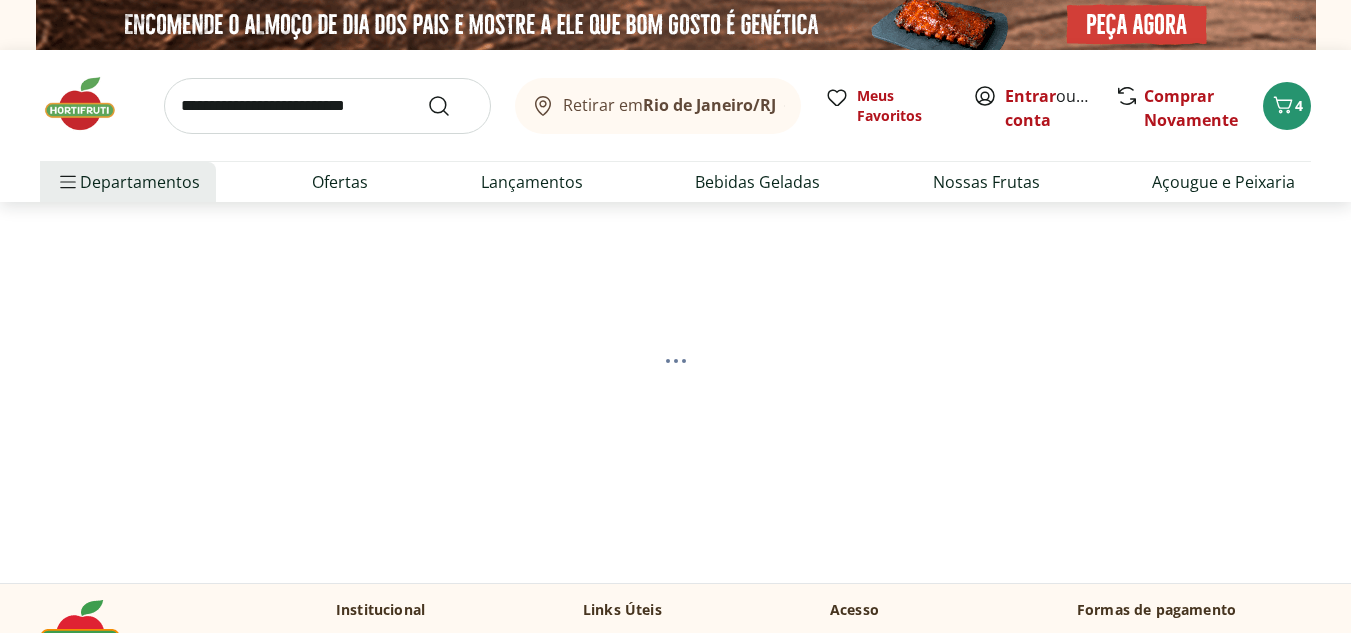 select on "**********" 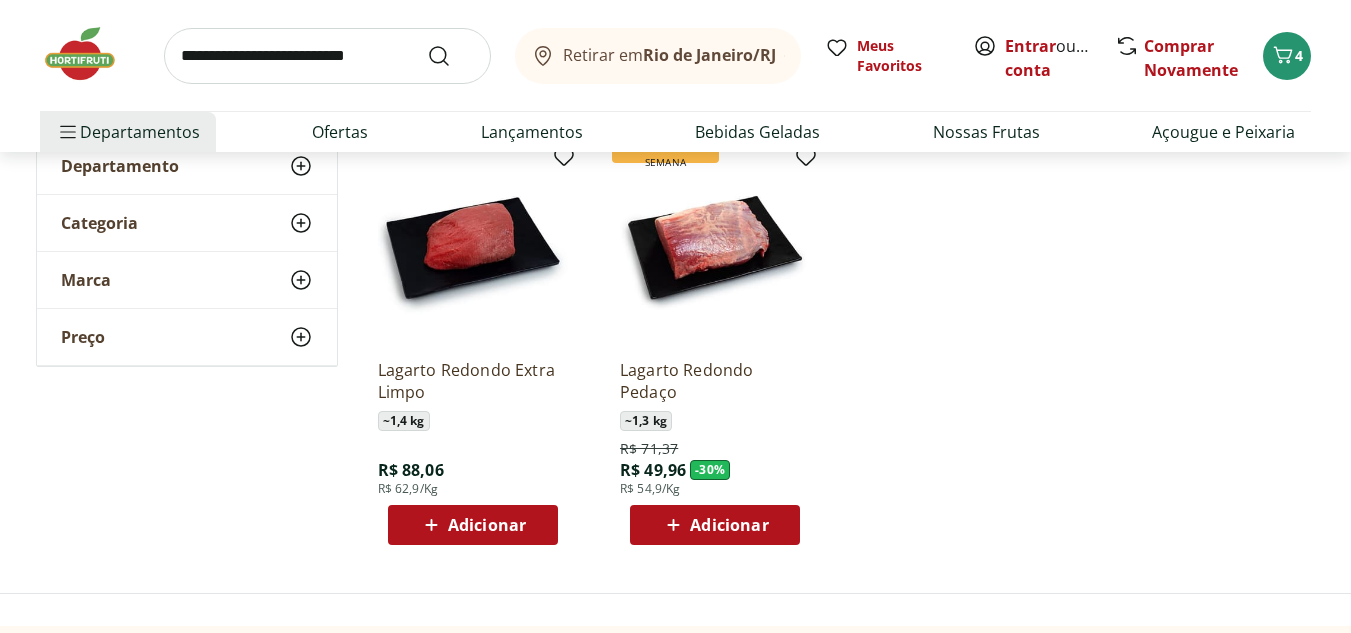 scroll, scrollTop: 300, scrollLeft: 0, axis: vertical 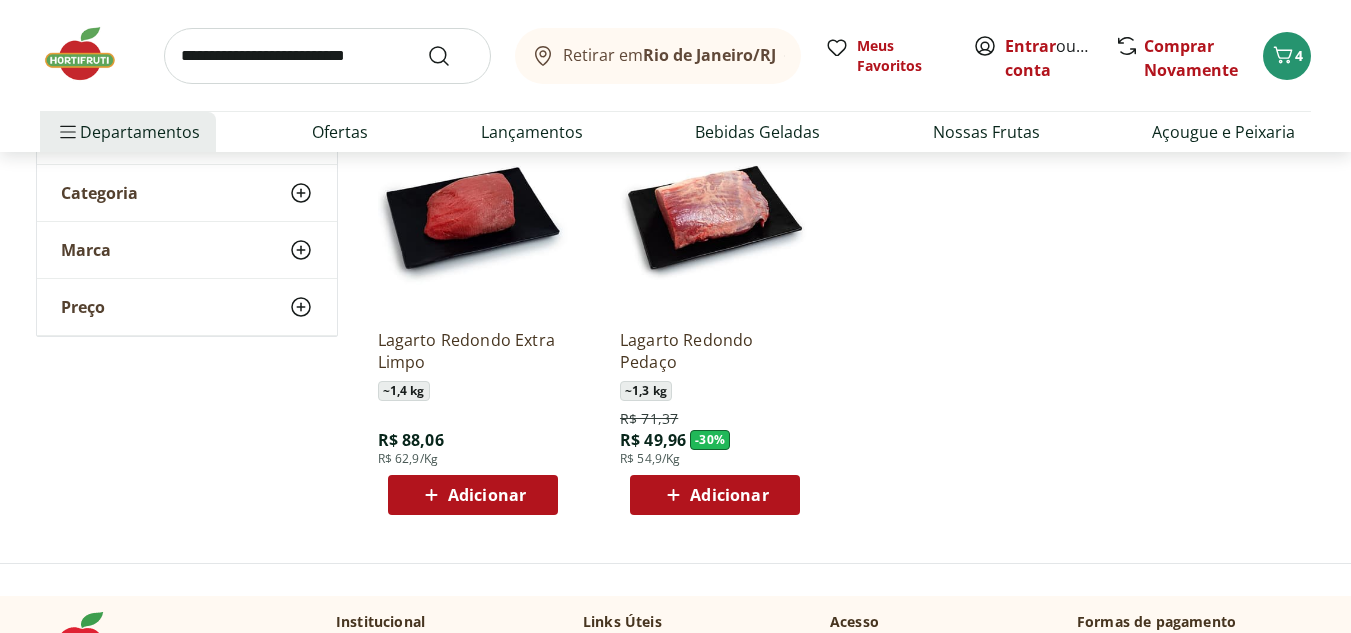 click on "Adicionar" at bounding box center [487, 495] 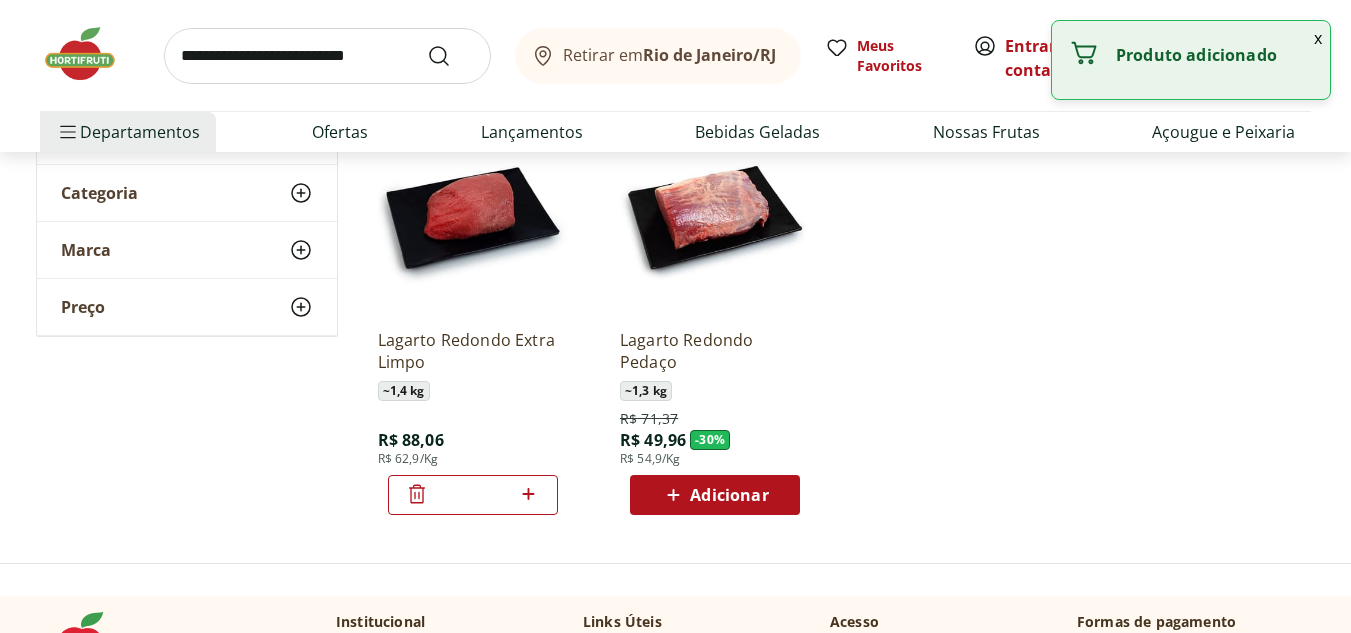 click at bounding box center (327, 56) 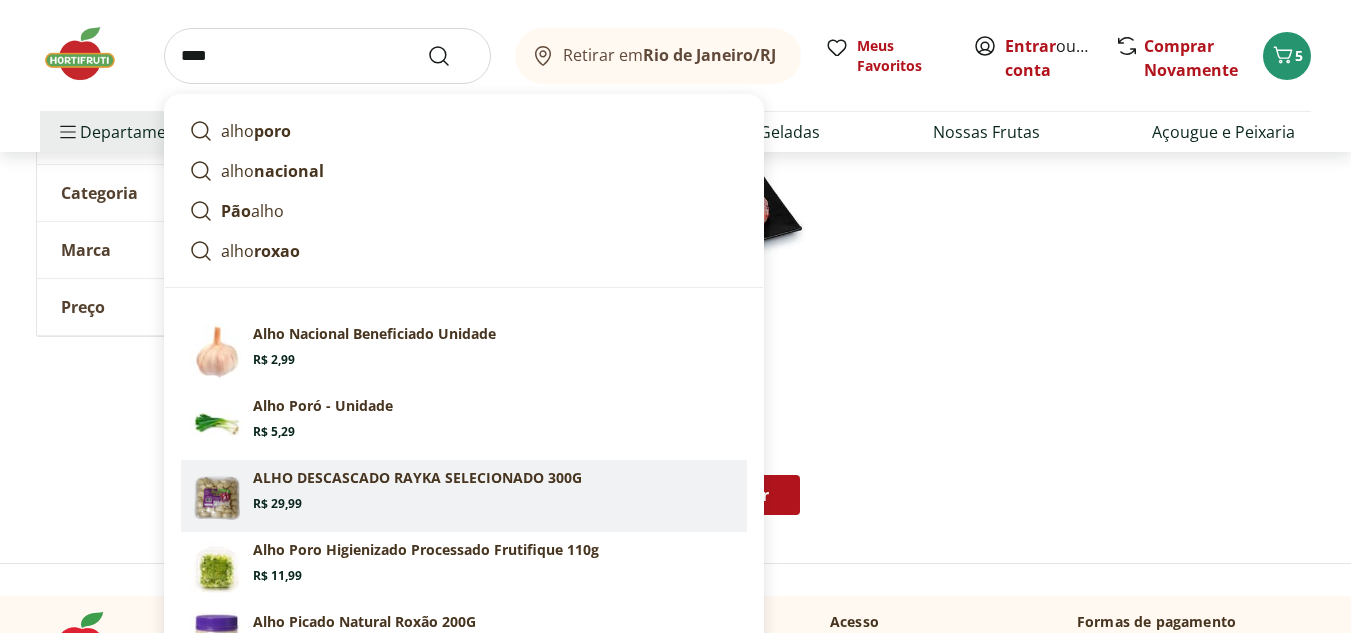 click on "ALHO DESCASCADO RAYKA SELECIONADO 300G" at bounding box center [417, 478] 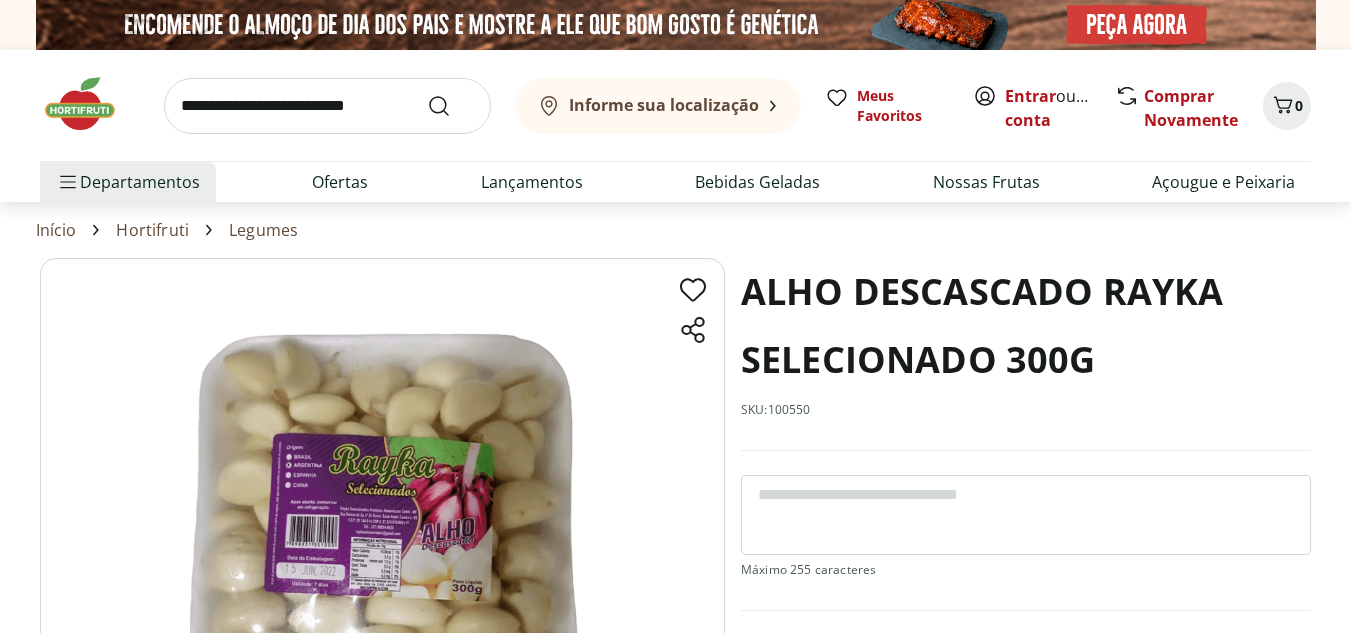 scroll, scrollTop: 0, scrollLeft: 0, axis: both 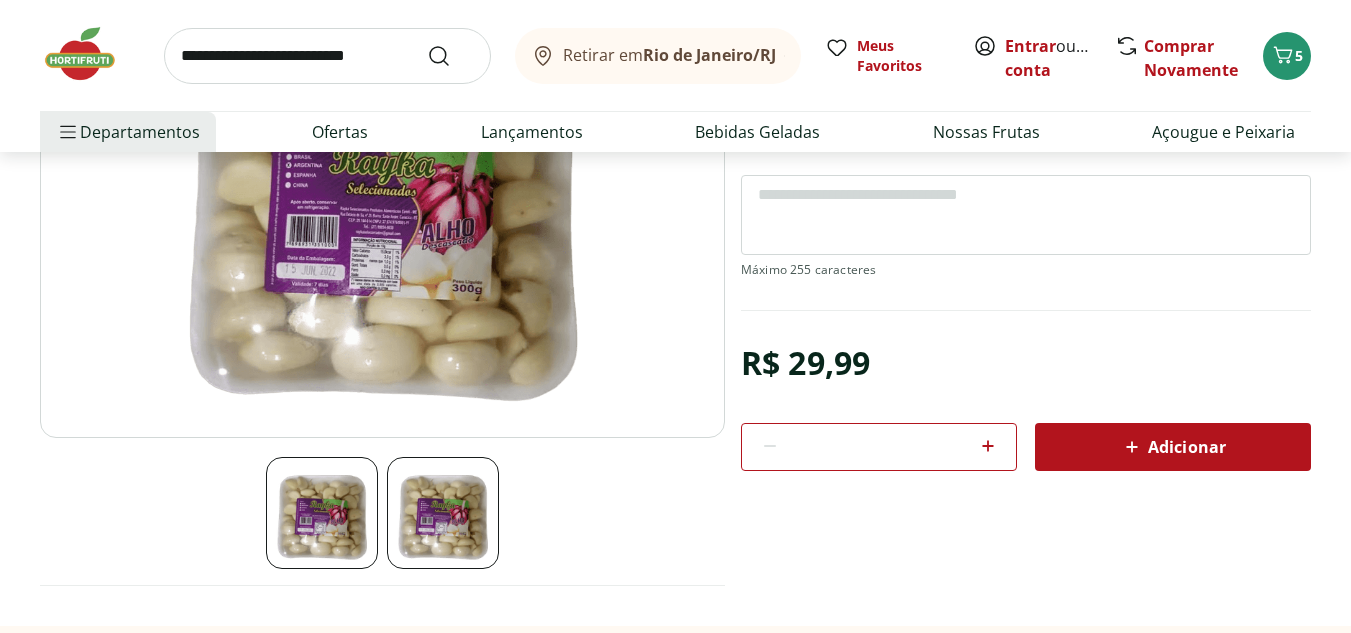 click 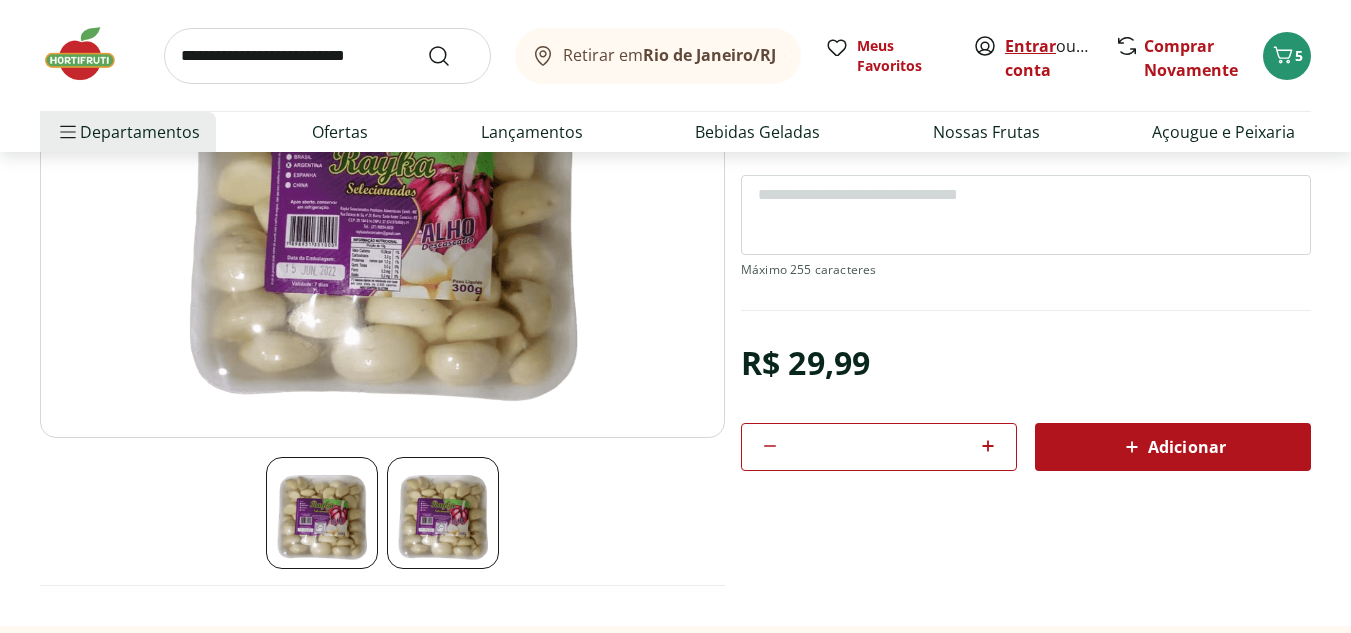 click on "Entrar" at bounding box center [1030, 46] 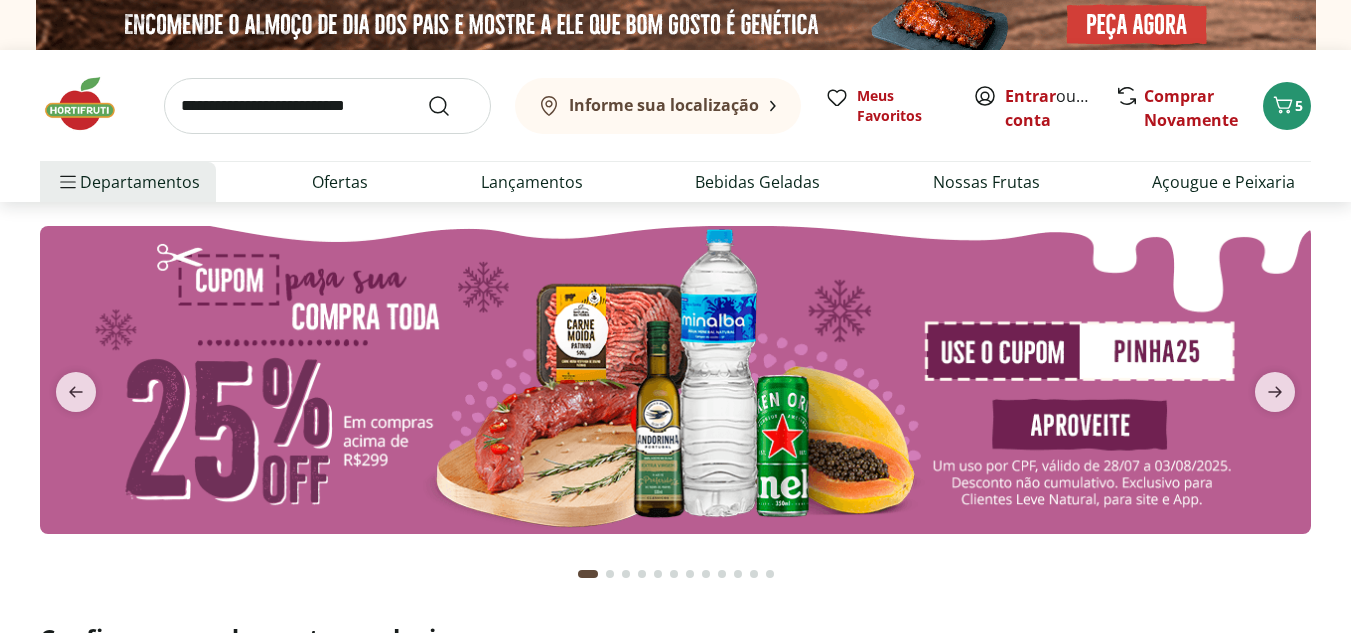 scroll, scrollTop: 0, scrollLeft: 0, axis: both 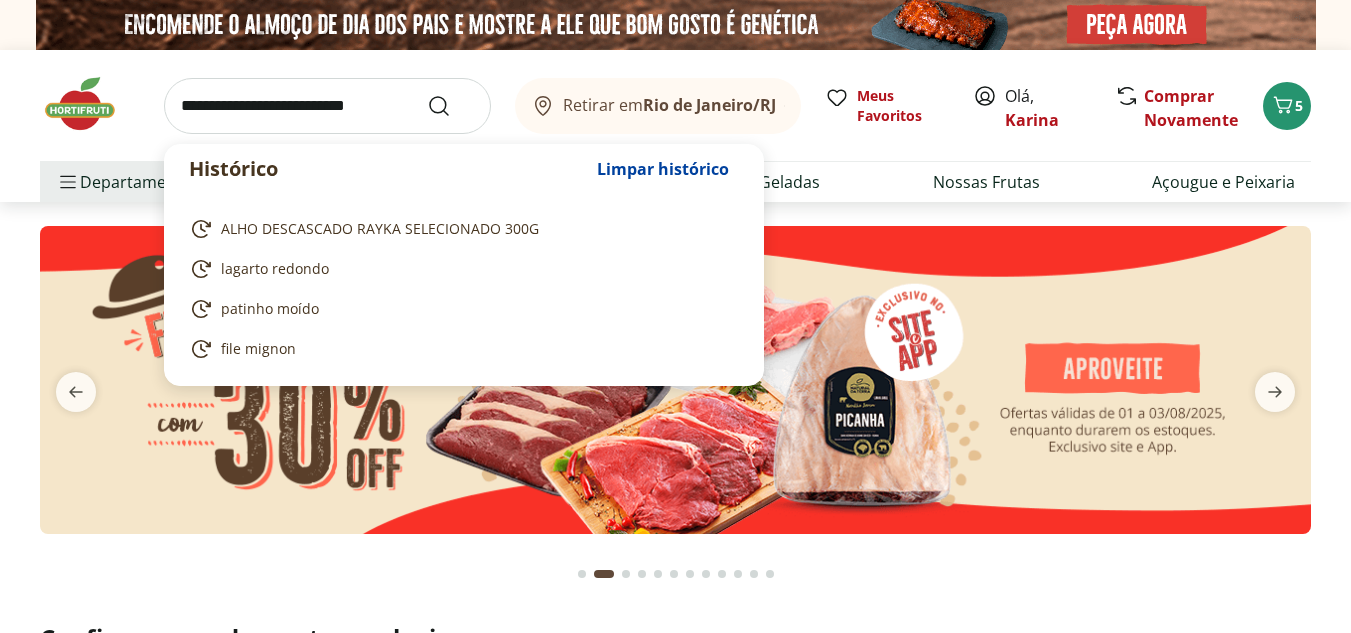 click at bounding box center (327, 106) 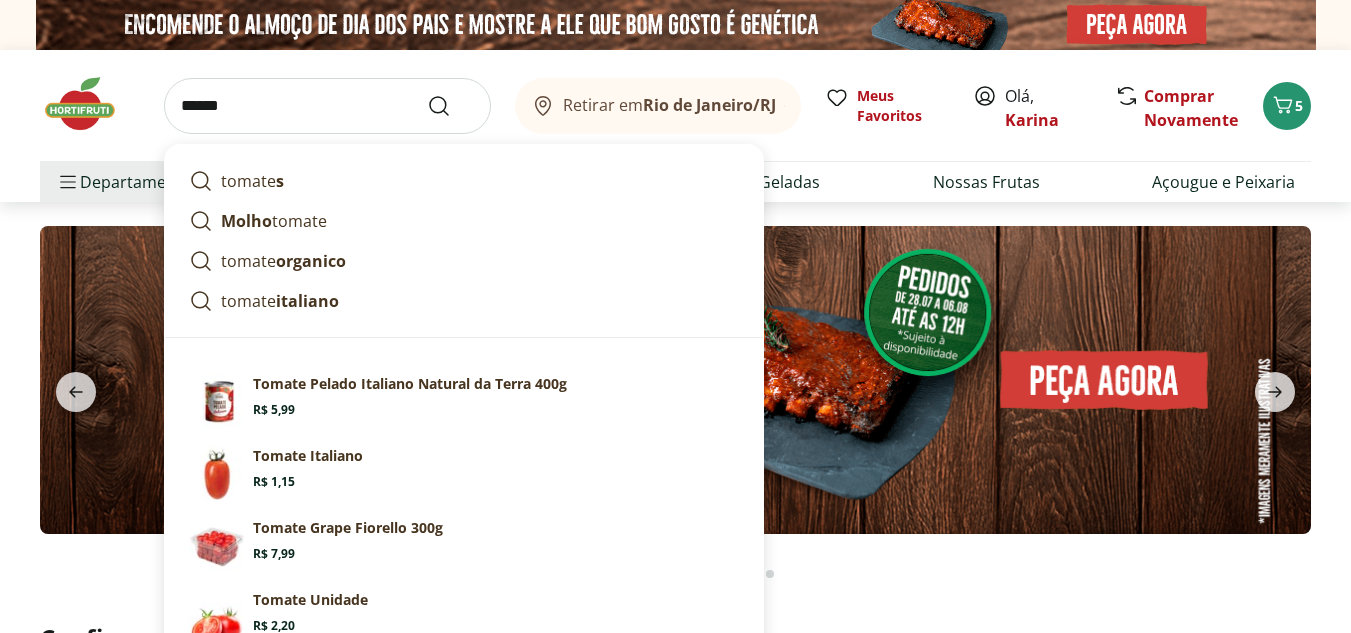 type on "******" 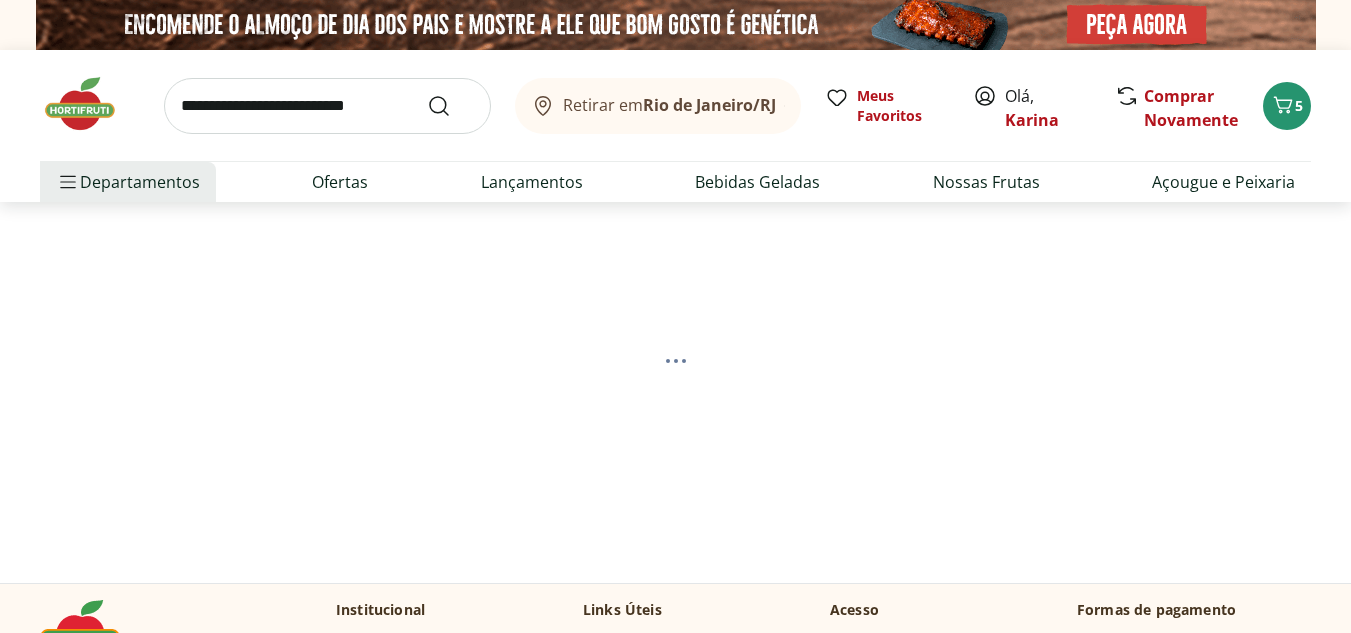 select on "**********" 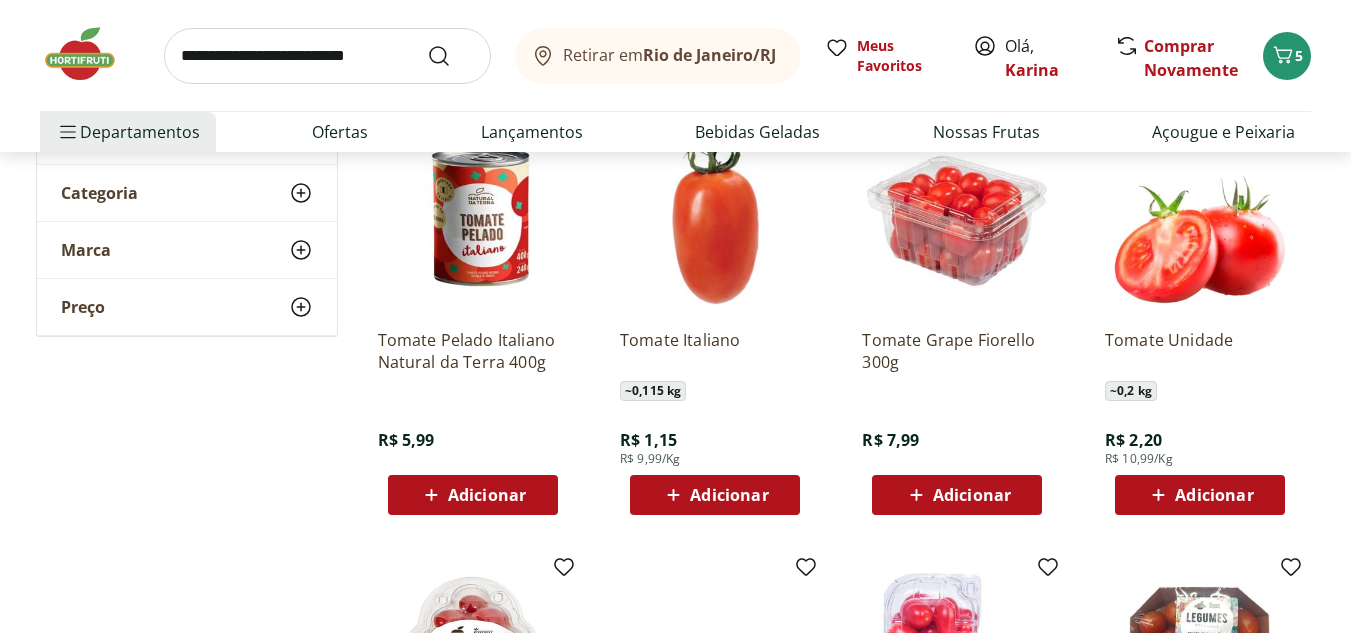 scroll, scrollTop: 400, scrollLeft: 0, axis: vertical 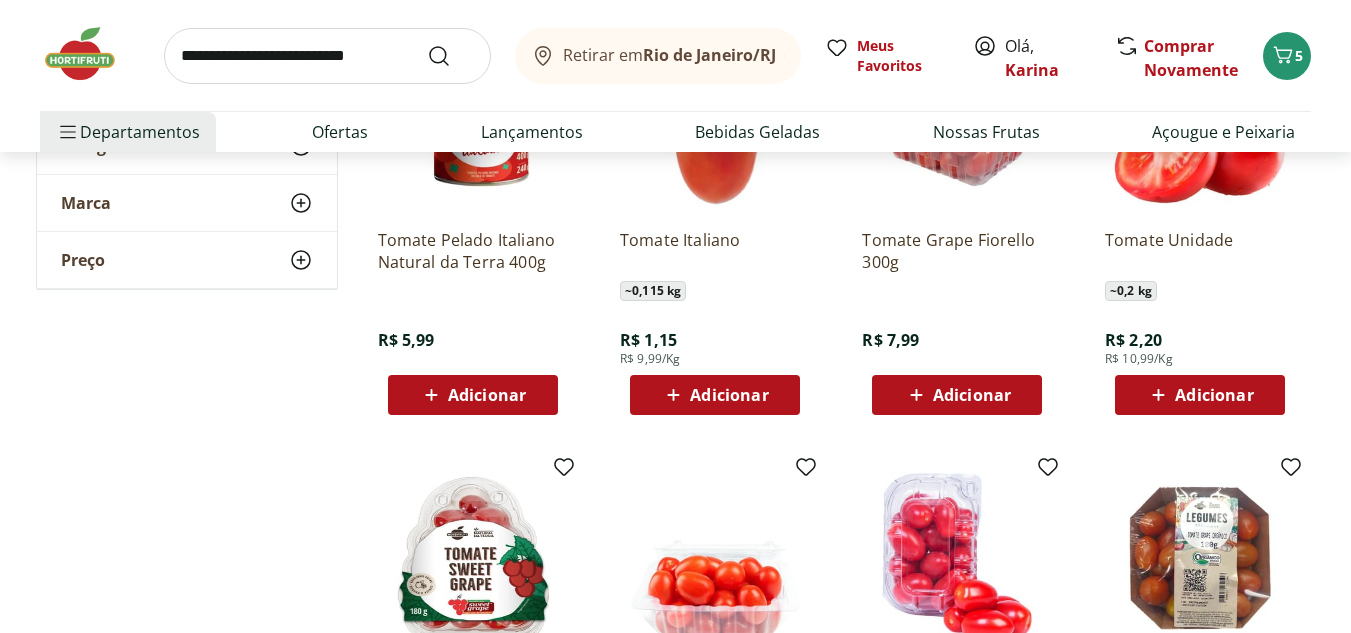 click on "Adicionar" at bounding box center (729, 395) 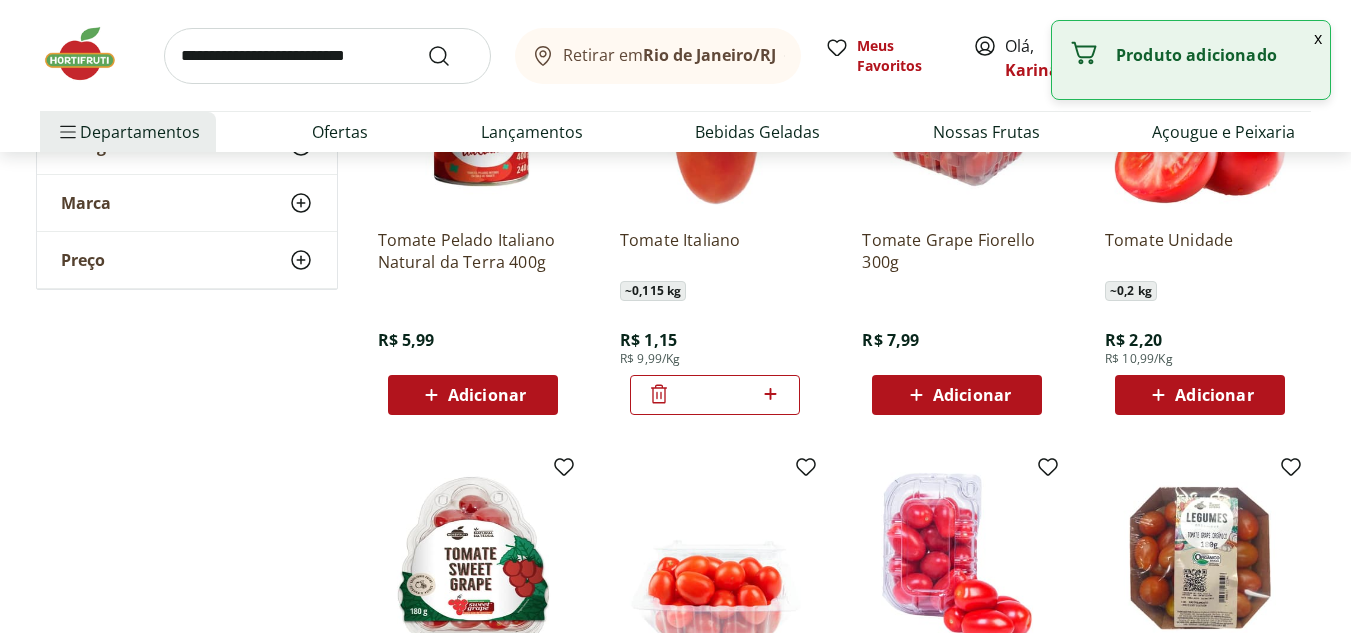 click 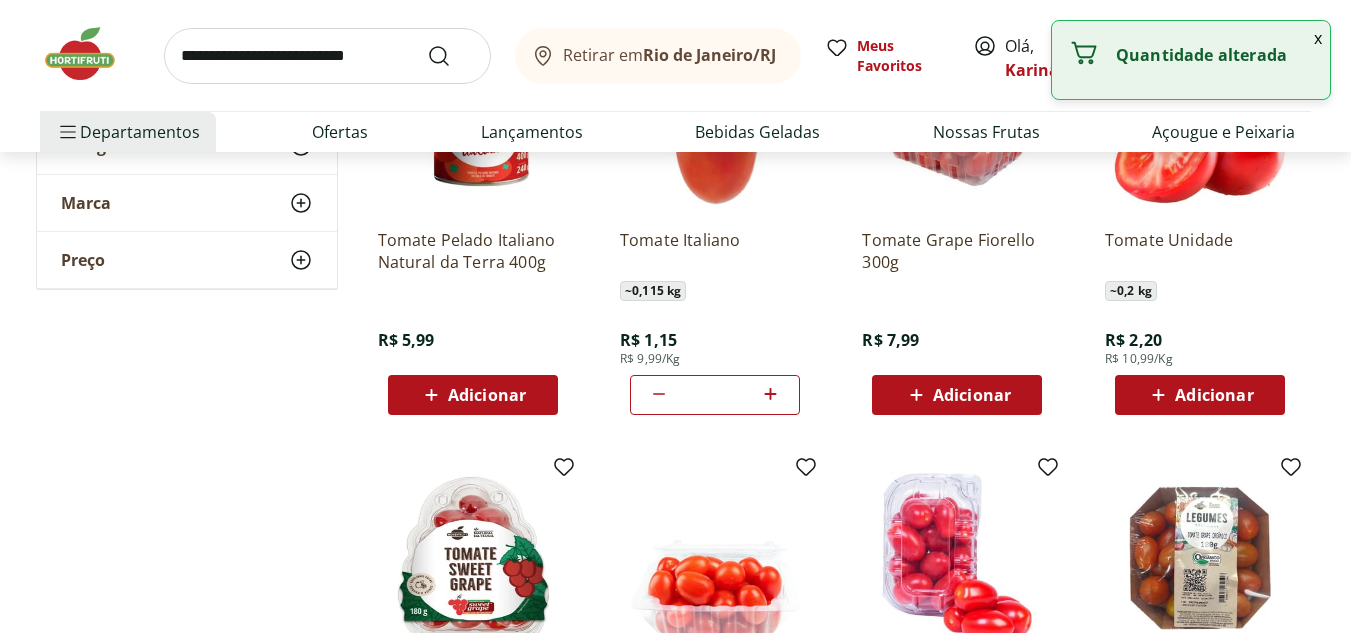 click 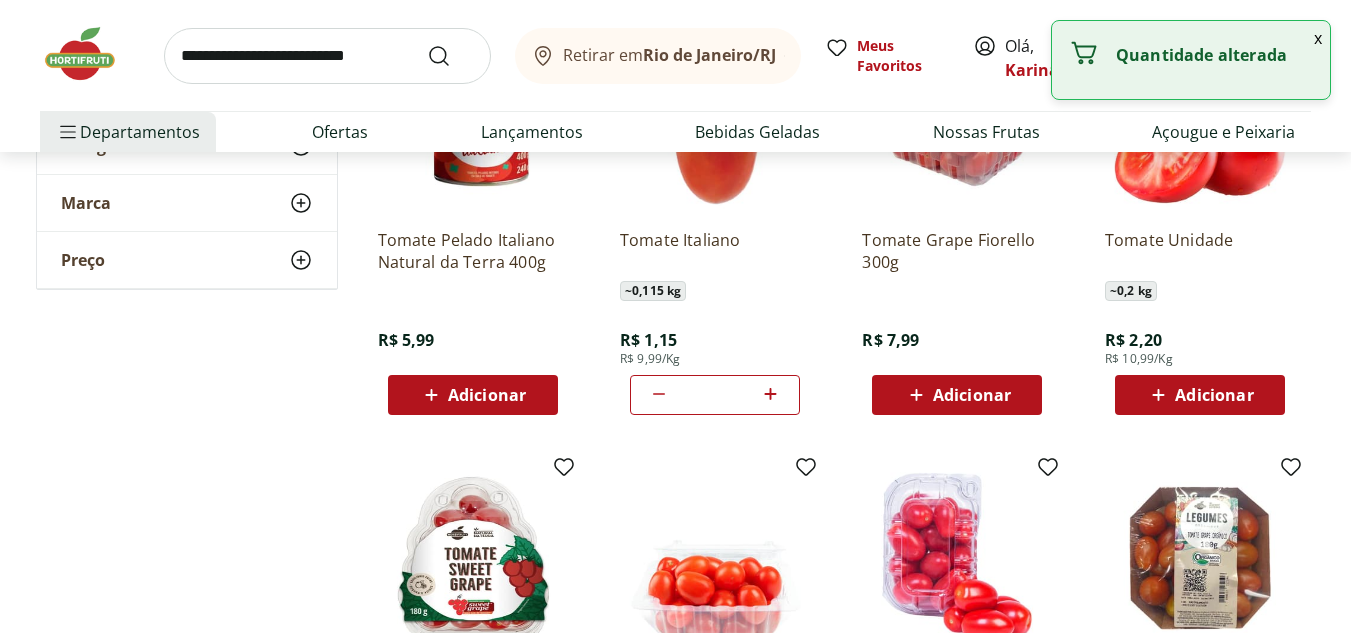 click 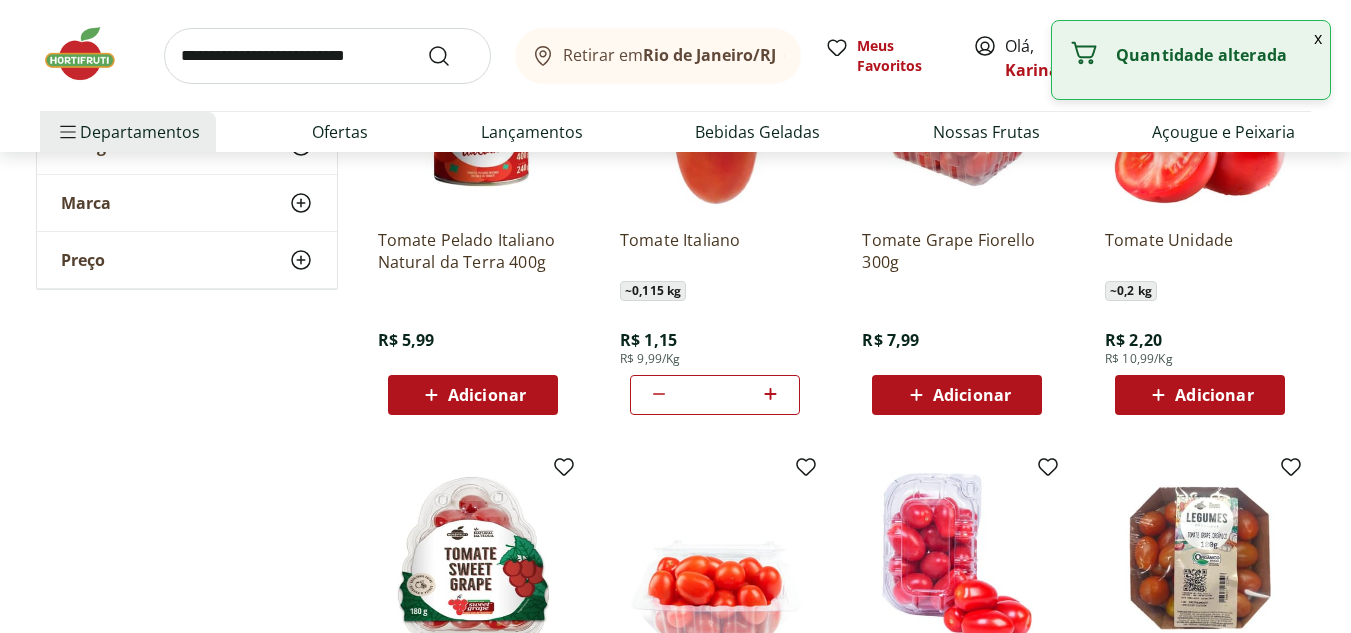 click 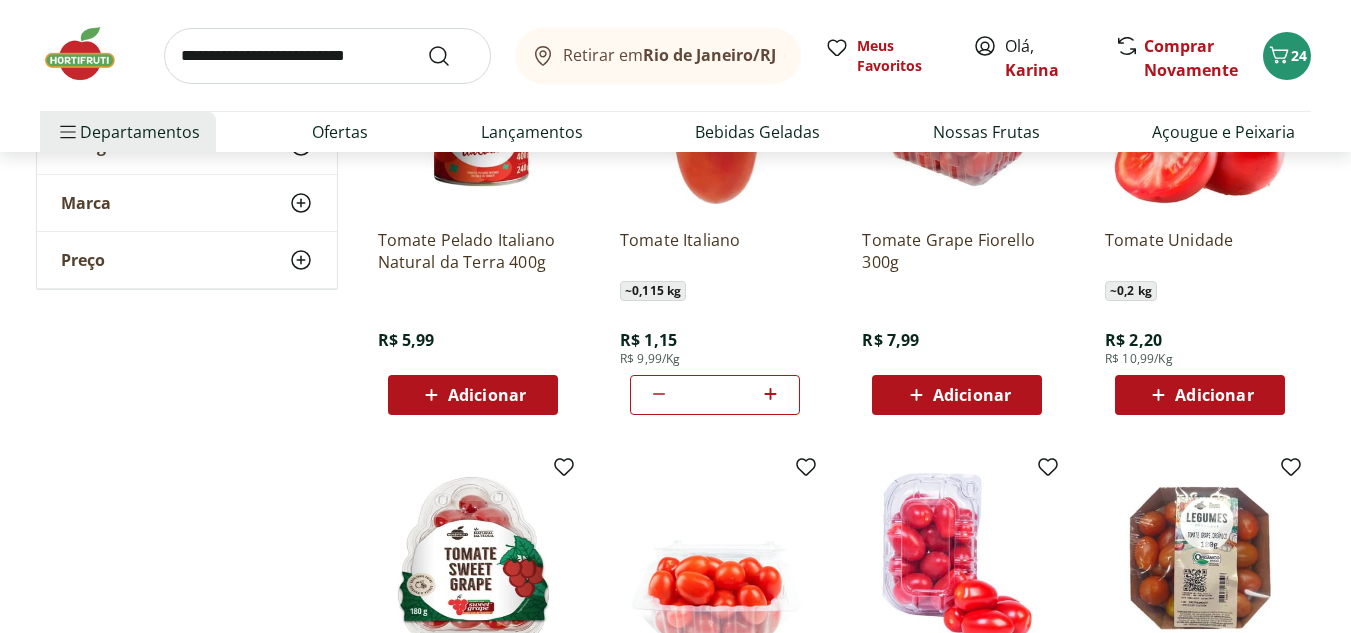 scroll, scrollTop: 300, scrollLeft: 0, axis: vertical 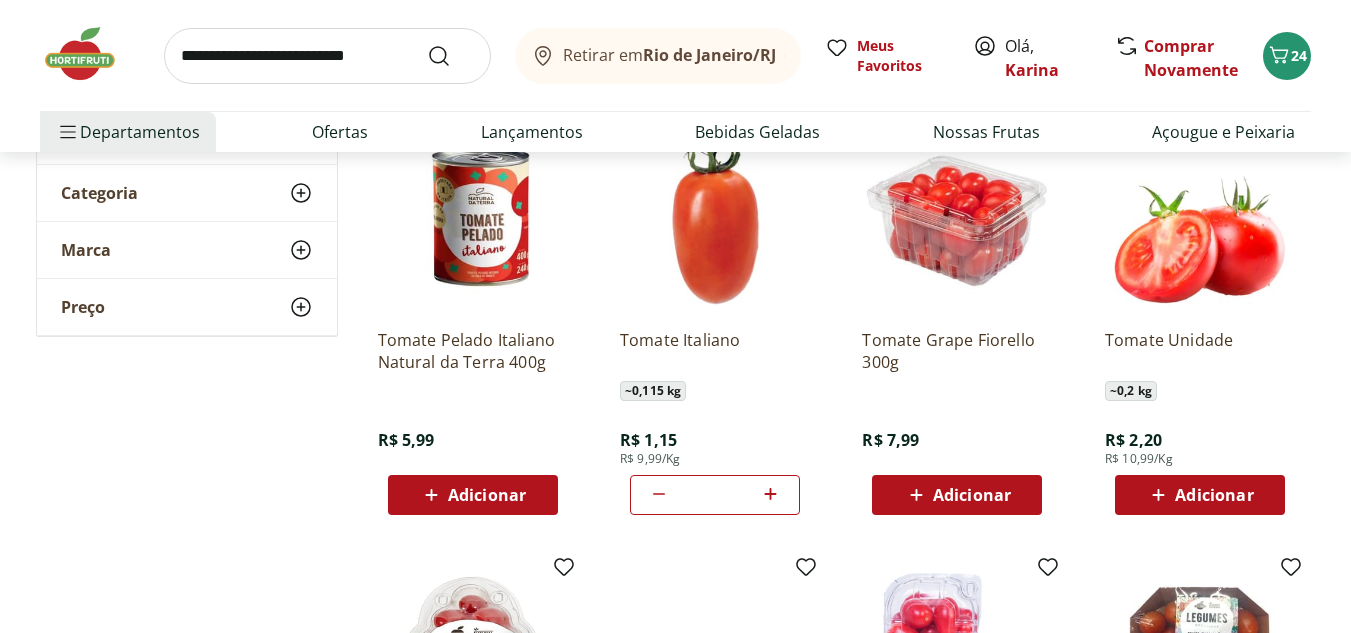 click on "Adicionar" at bounding box center (972, 495) 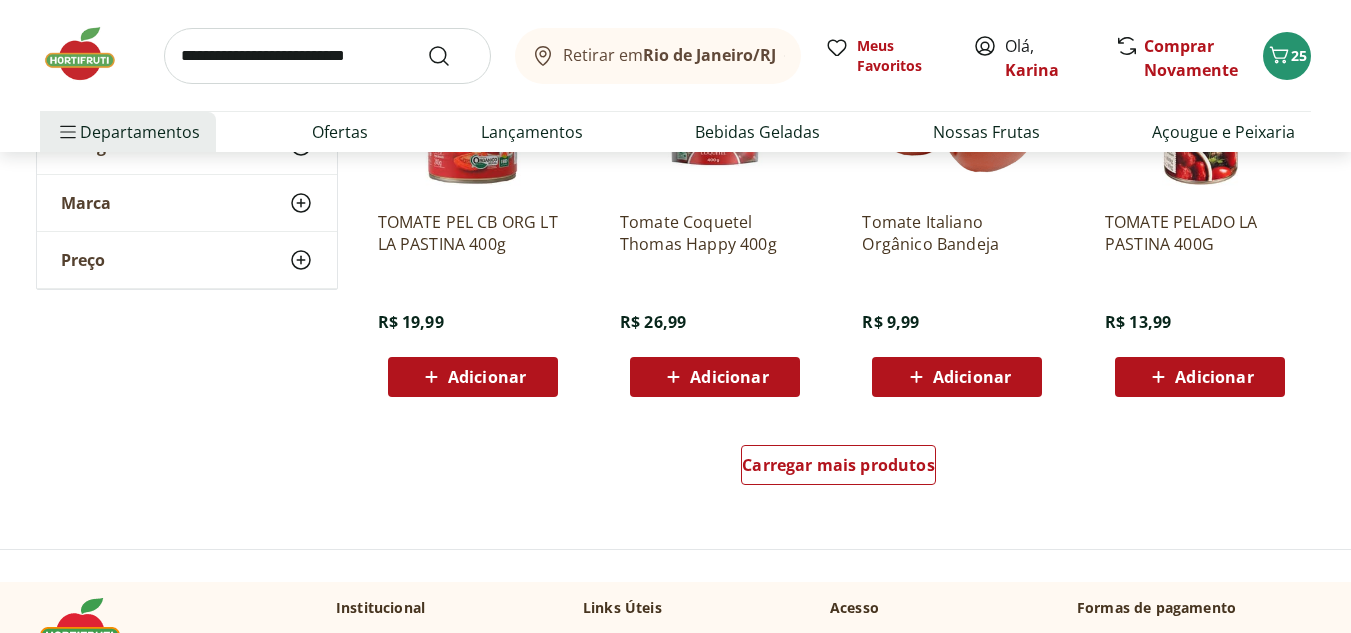 scroll, scrollTop: 1400, scrollLeft: 0, axis: vertical 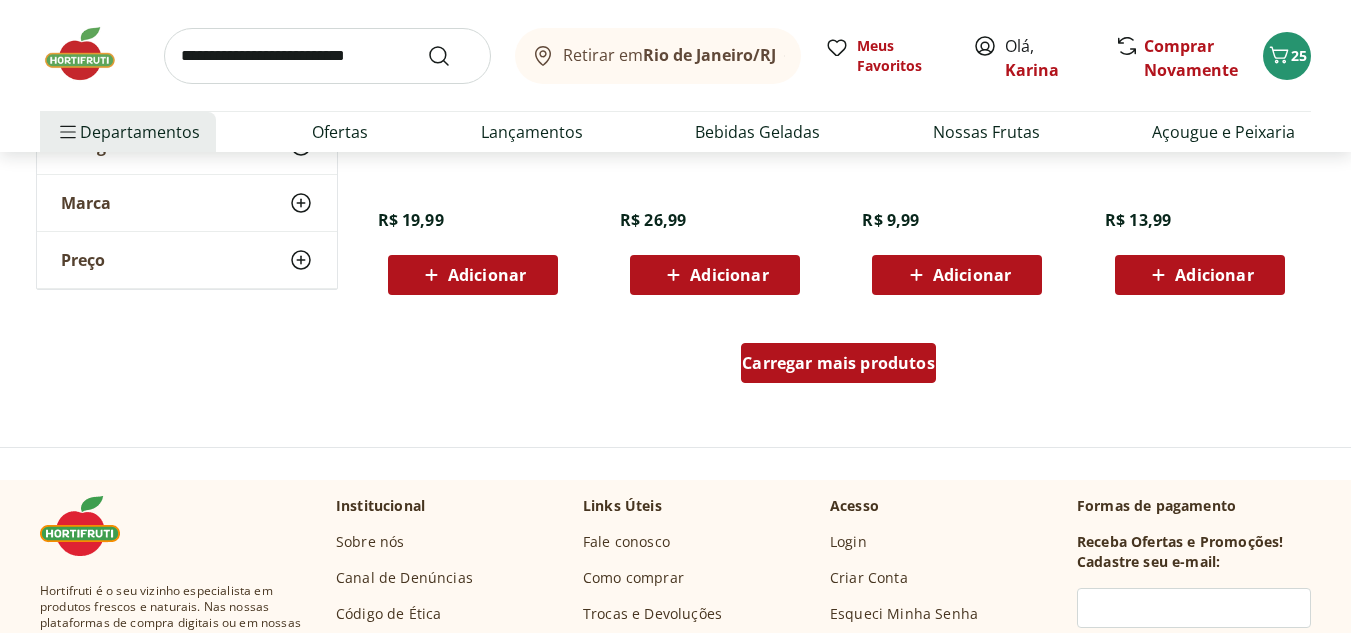 click on "Carregar mais produtos" at bounding box center [838, 363] 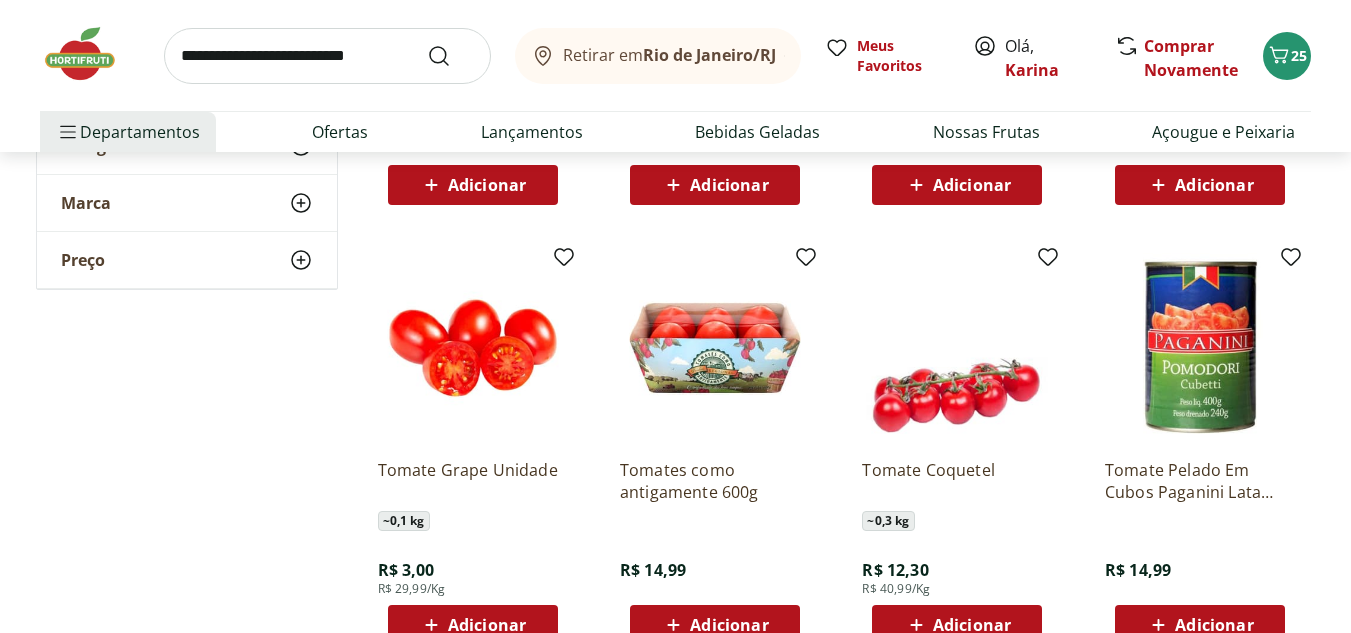 scroll, scrollTop: 2400, scrollLeft: 0, axis: vertical 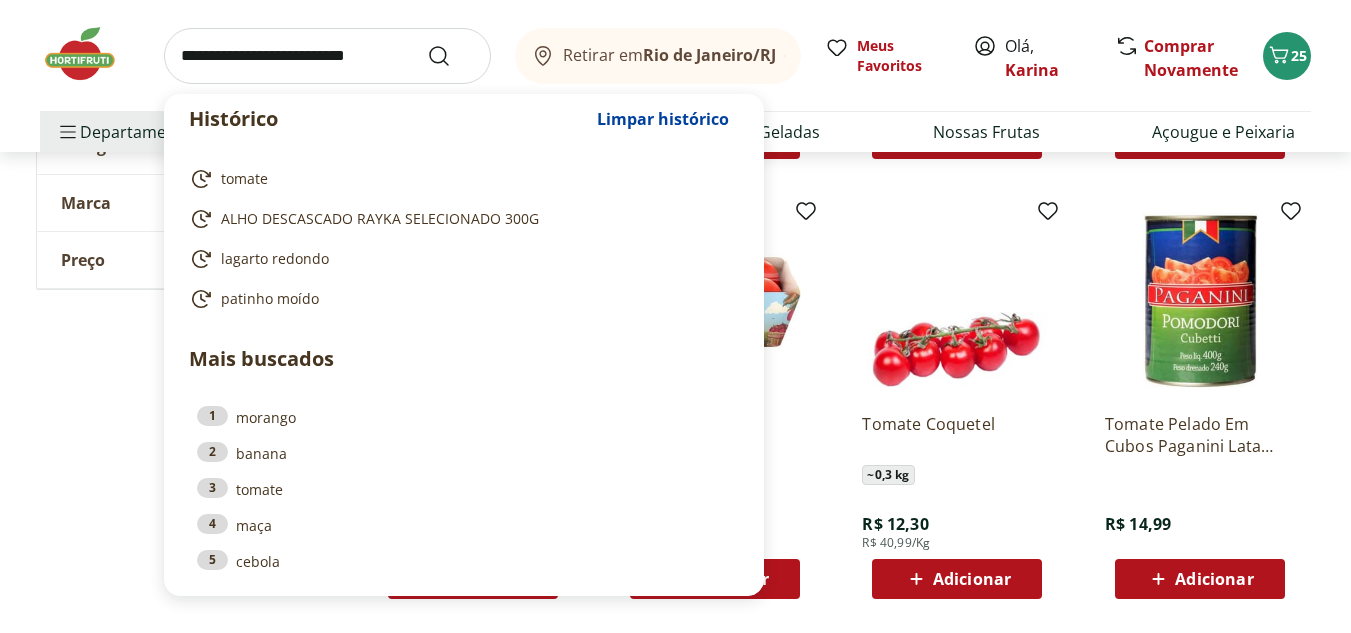 click at bounding box center (327, 56) 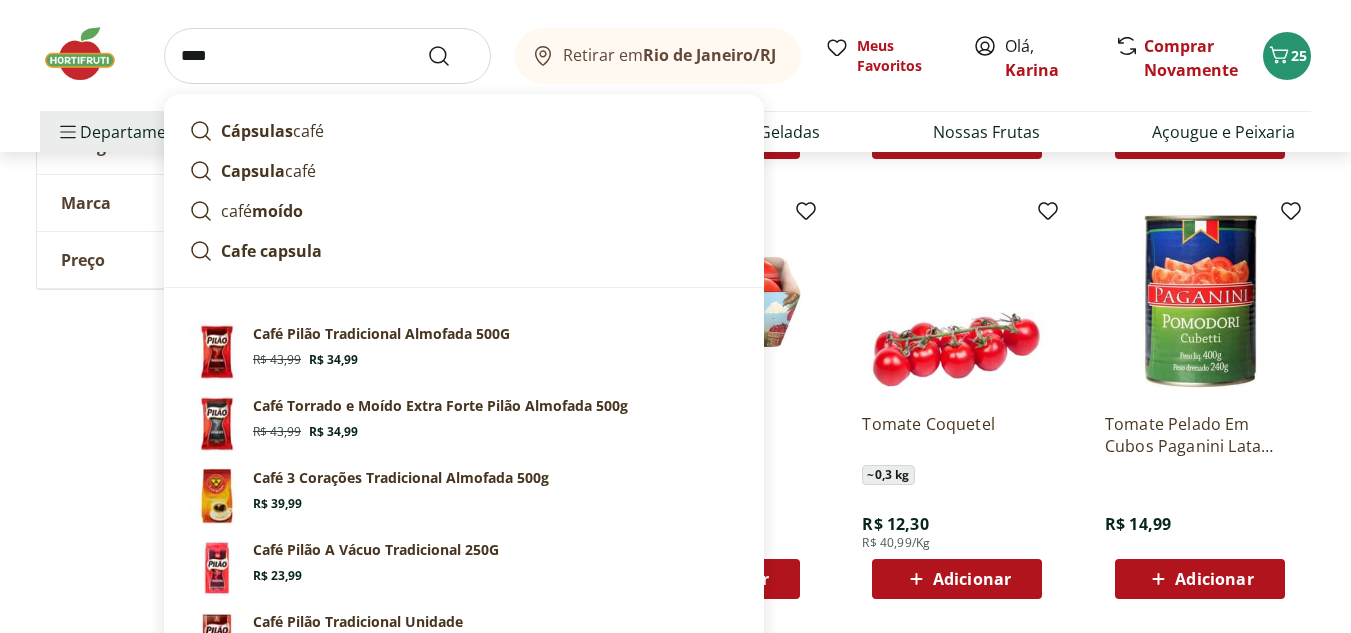 type on "****" 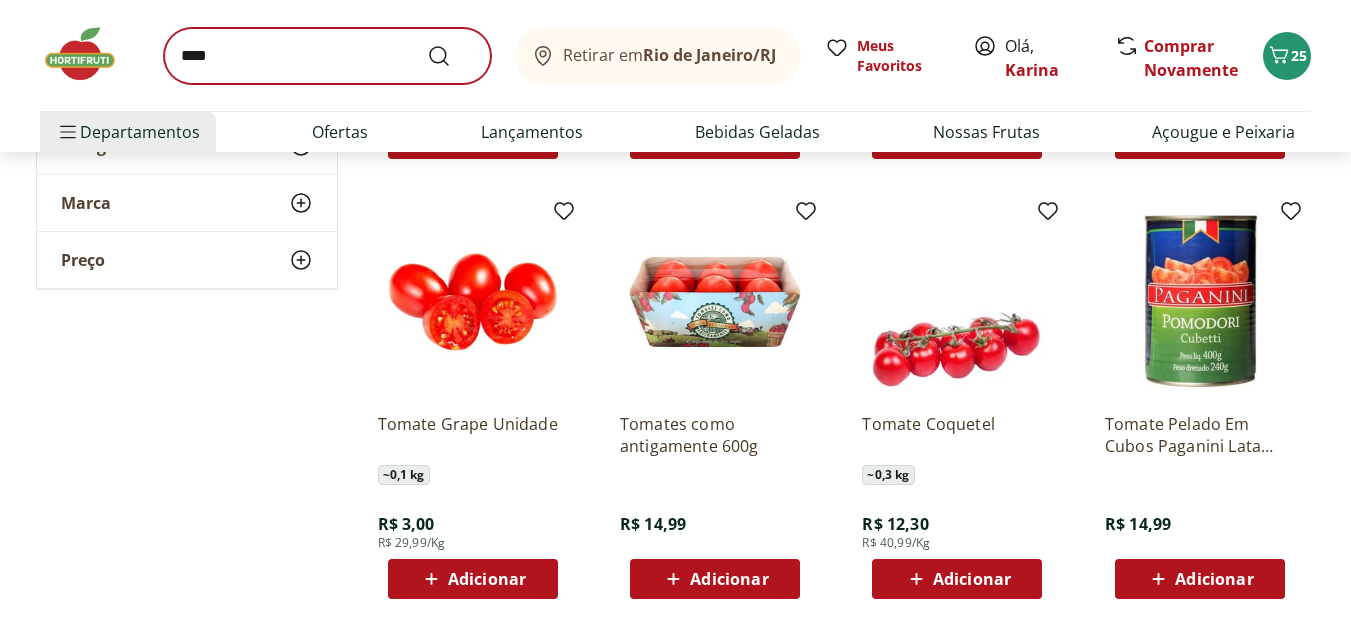 scroll, scrollTop: 0, scrollLeft: 0, axis: both 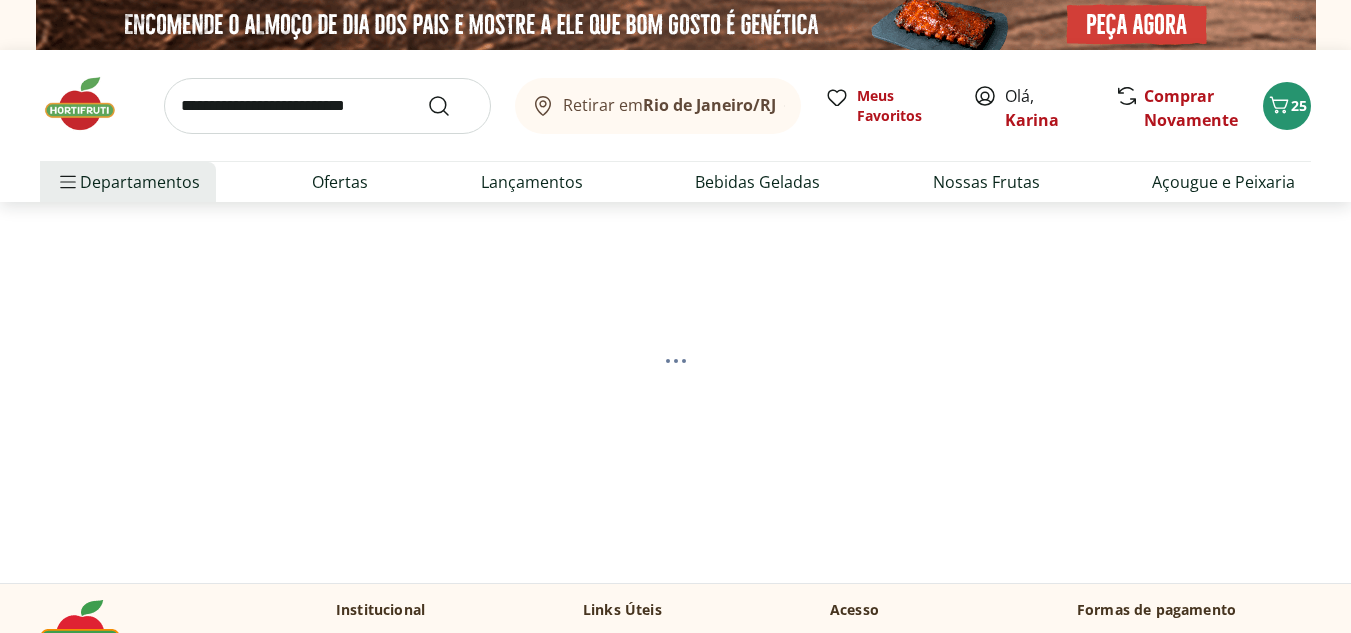 select on "**********" 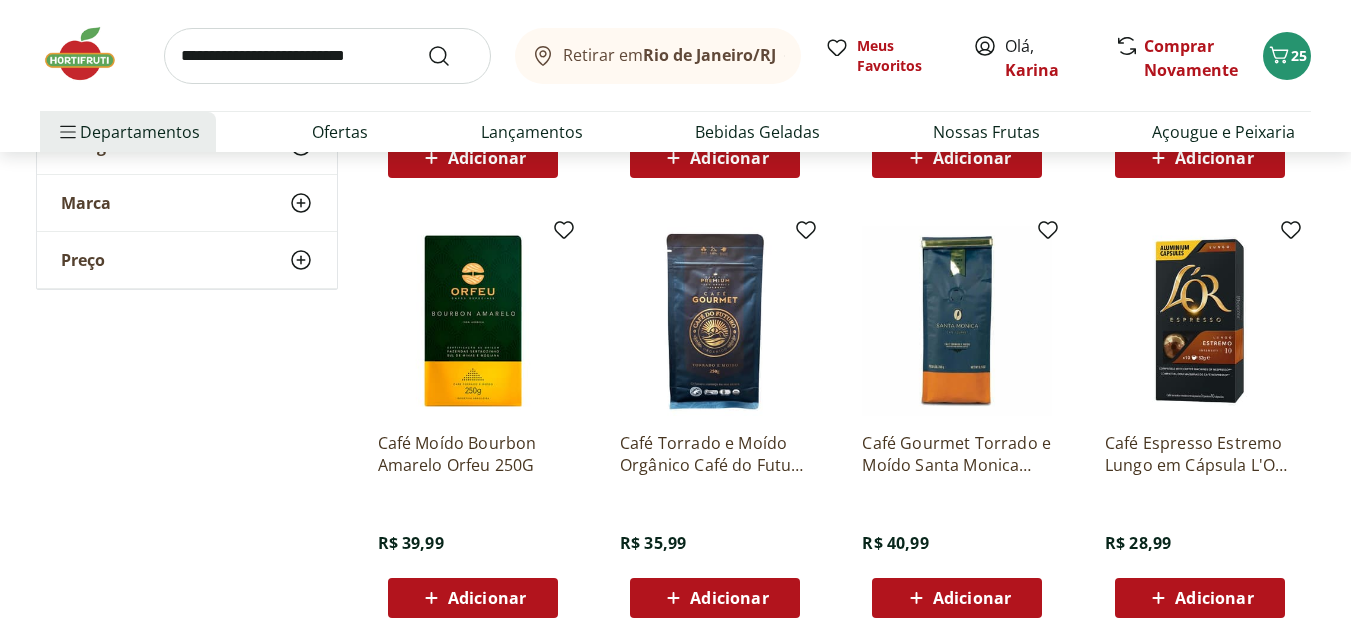 scroll, scrollTop: 2500, scrollLeft: 0, axis: vertical 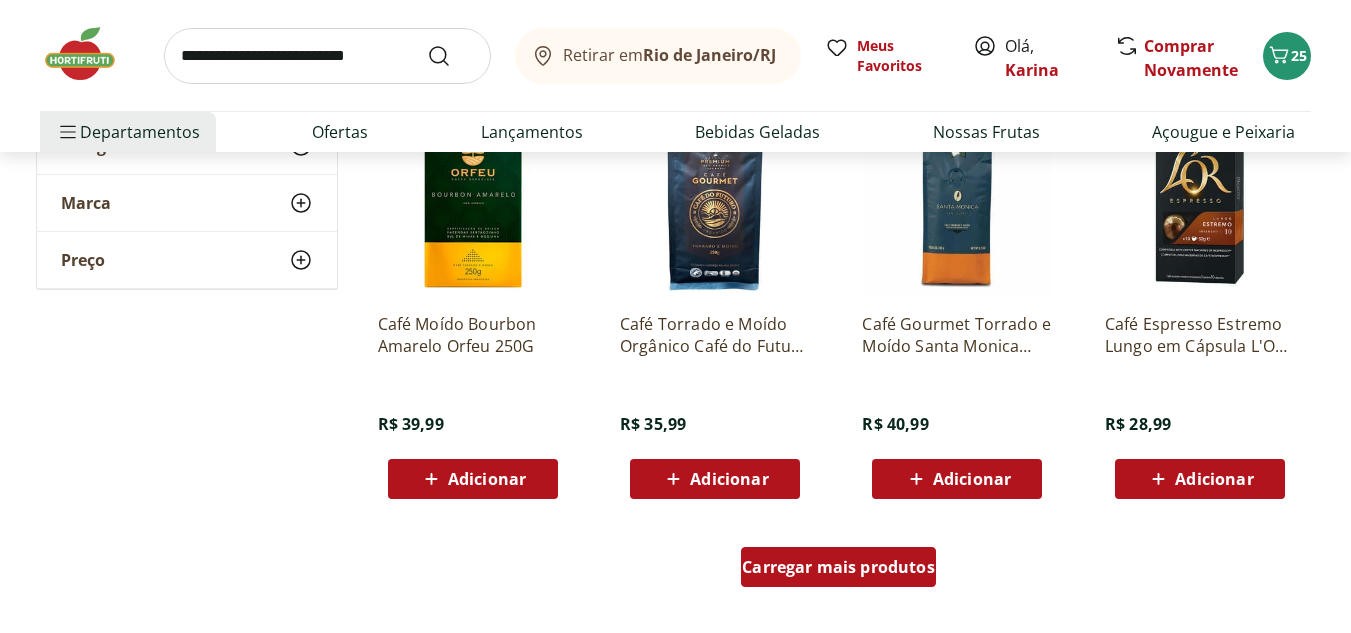 click on "Carregar mais produtos" at bounding box center (838, 567) 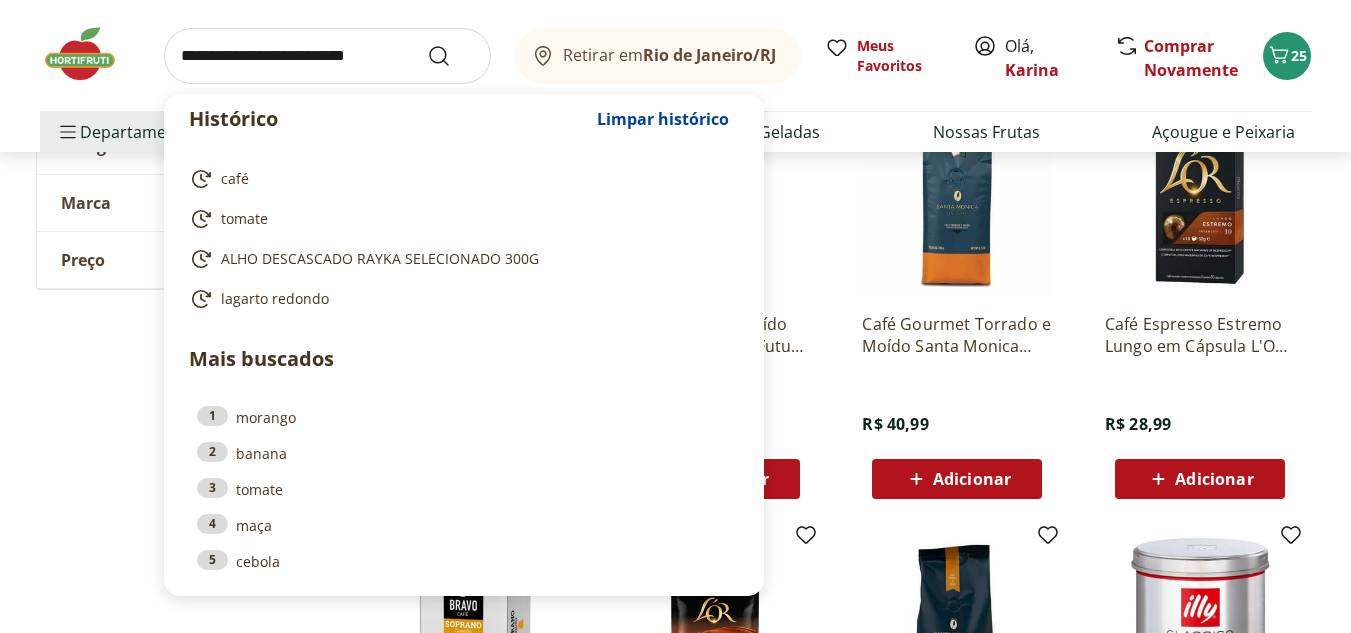 click at bounding box center (327, 56) 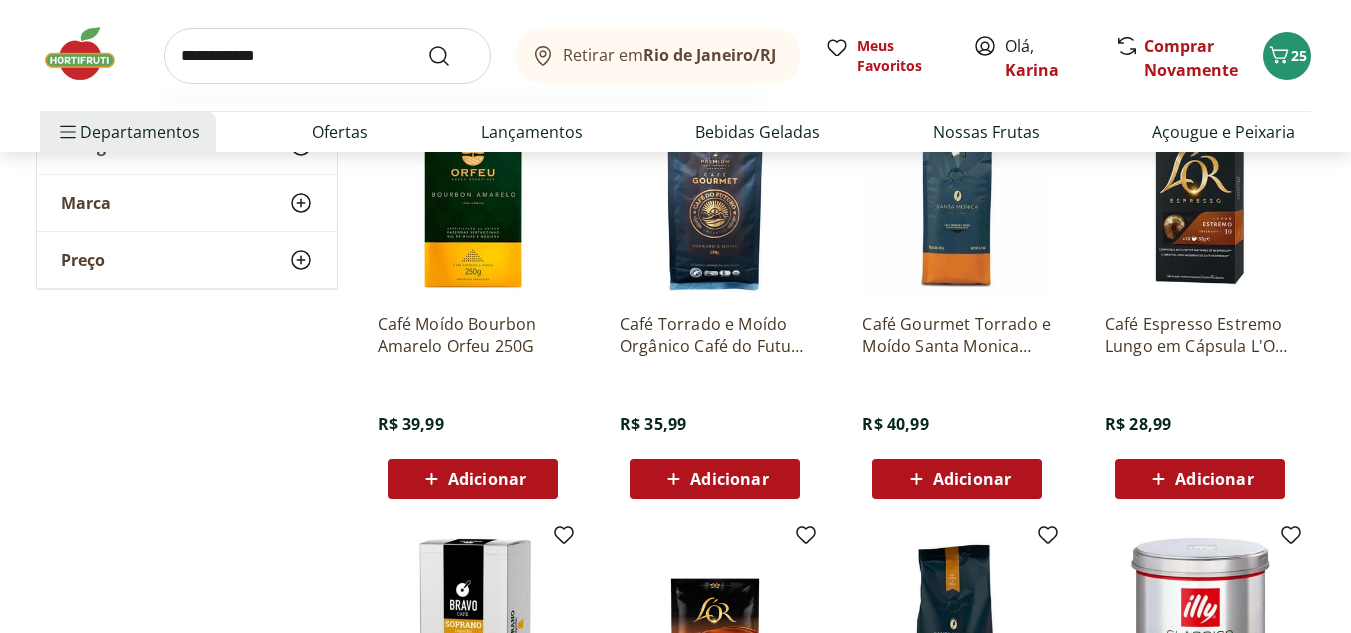 type on "**********" 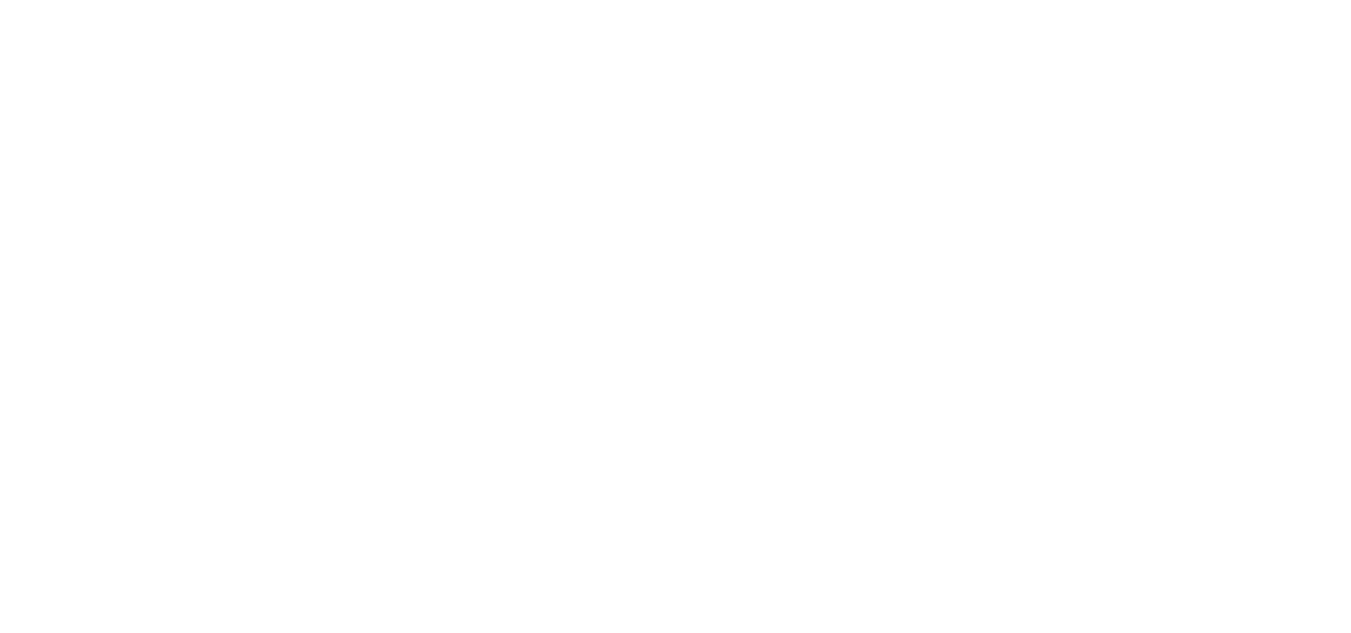 scroll, scrollTop: 0, scrollLeft: 0, axis: both 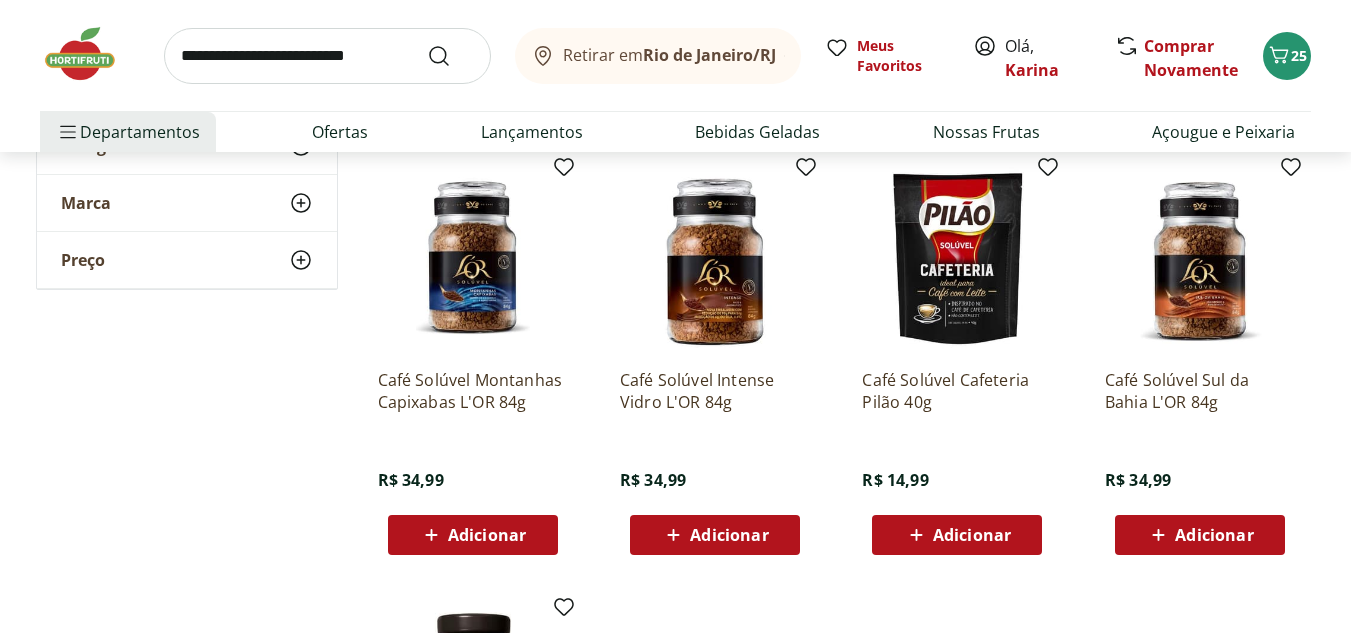 click on "Adicionar" at bounding box center (729, 535) 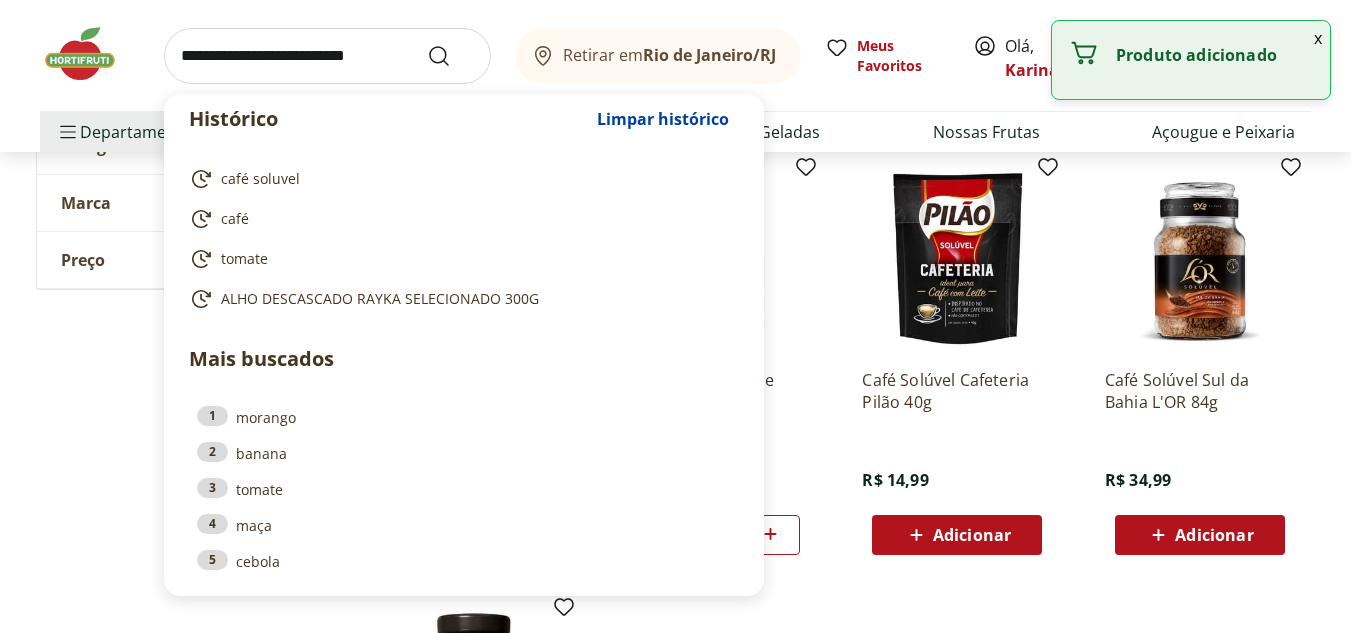 click at bounding box center (327, 56) 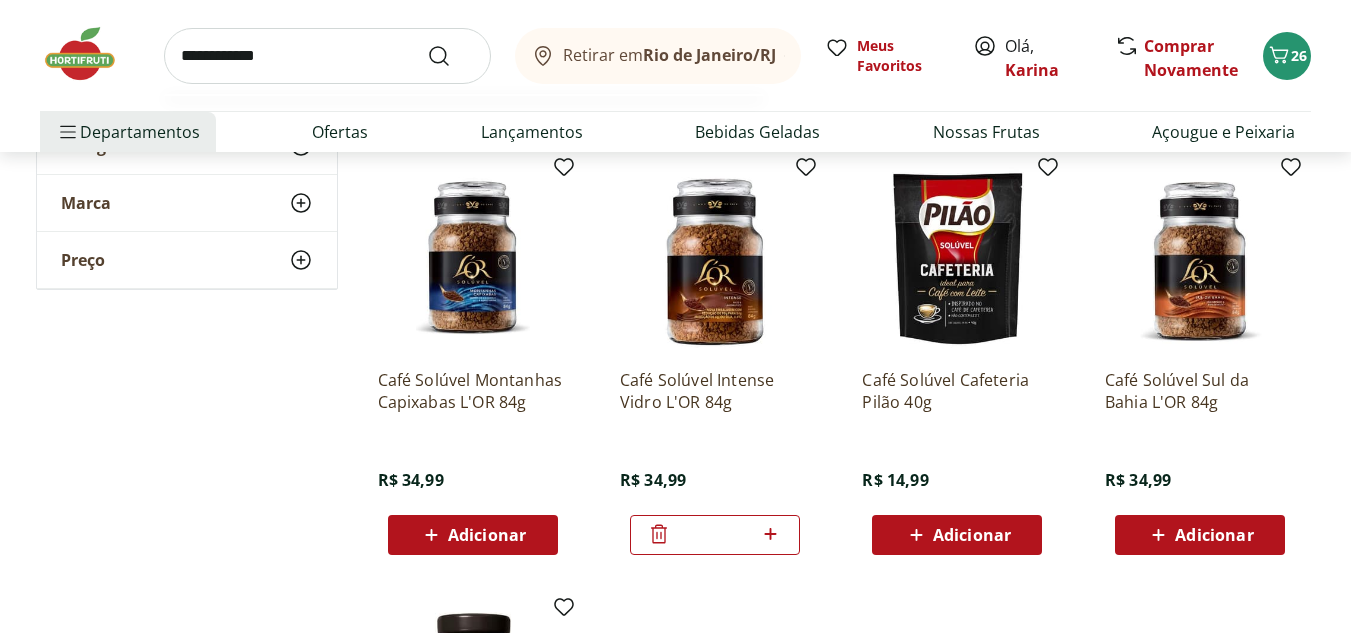 type on "**********" 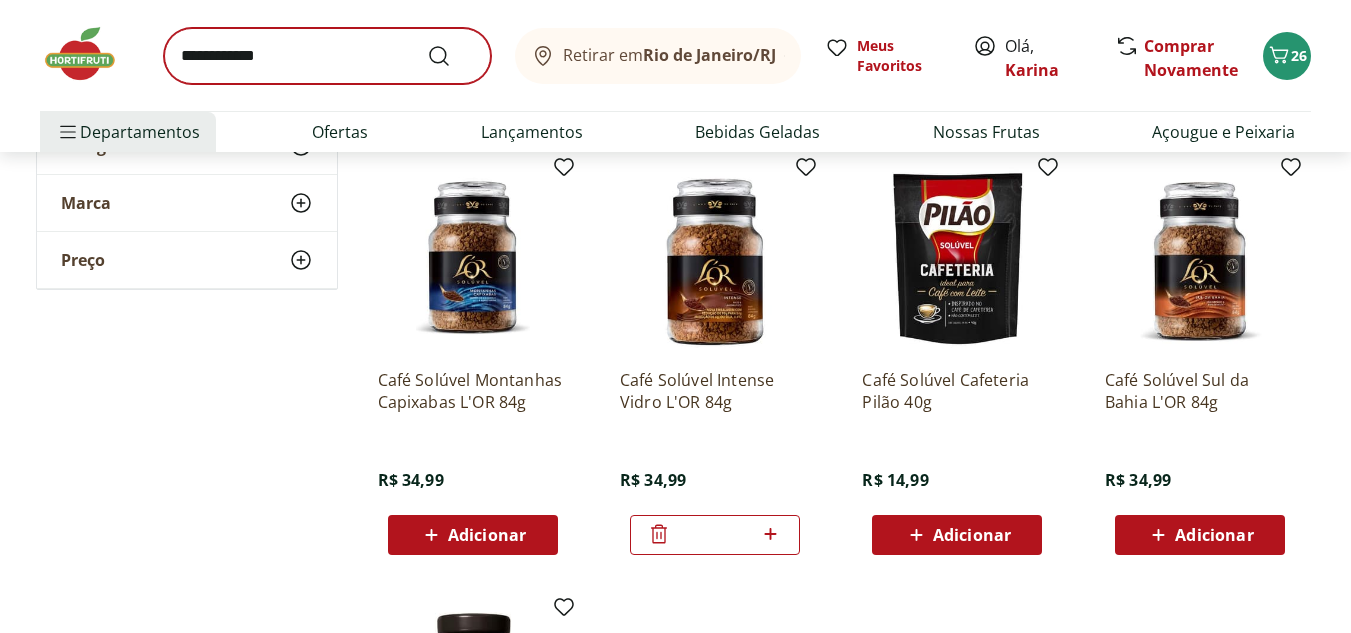 scroll, scrollTop: 0, scrollLeft: 0, axis: both 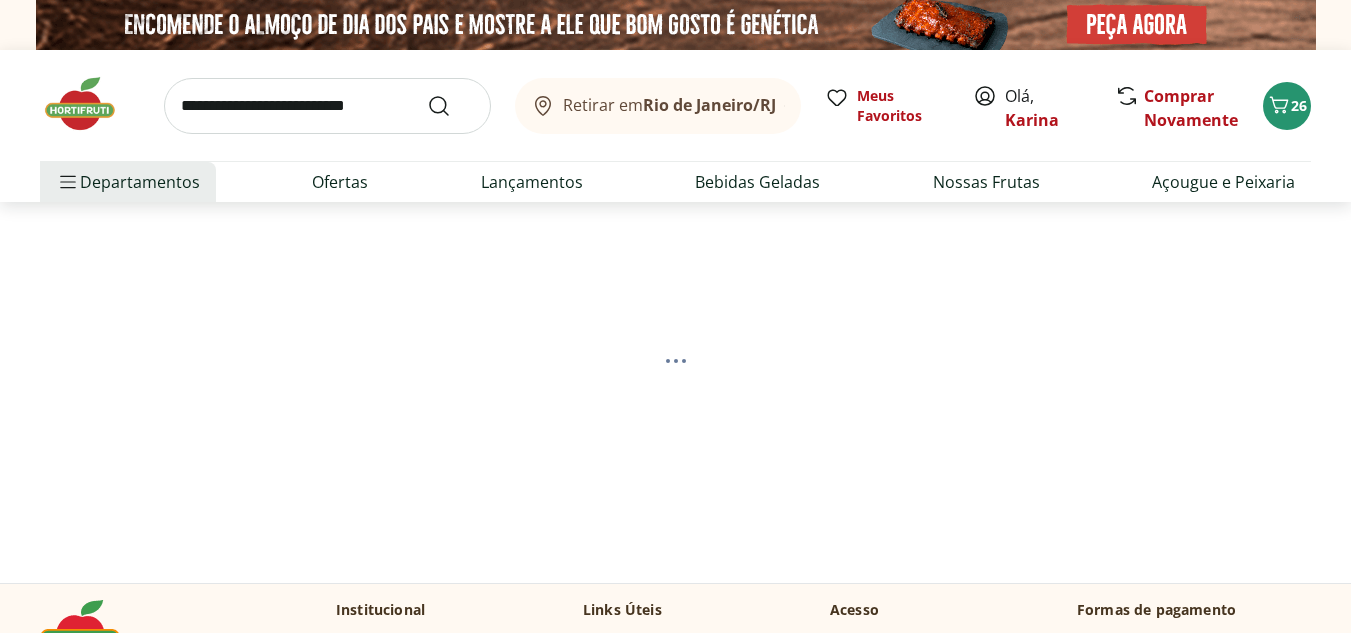 select on "**********" 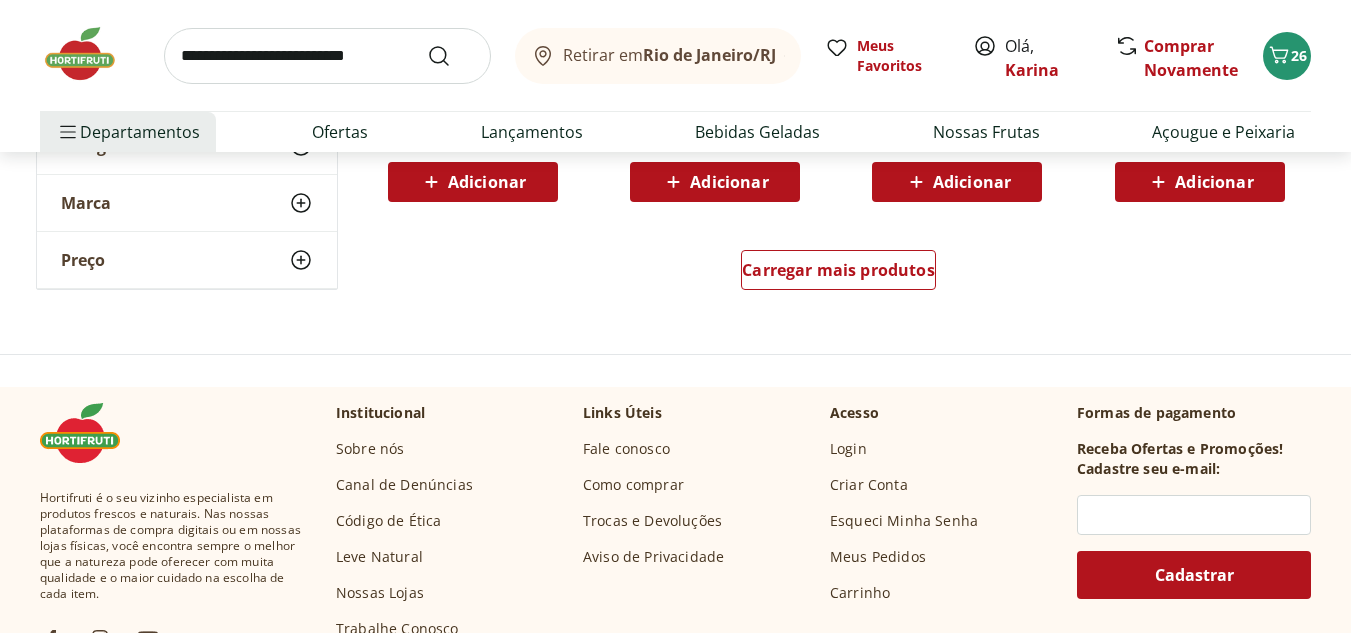scroll, scrollTop: 1500, scrollLeft: 0, axis: vertical 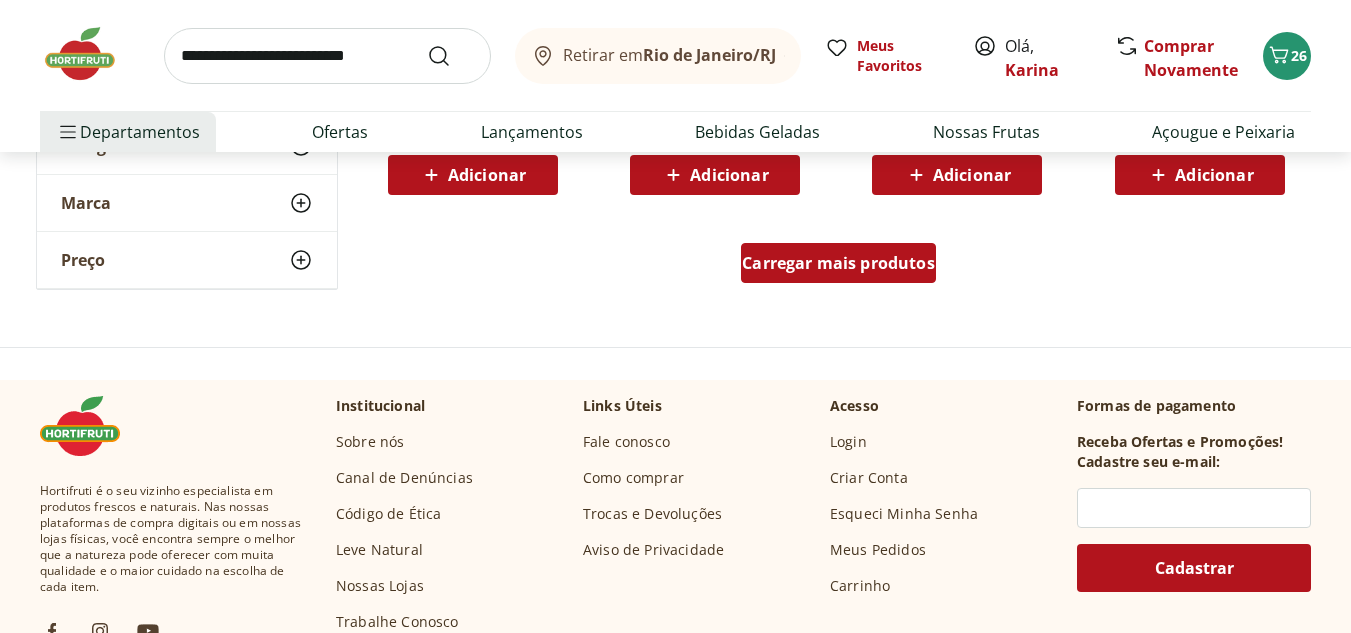 click on "Carregar mais produtos" at bounding box center (838, 263) 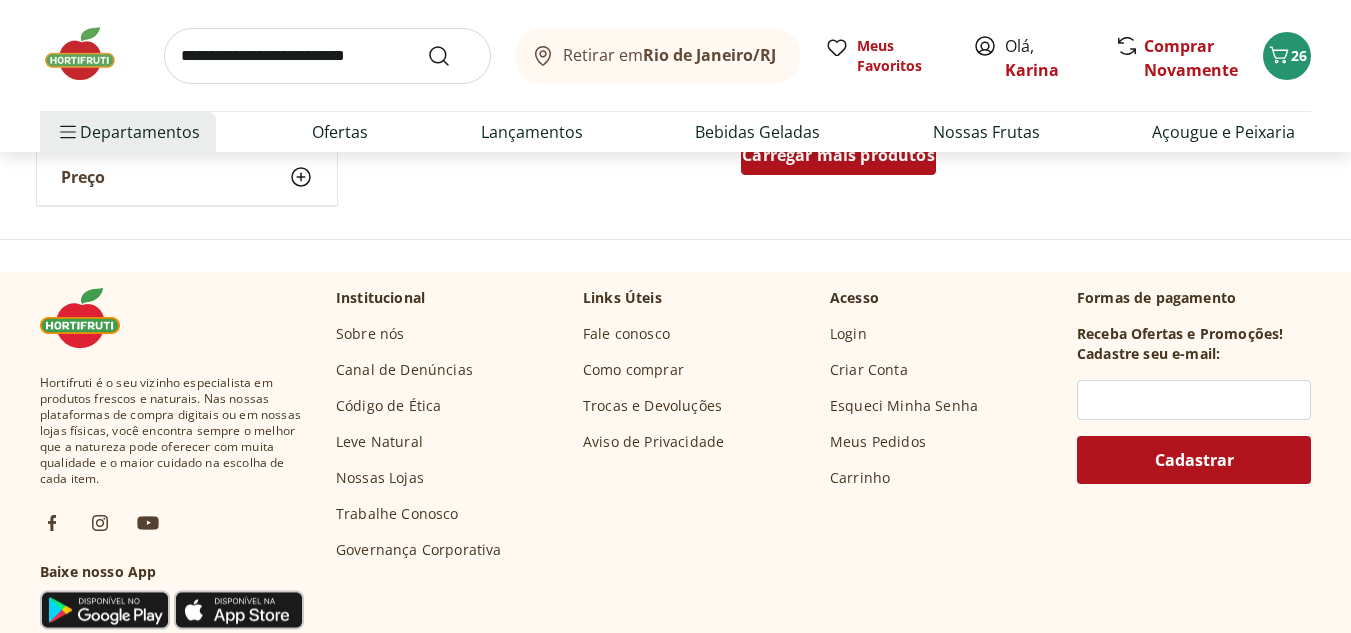 scroll, scrollTop: 2800, scrollLeft: 0, axis: vertical 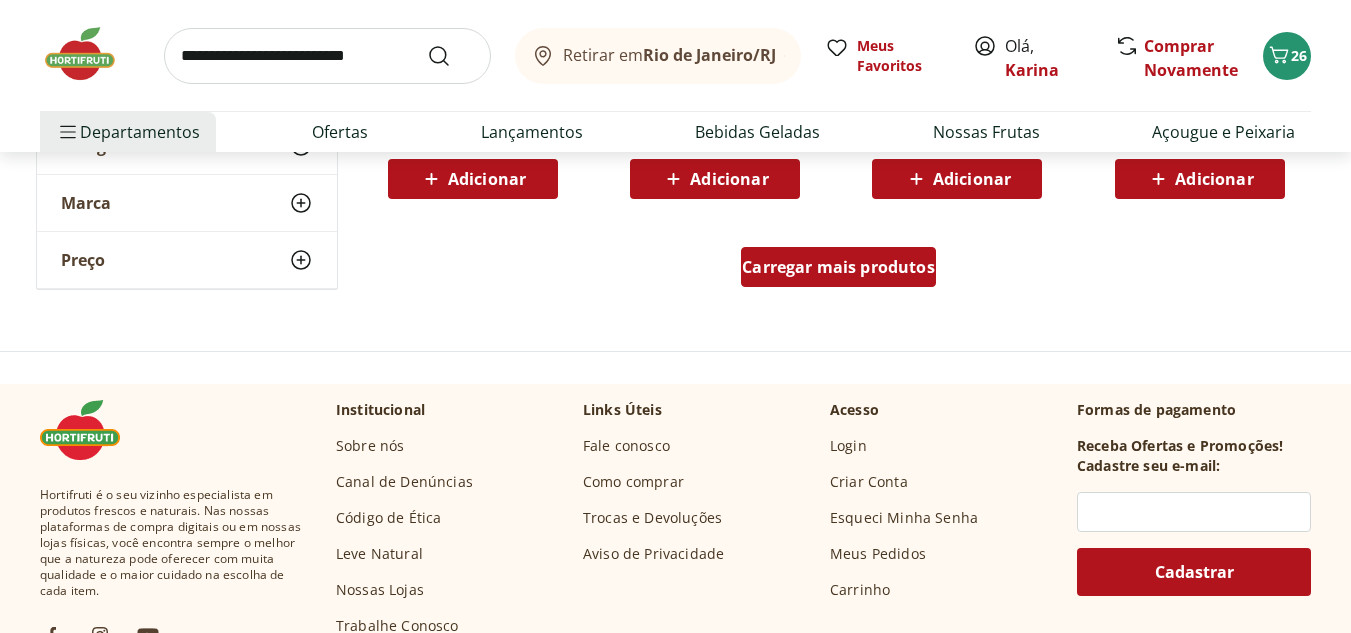 click on "Carregar mais produtos" at bounding box center (838, 267) 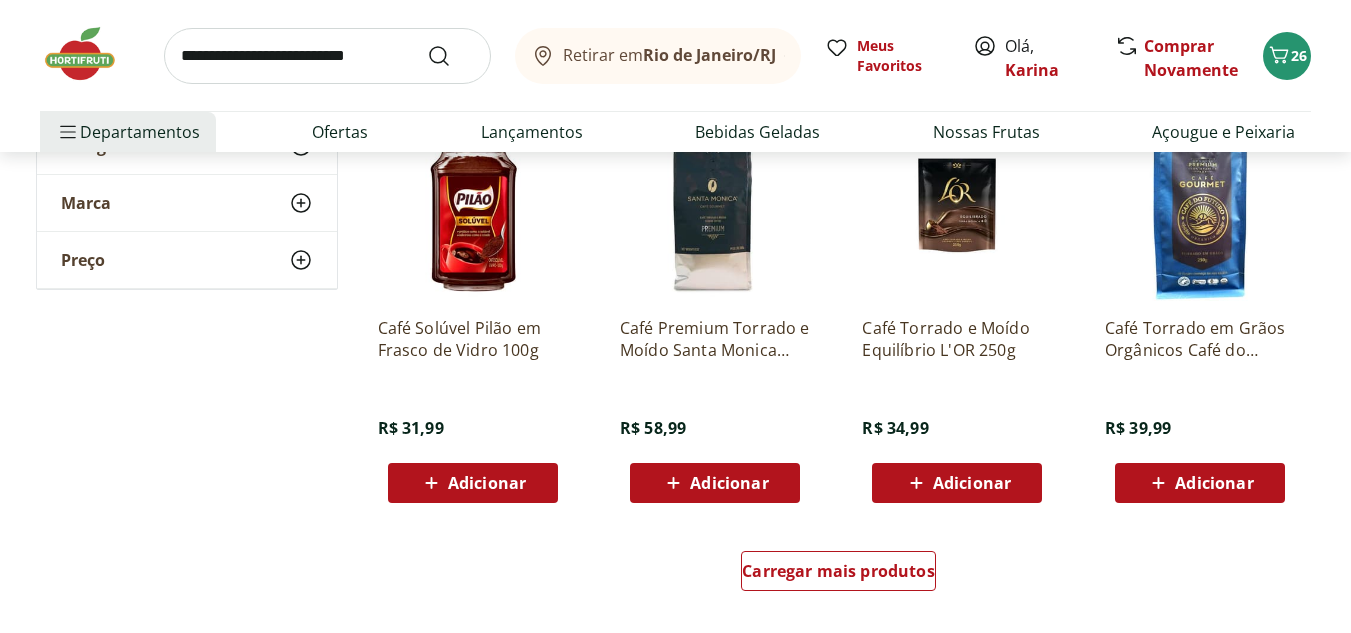 scroll, scrollTop: 3900, scrollLeft: 0, axis: vertical 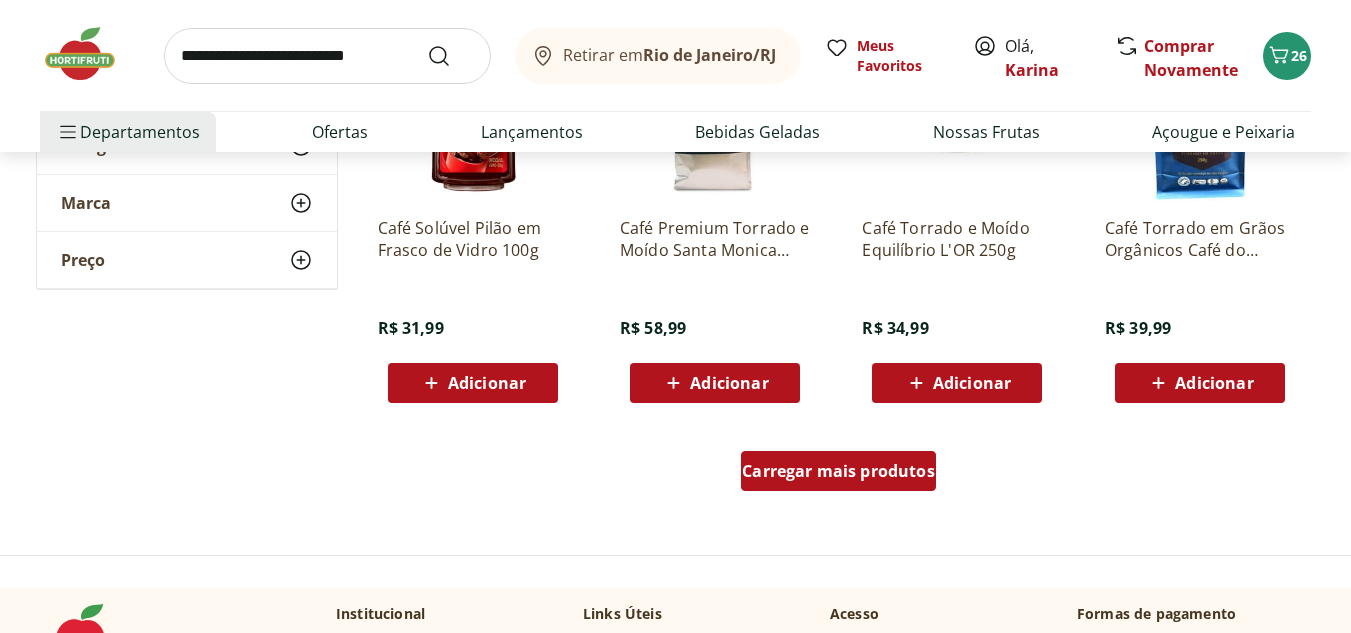 click on "Carregar mais produtos" at bounding box center (838, 471) 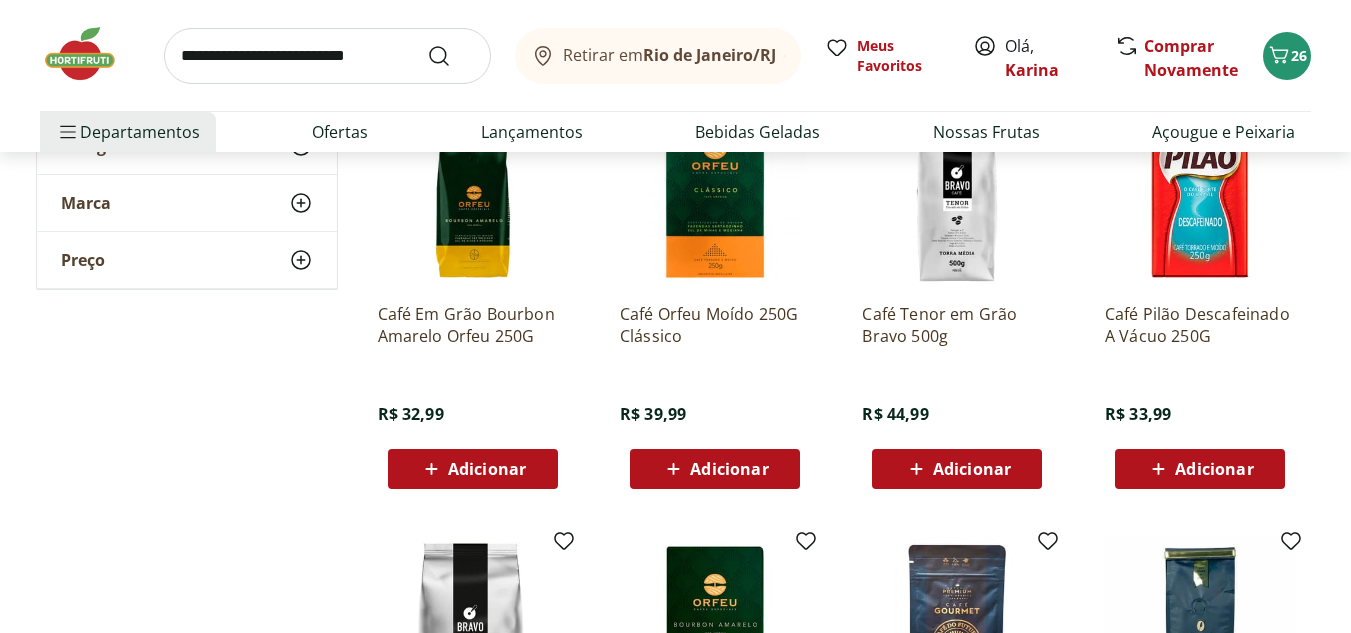 scroll, scrollTop: 1900, scrollLeft: 0, axis: vertical 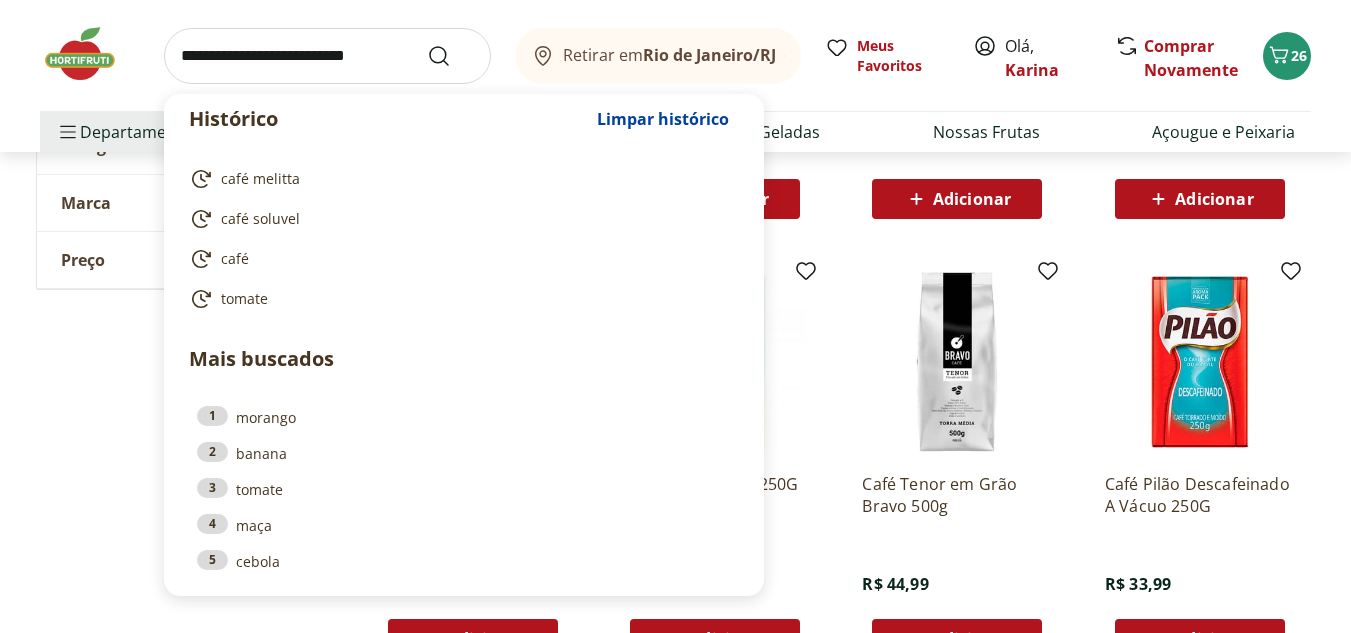 click at bounding box center [327, 56] 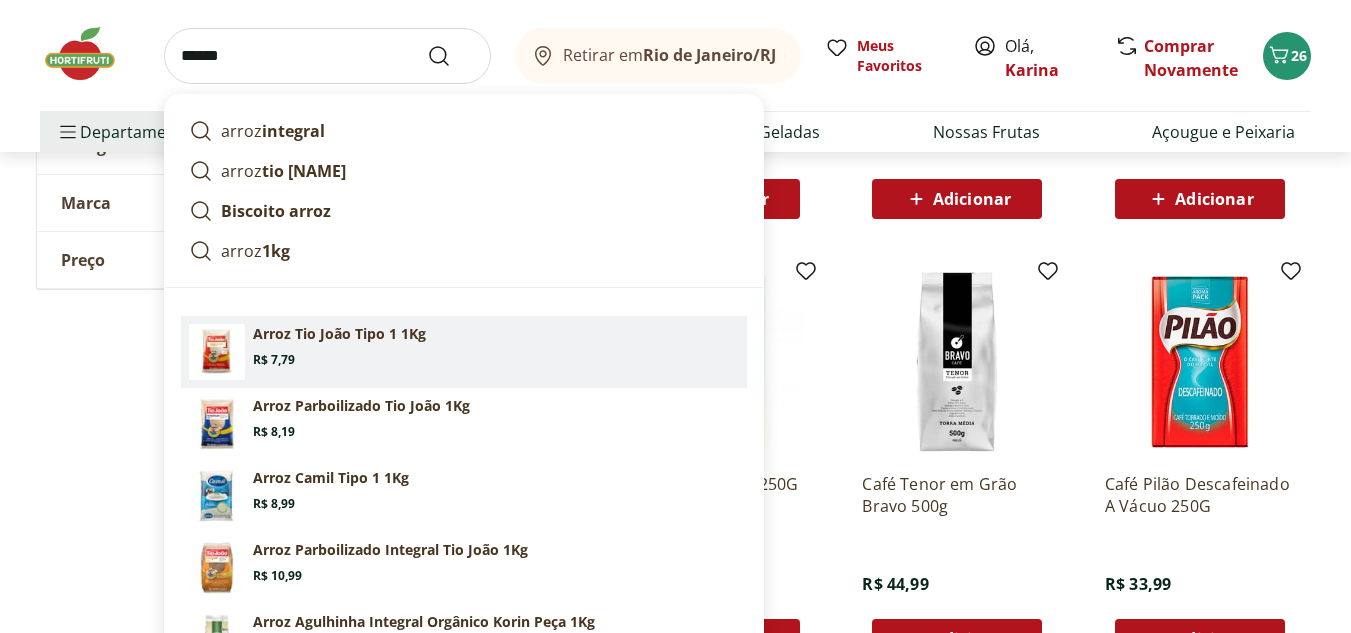 click on "Arroz Tio João Tipo 1 1Kg Price: R$ 7,79" at bounding box center [496, 346] 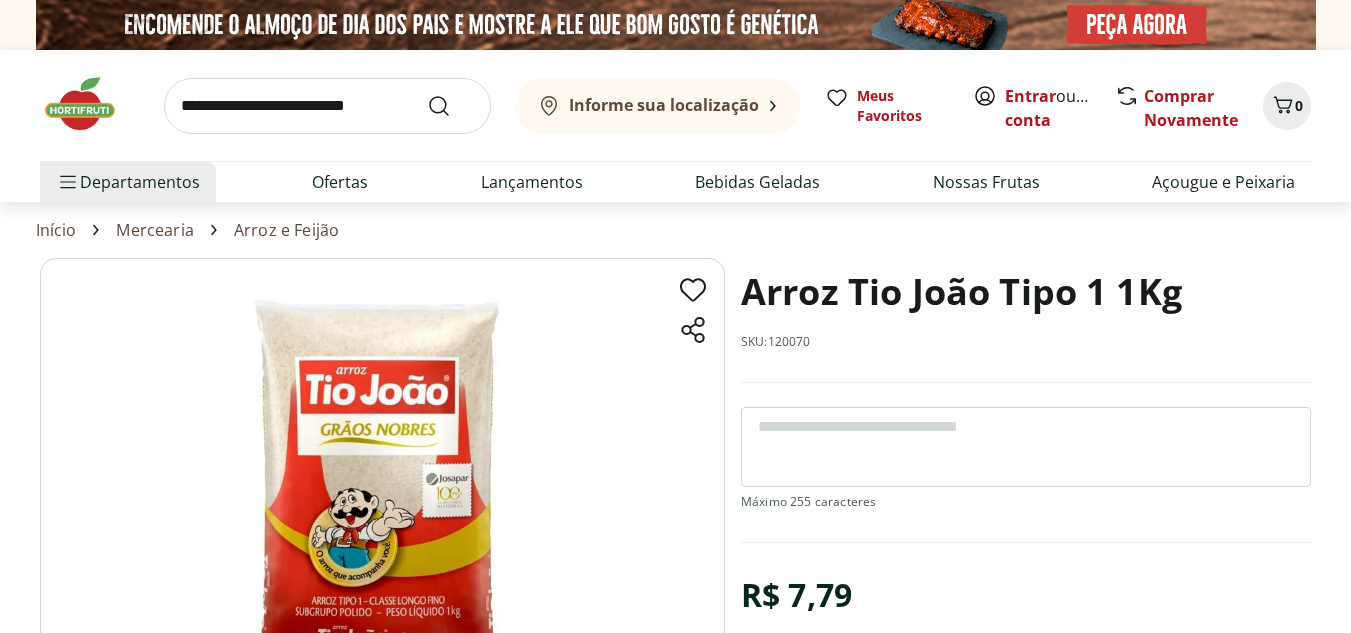 scroll, scrollTop: 0, scrollLeft: 0, axis: both 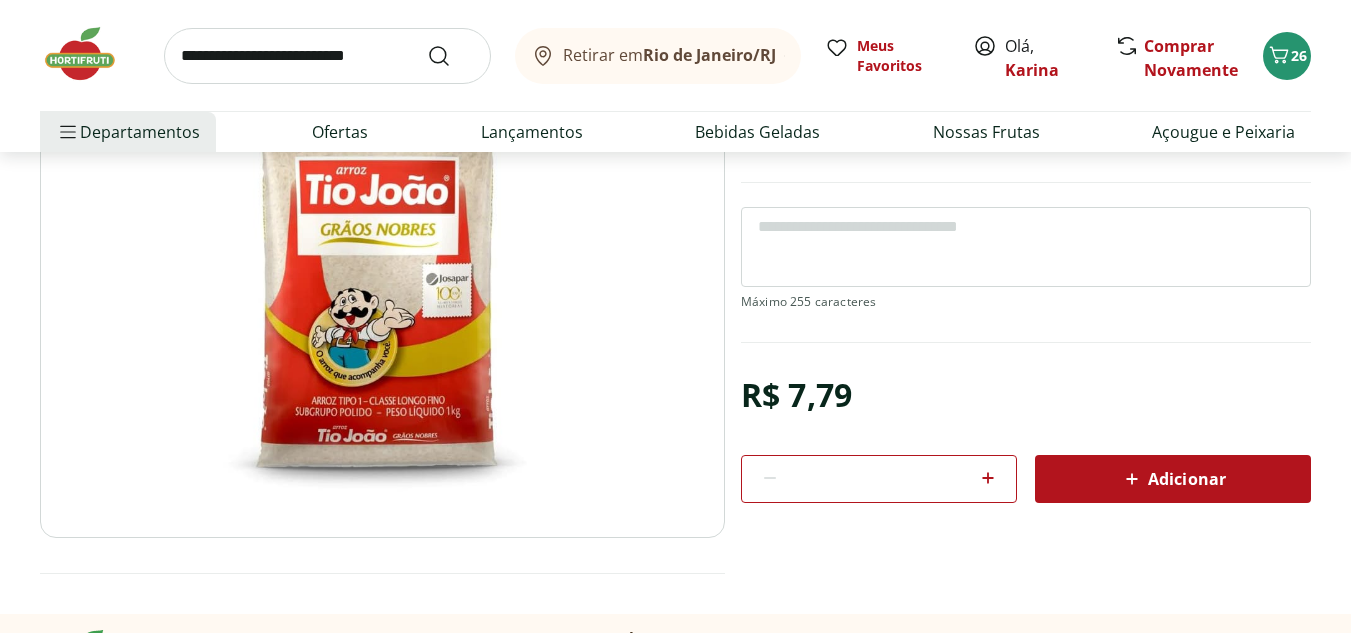 click on "Adicionar" at bounding box center (1173, 479) 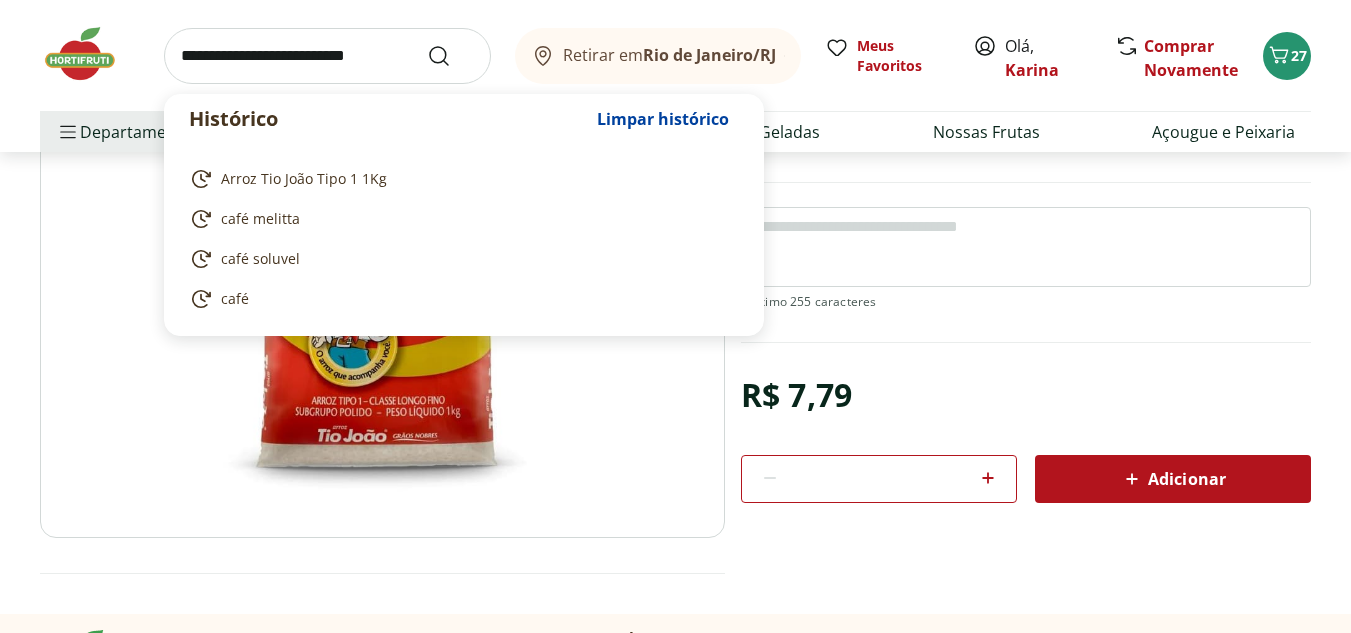 click at bounding box center [327, 56] 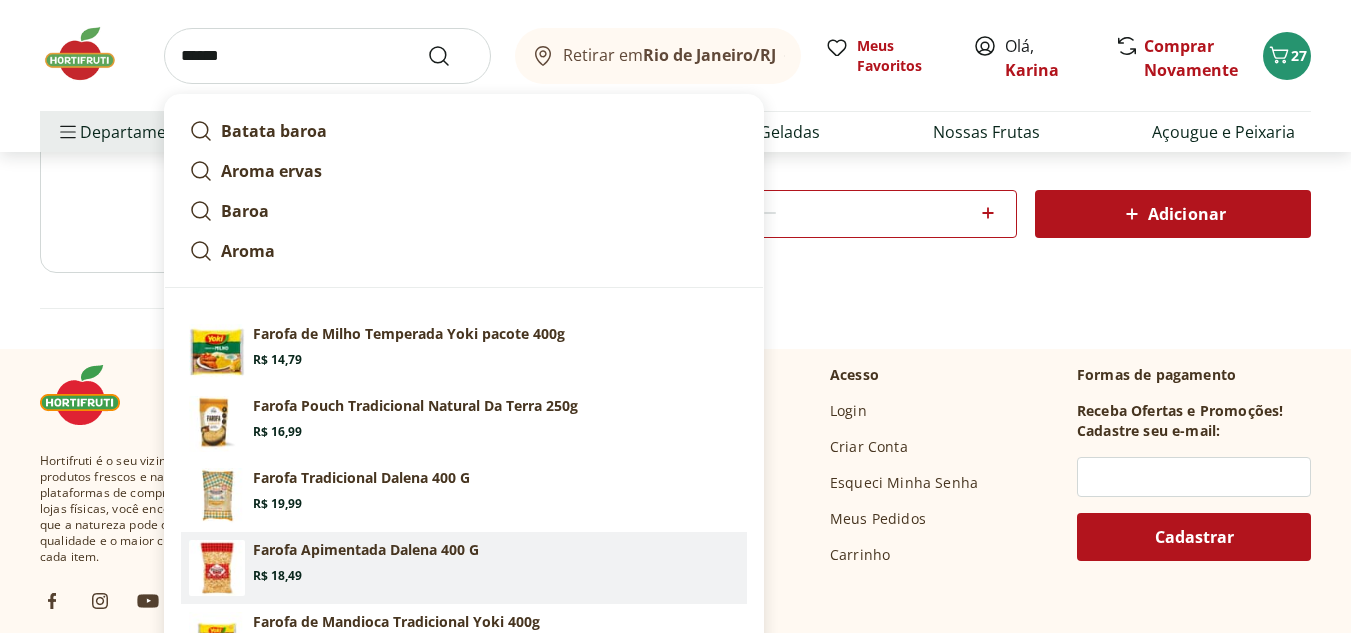 scroll, scrollTop: 500, scrollLeft: 0, axis: vertical 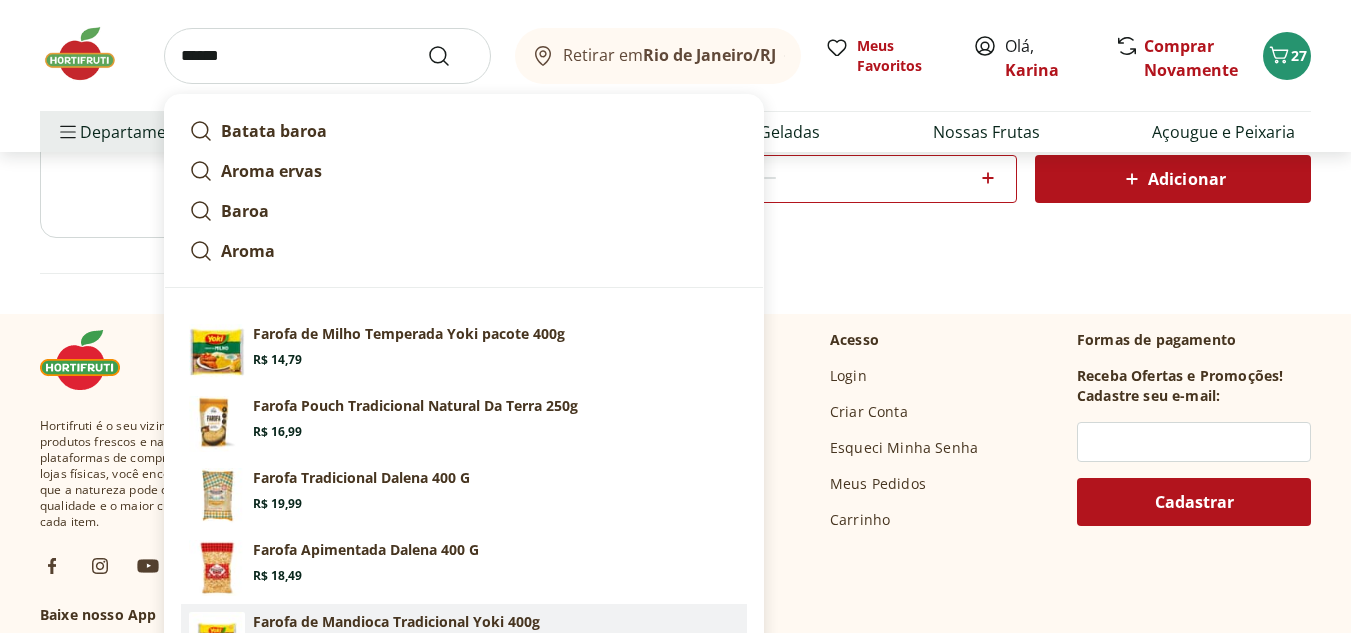 click on "Farofa de Mandioca Tradicional Yoki 400g" at bounding box center [396, 622] 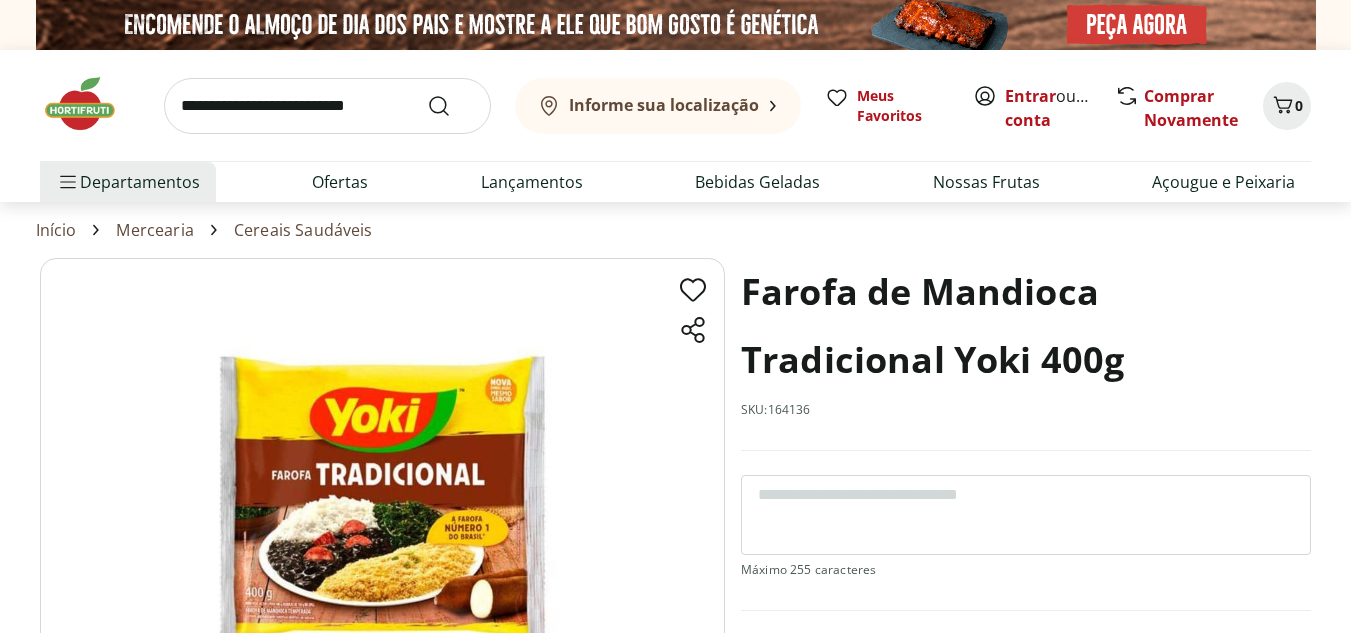 scroll, scrollTop: 0, scrollLeft: 0, axis: both 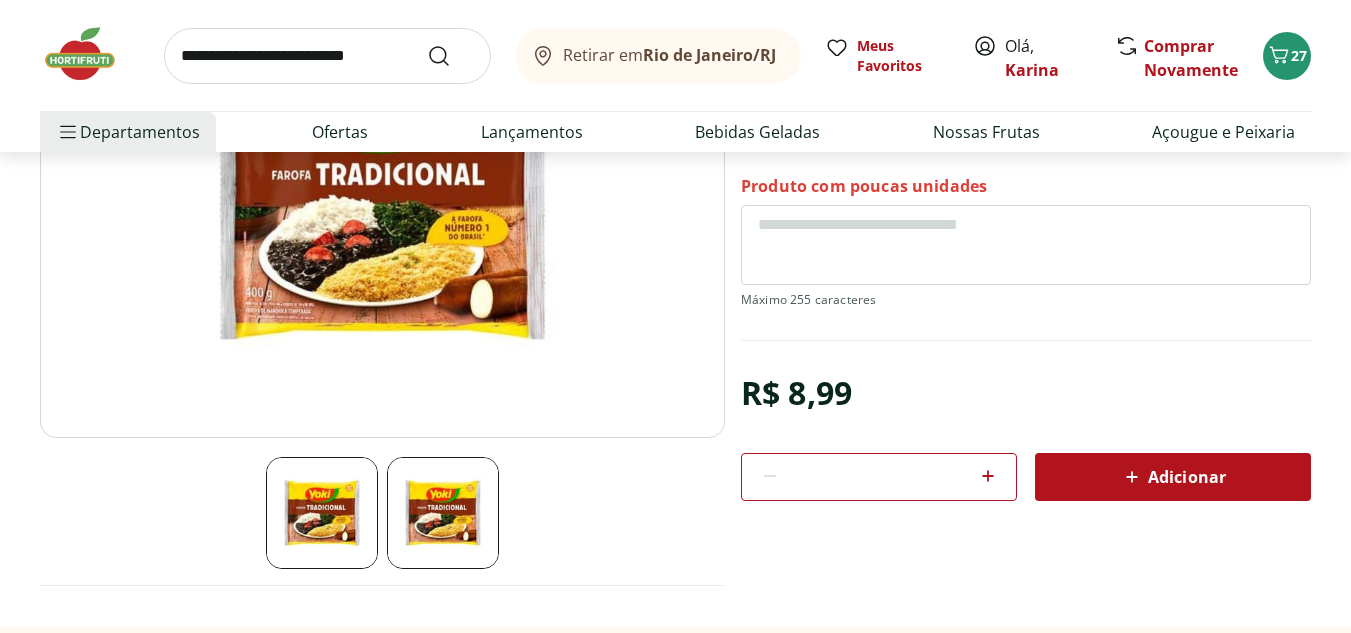 click at bounding box center [443, 513] 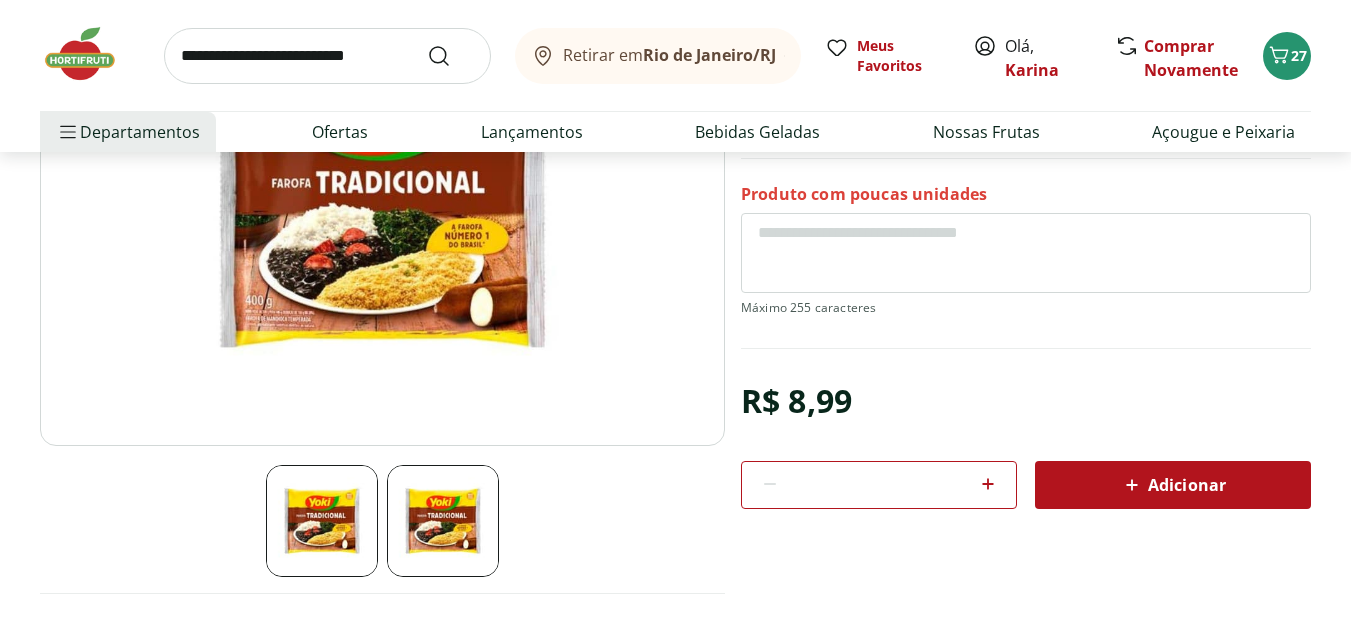scroll, scrollTop: 300, scrollLeft: 0, axis: vertical 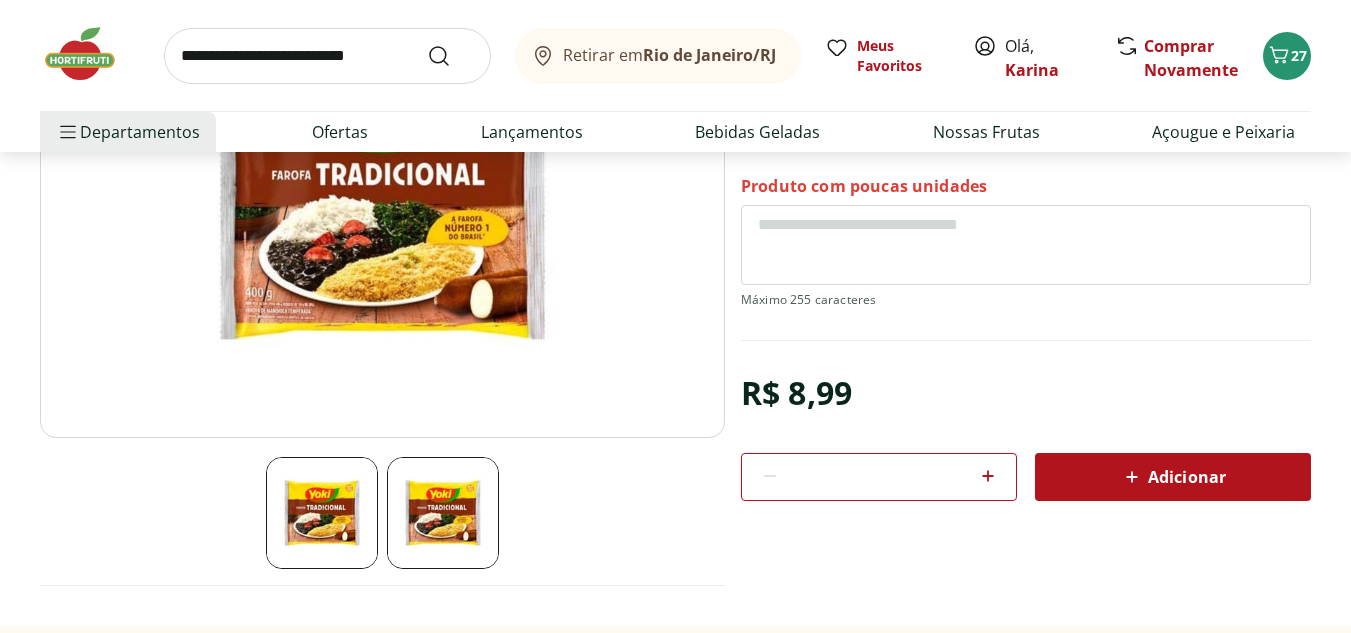 click on "Adicionar" at bounding box center (1173, 477) 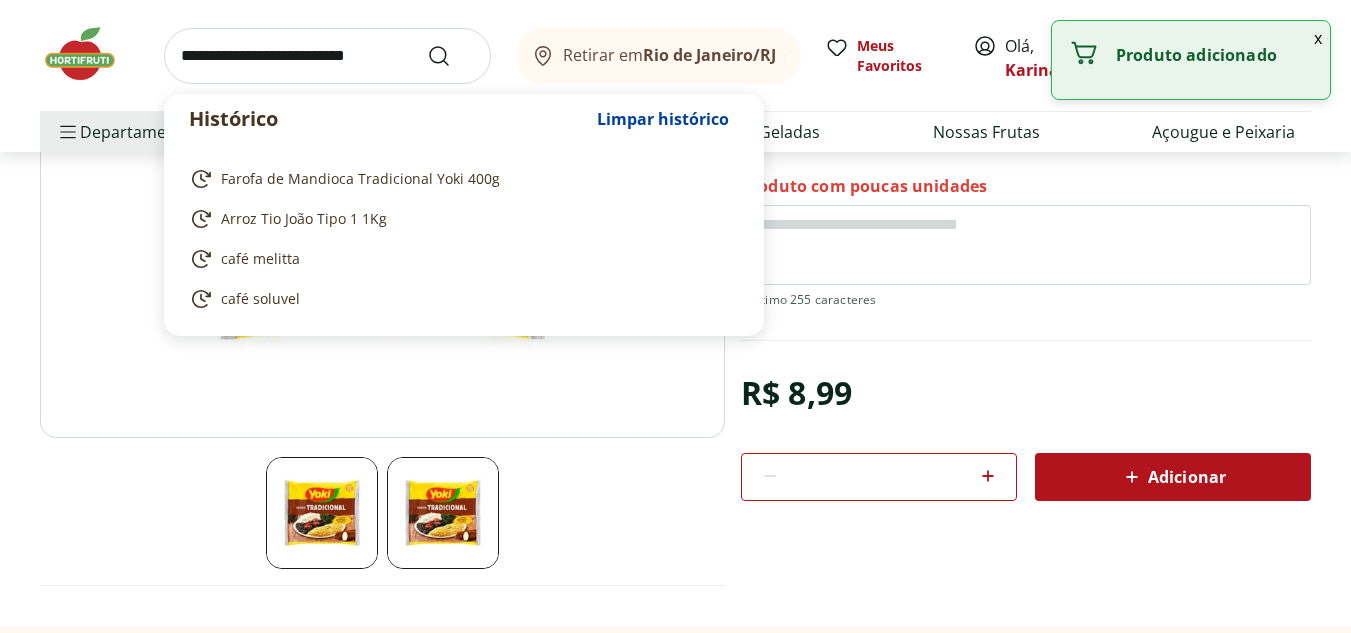 click at bounding box center [327, 56] 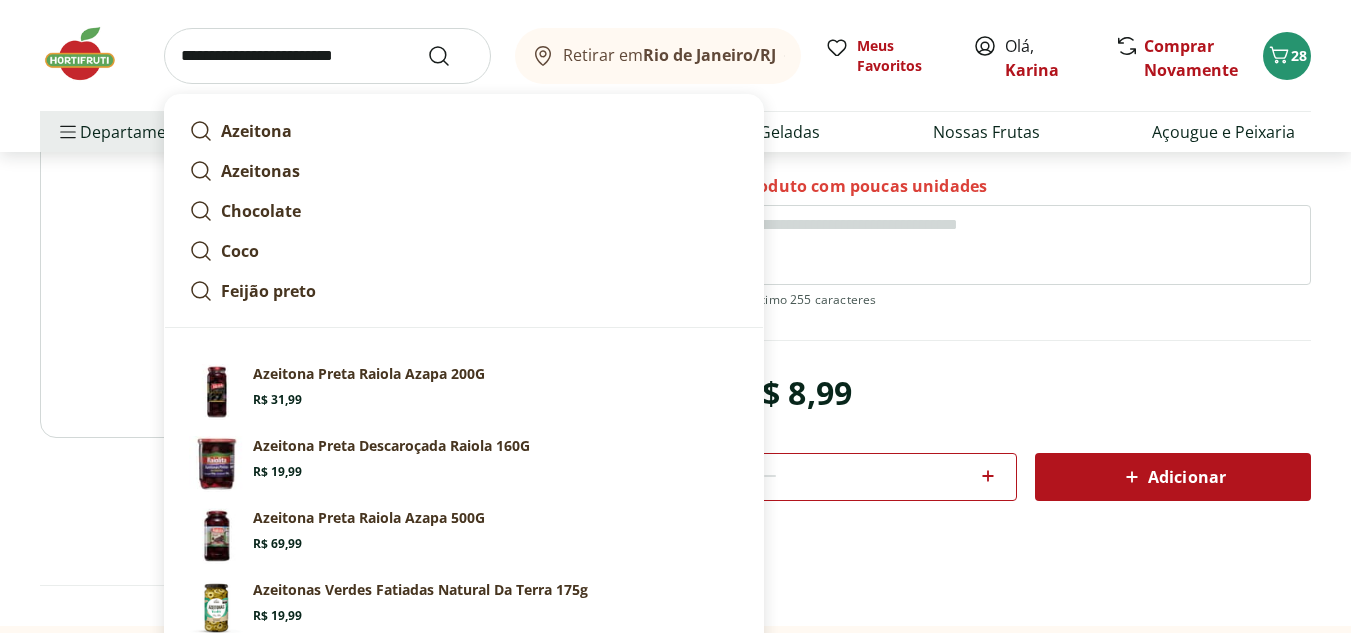 type on "**********" 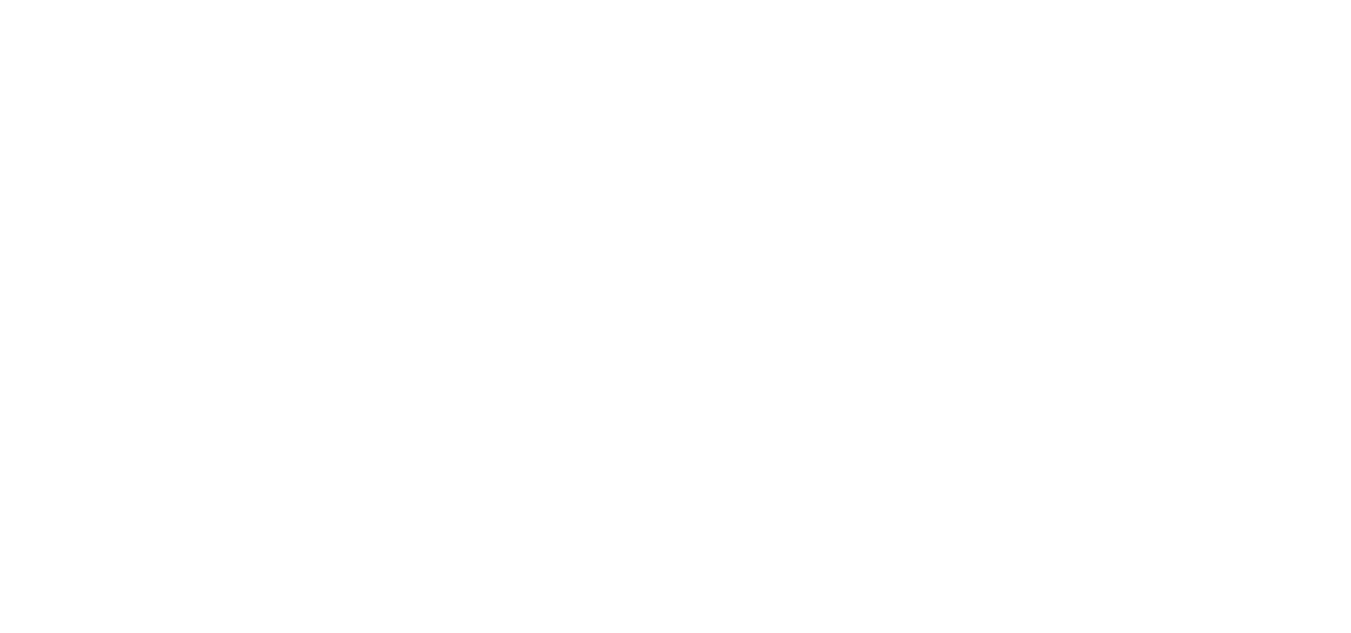 scroll, scrollTop: 0, scrollLeft: 0, axis: both 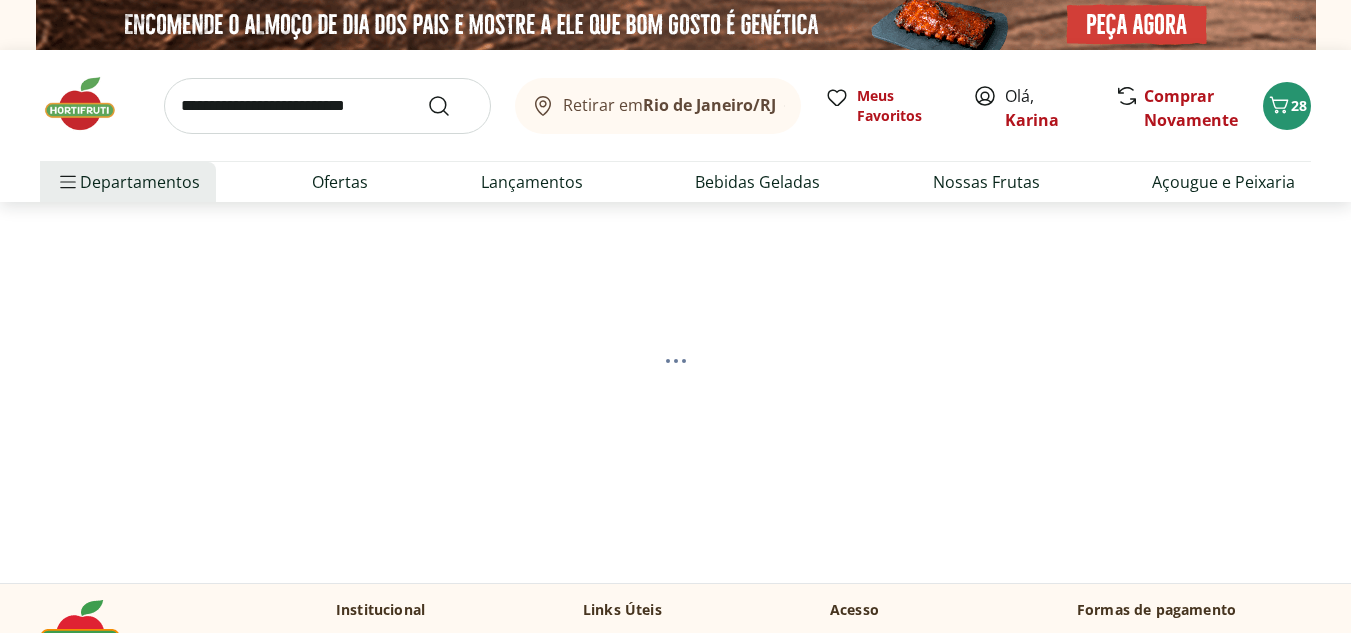 select on "**********" 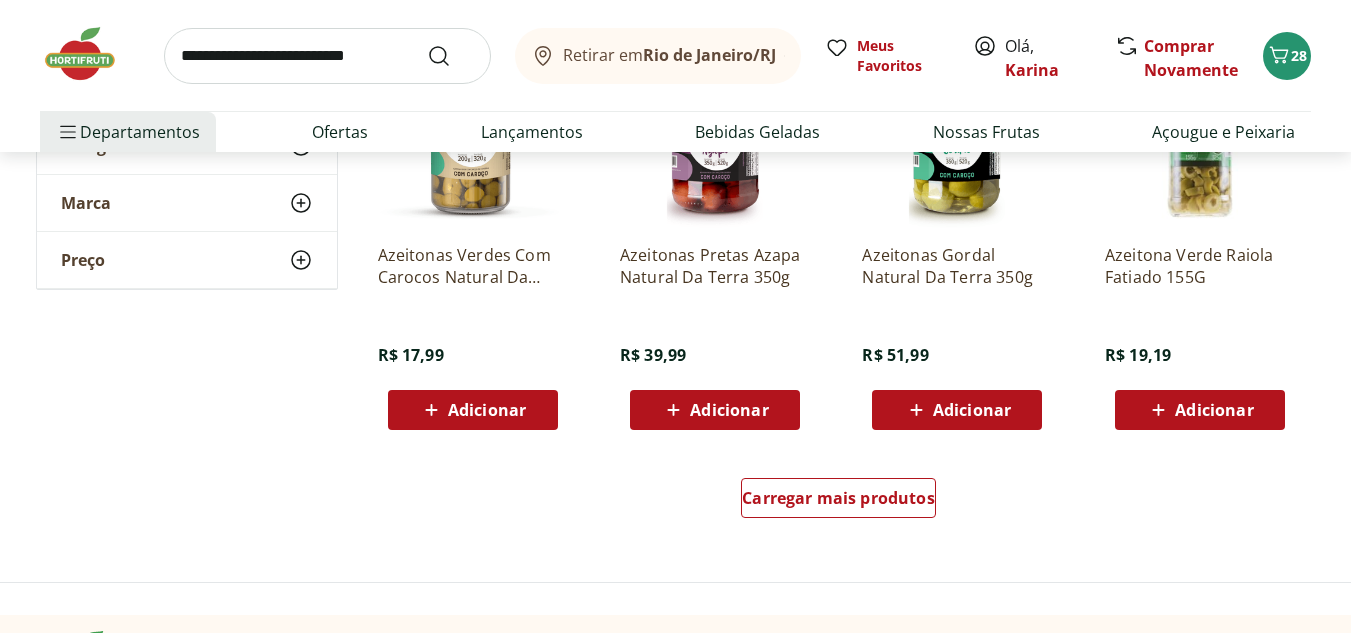 scroll, scrollTop: 1300, scrollLeft: 0, axis: vertical 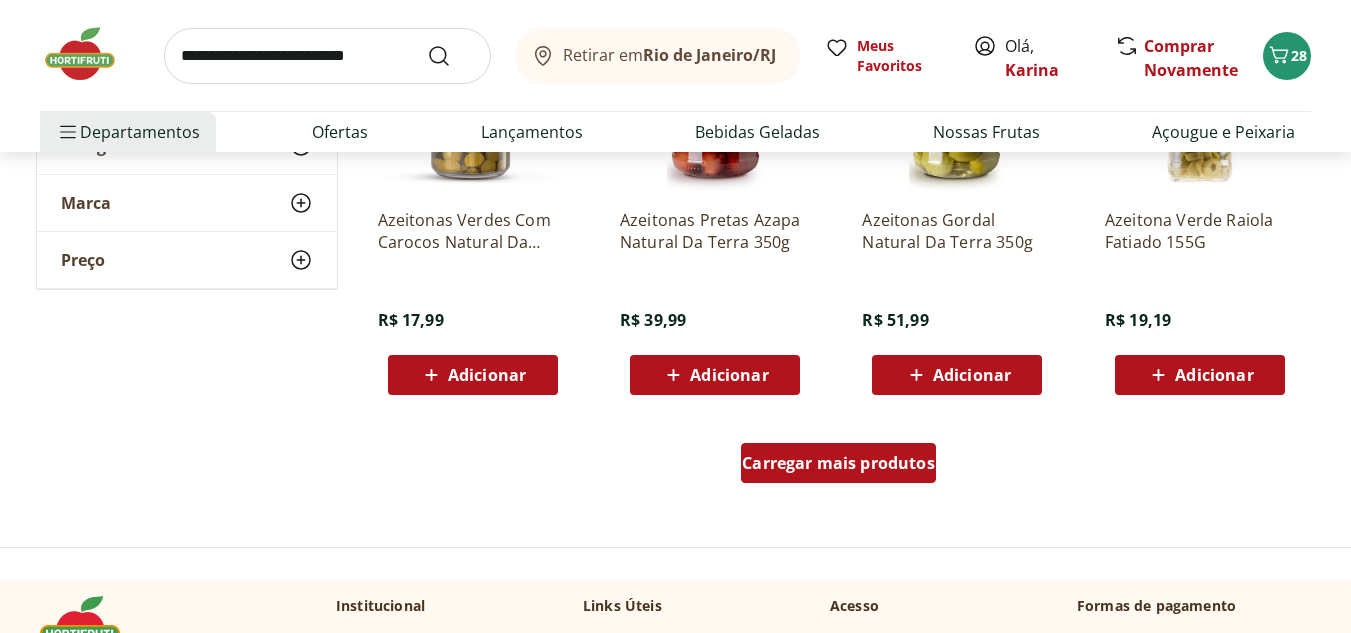 click on "Carregar mais produtos" at bounding box center (838, 463) 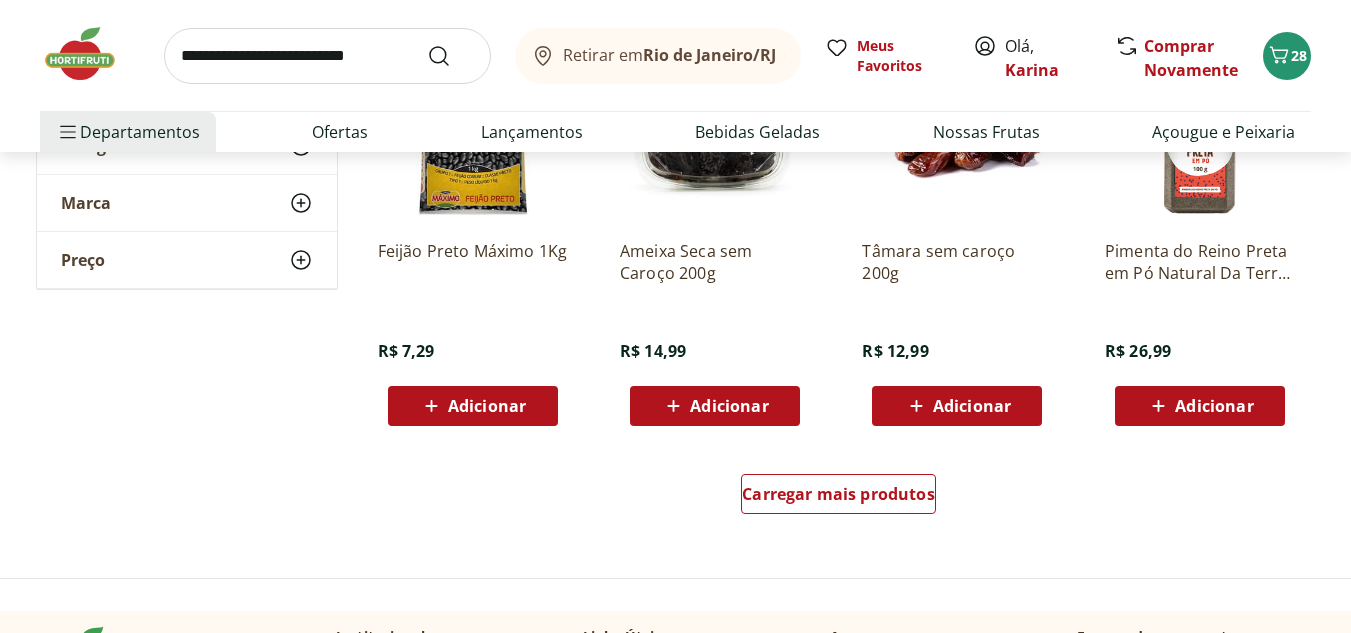 scroll, scrollTop: 2600, scrollLeft: 0, axis: vertical 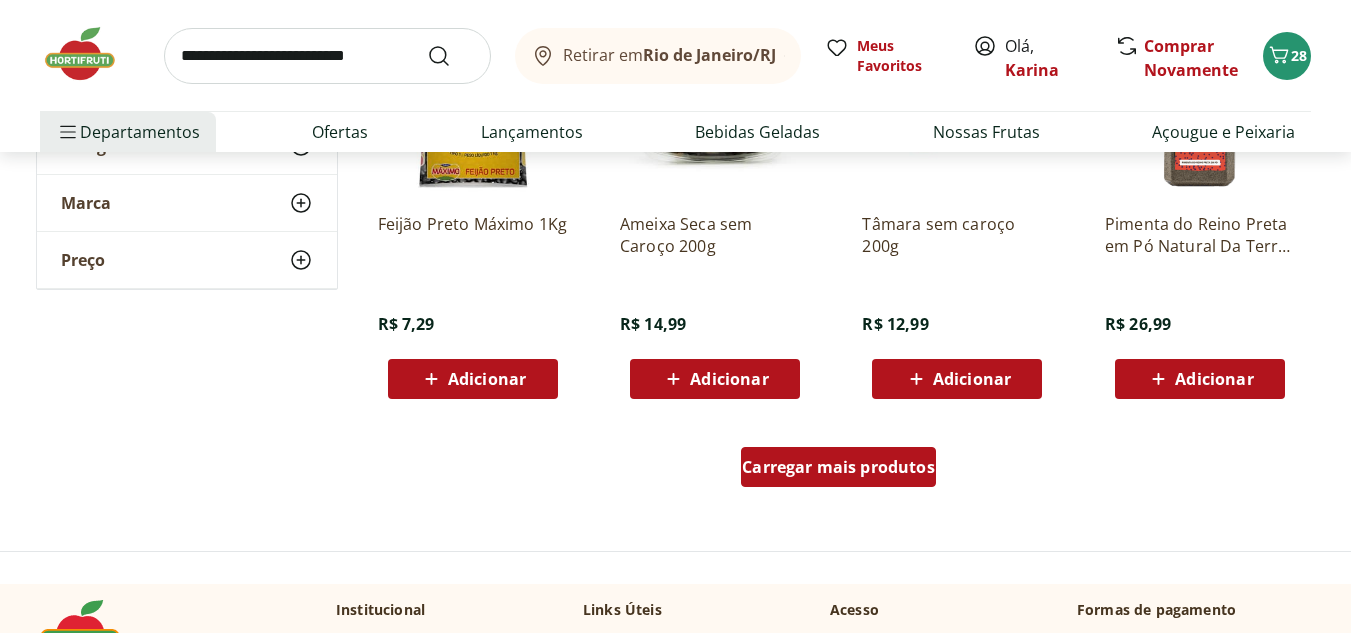 click on "Carregar mais produtos" at bounding box center (838, 467) 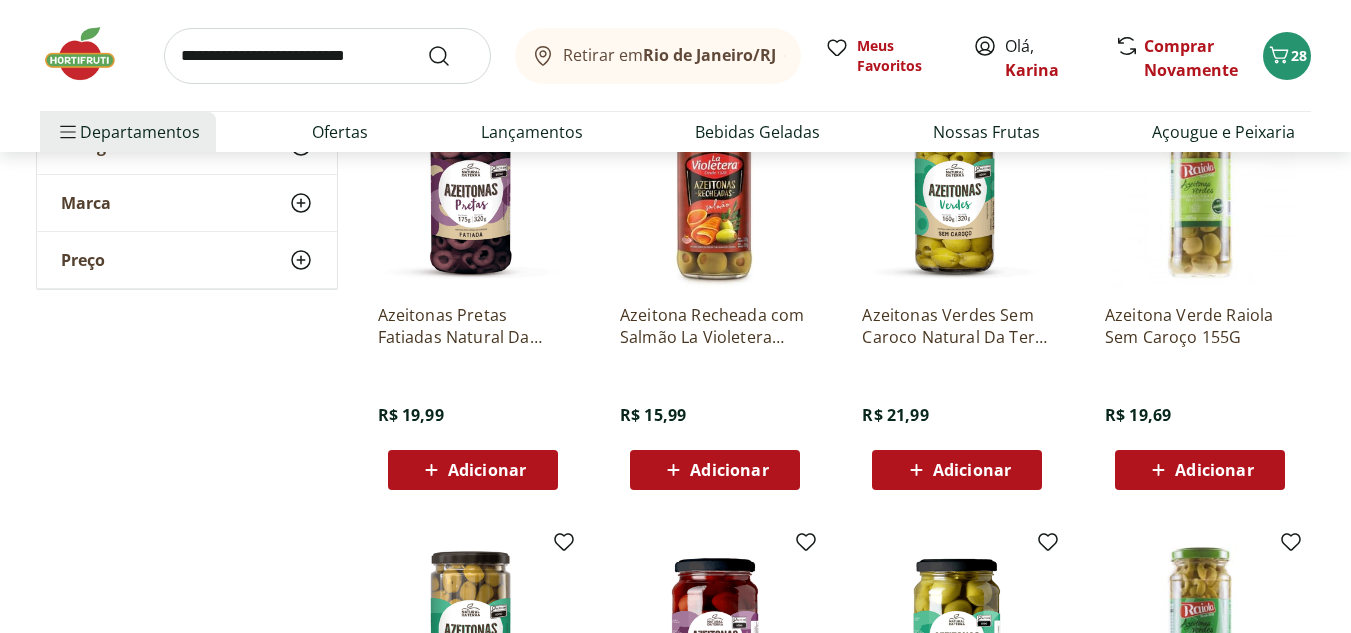 scroll, scrollTop: 800, scrollLeft: 0, axis: vertical 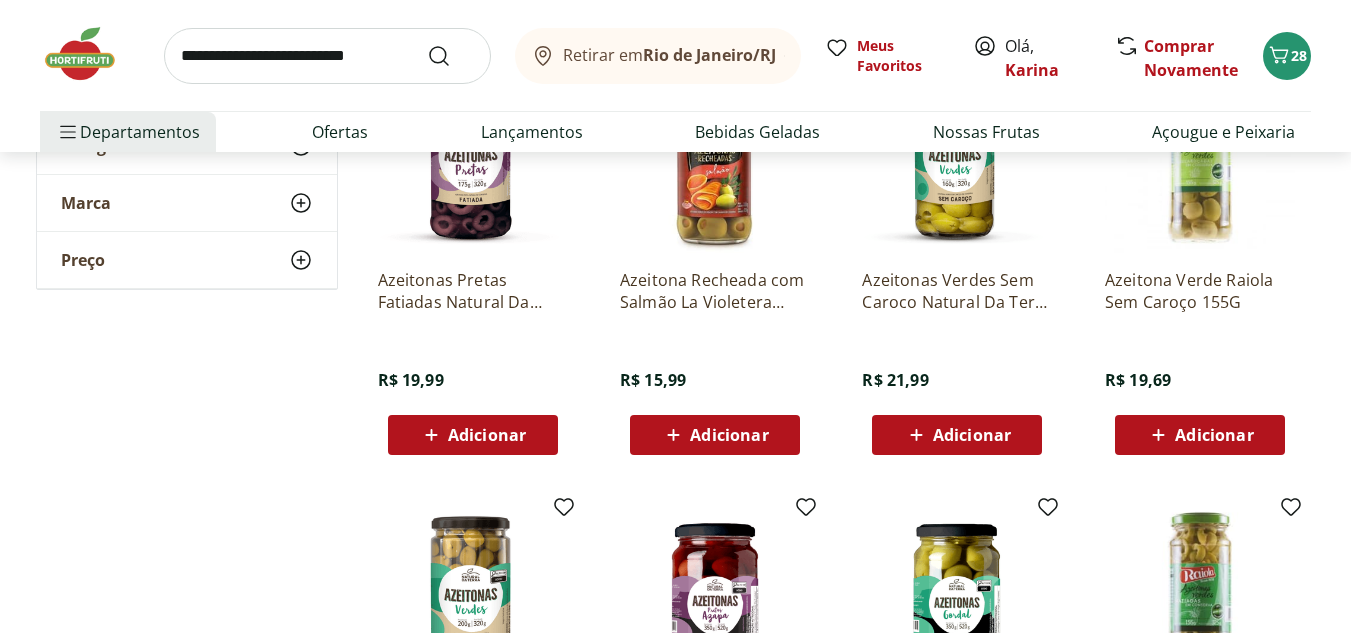 click on "Adicionar" at bounding box center (487, 435) 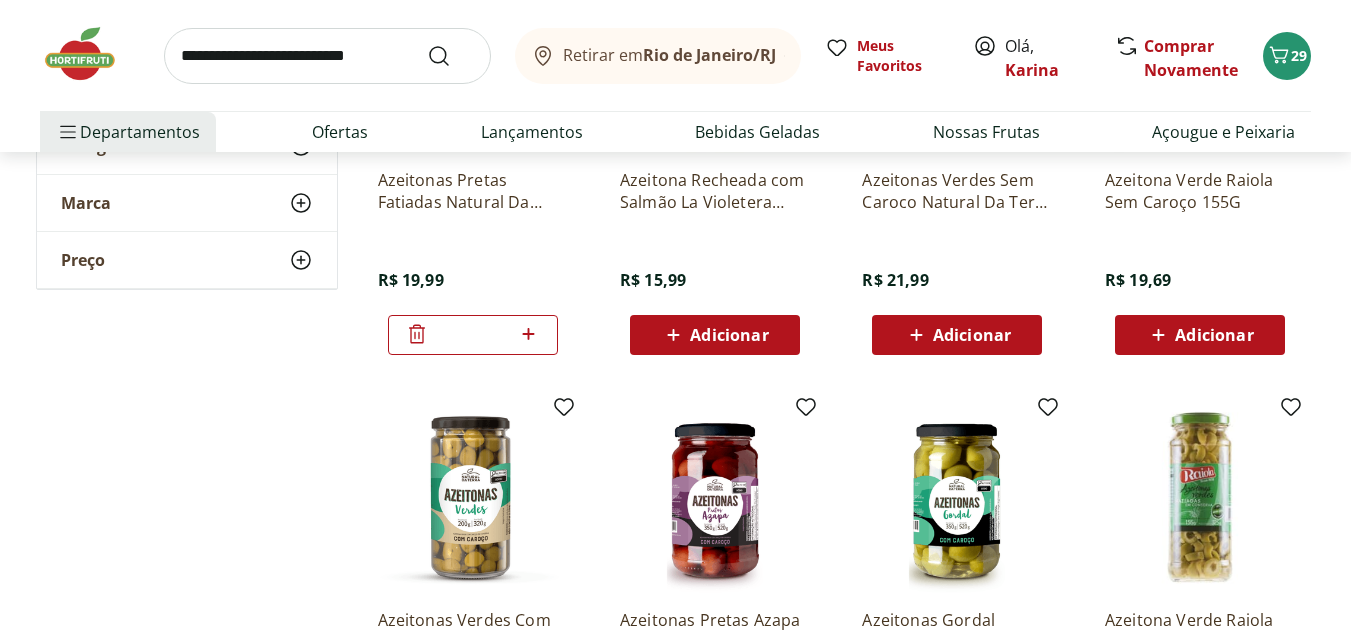 scroll, scrollTop: 500, scrollLeft: 0, axis: vertical 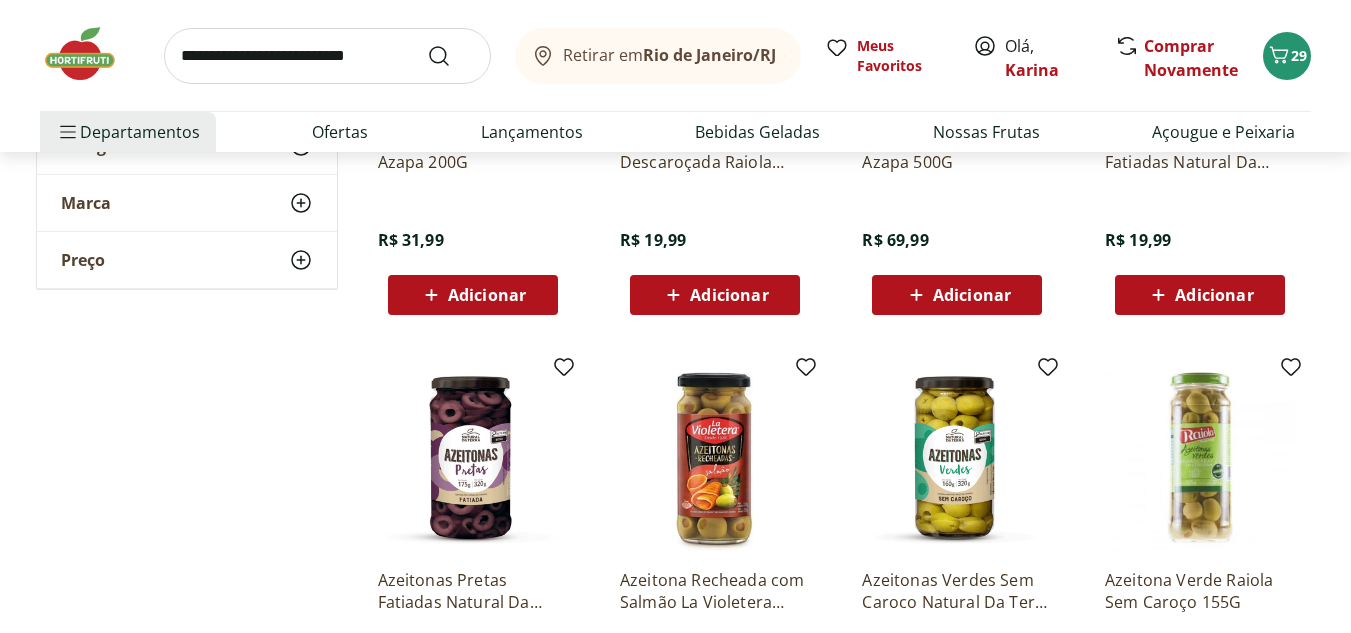 click at bounding box center [327, 56] 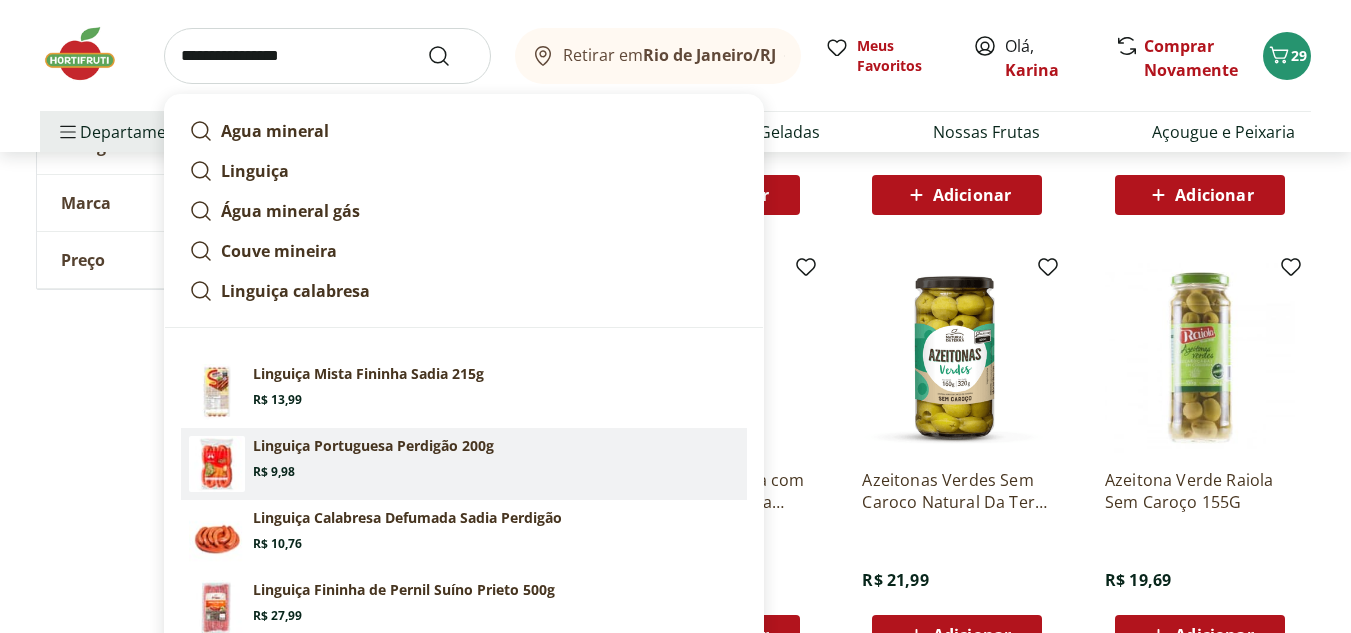 scroll, scrollTop: 700, scrollLeft: 0, axis: vertical 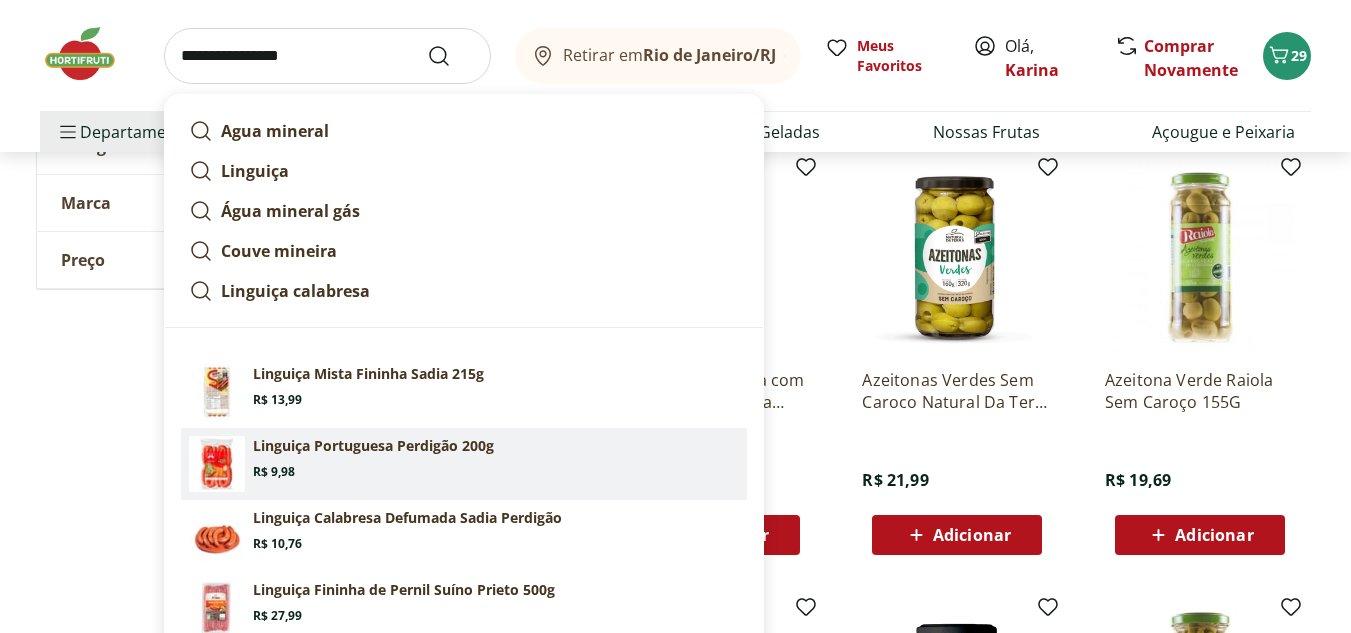 type on "**********" 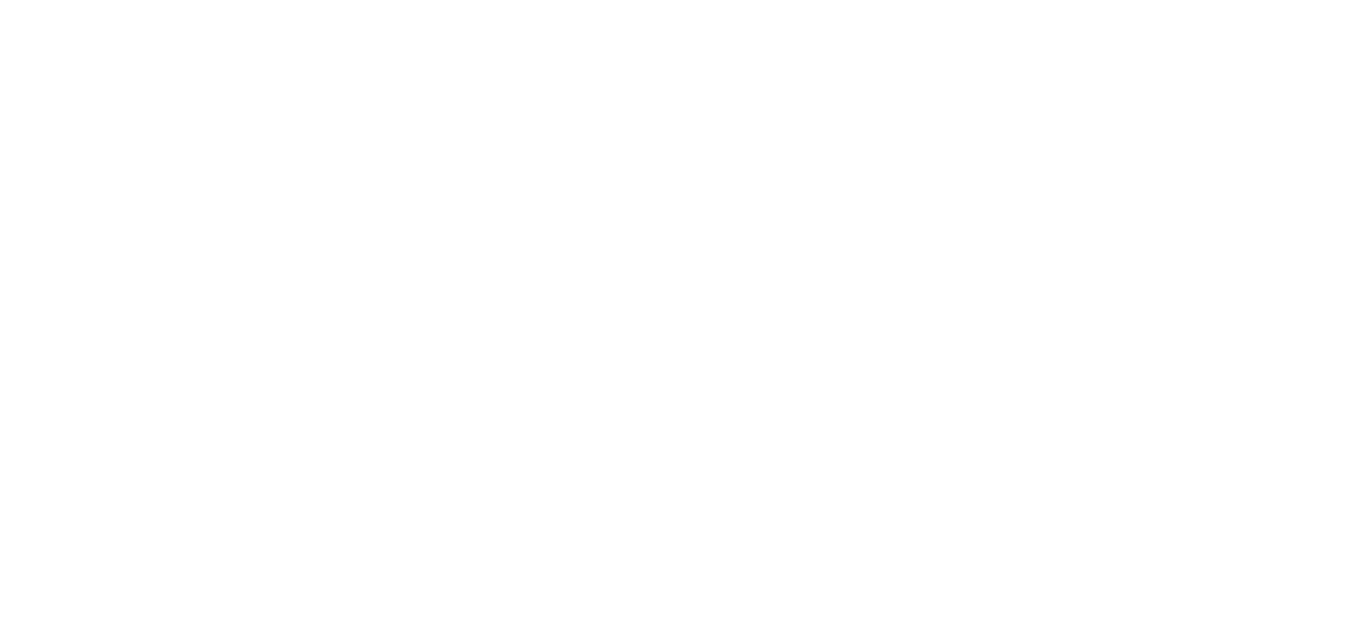 scroll, scrollTop: 0, scrollLeft: 0, axis: both 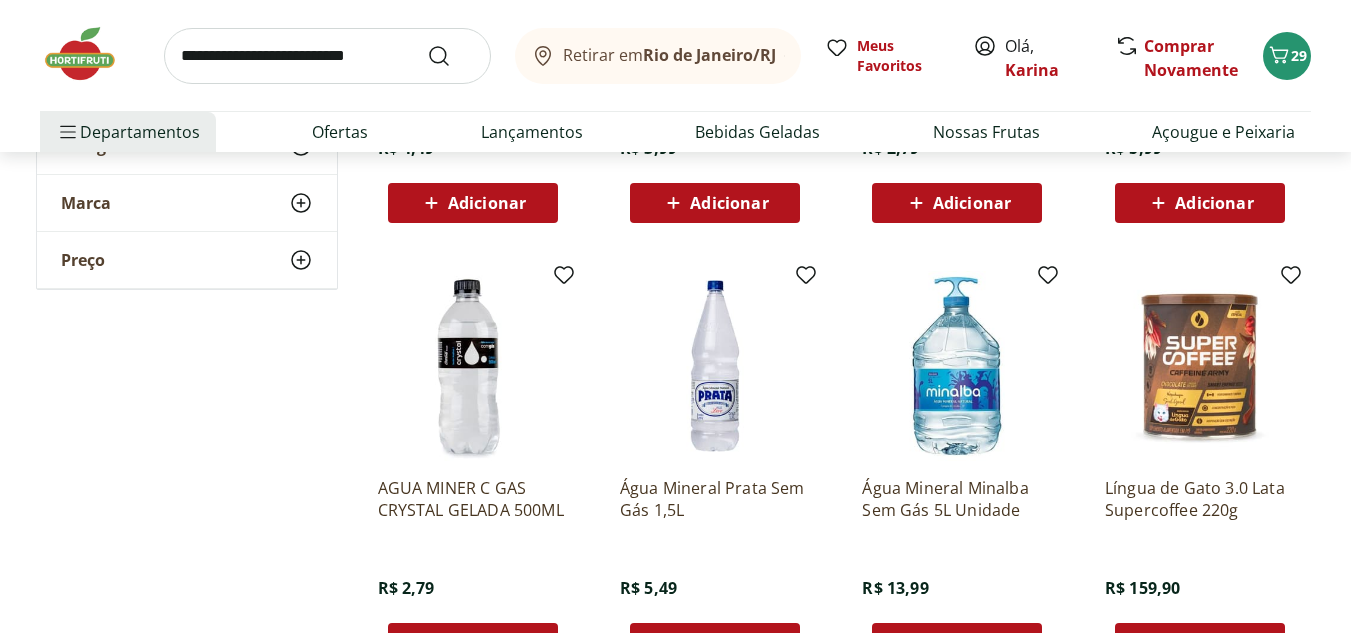 click at bounding box center (327, 56) 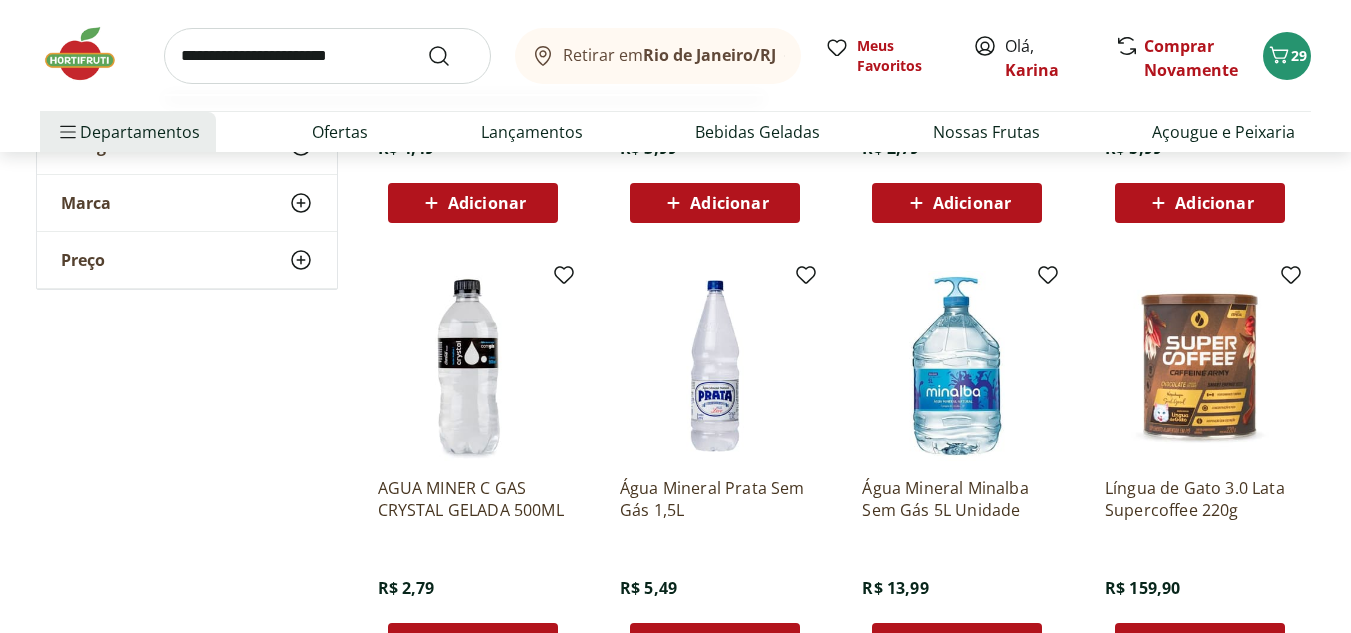 type on "**********" 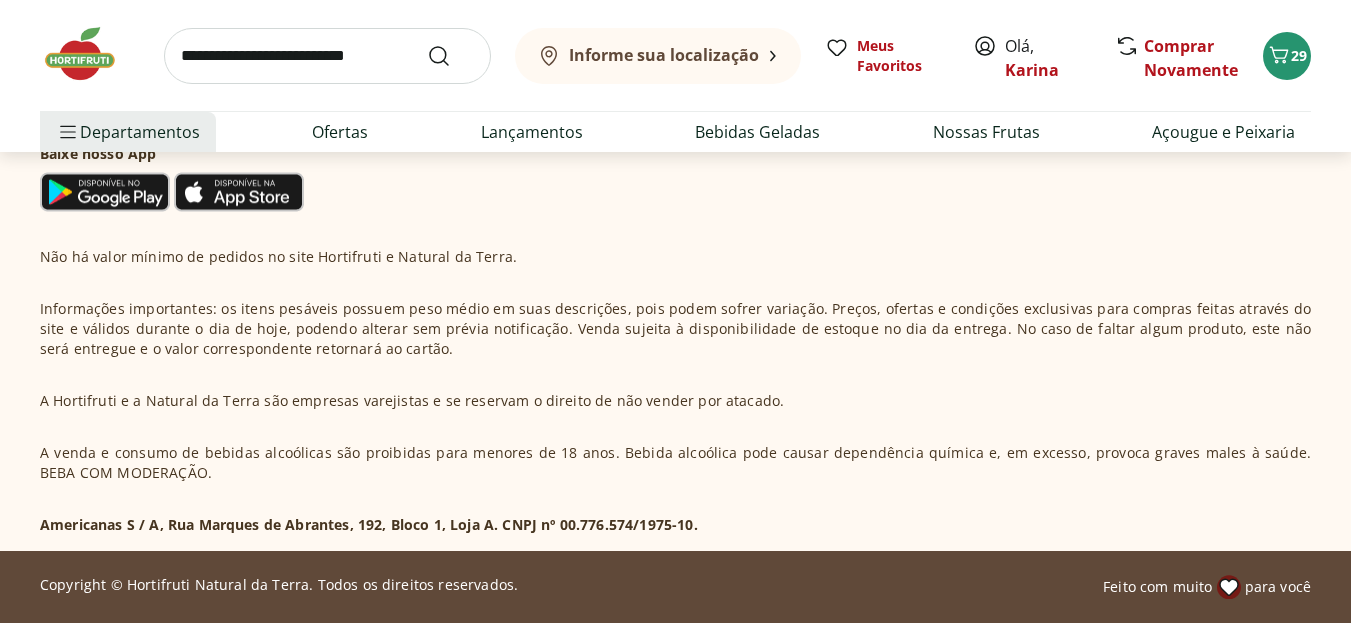 scroll, scrollTop: 0, scrollLeft: 0, axis: both 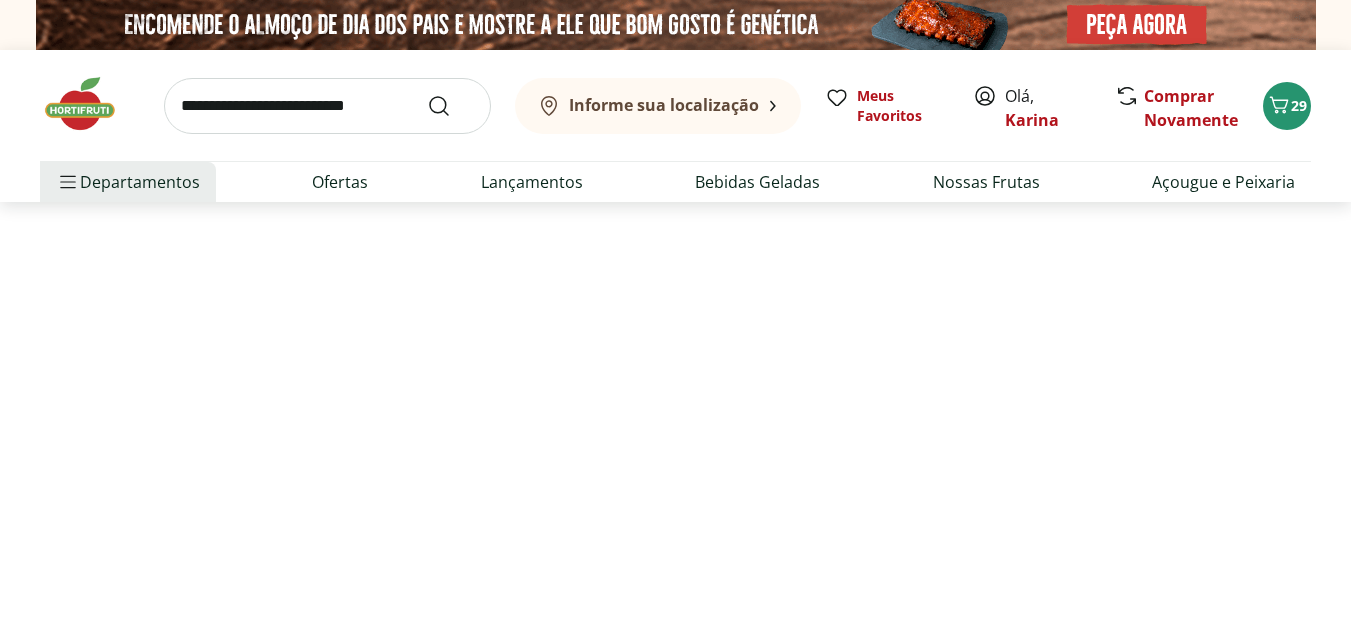 select on "**********" 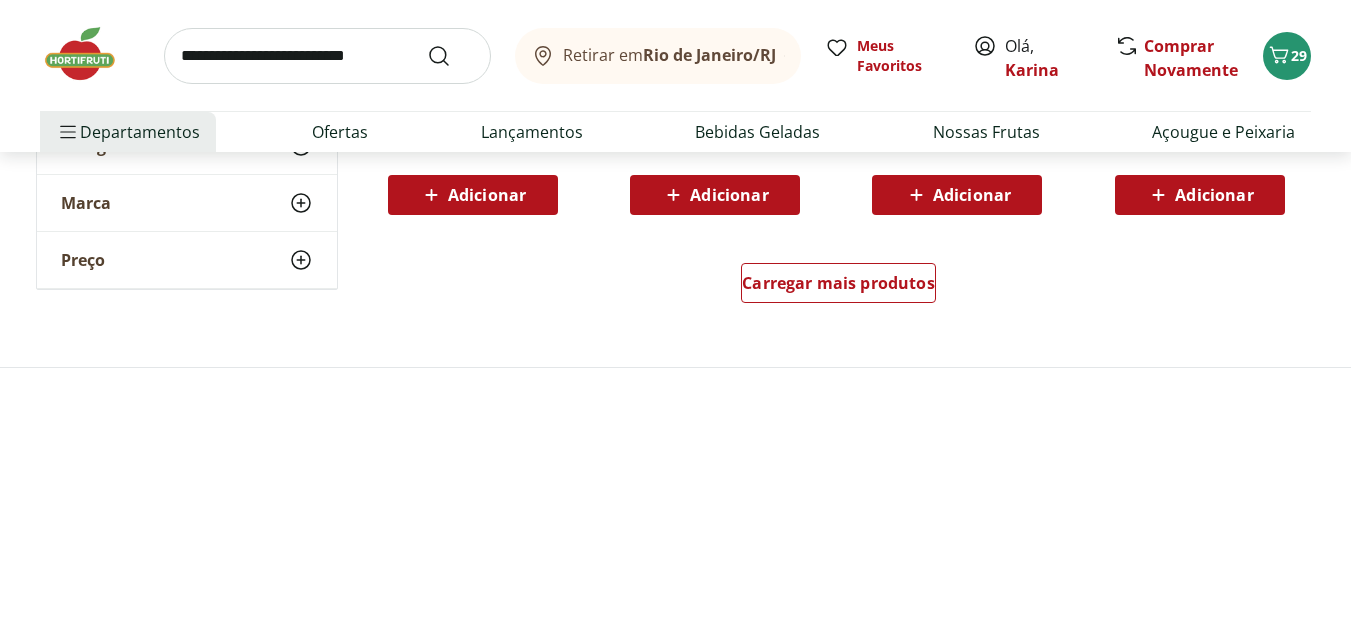 scroll, scrollTop: 4100, scrollLeft: 0, axis: vertical 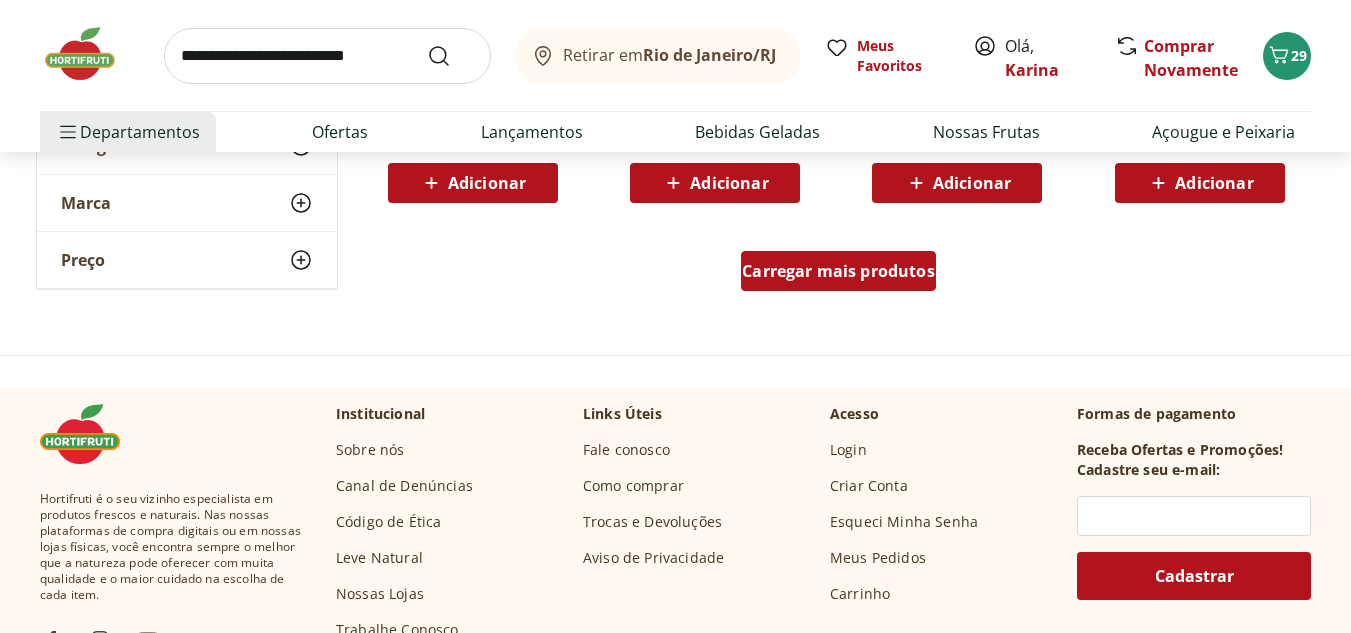 click on "Carregar mais produtos" at bounding box center (838, 271) 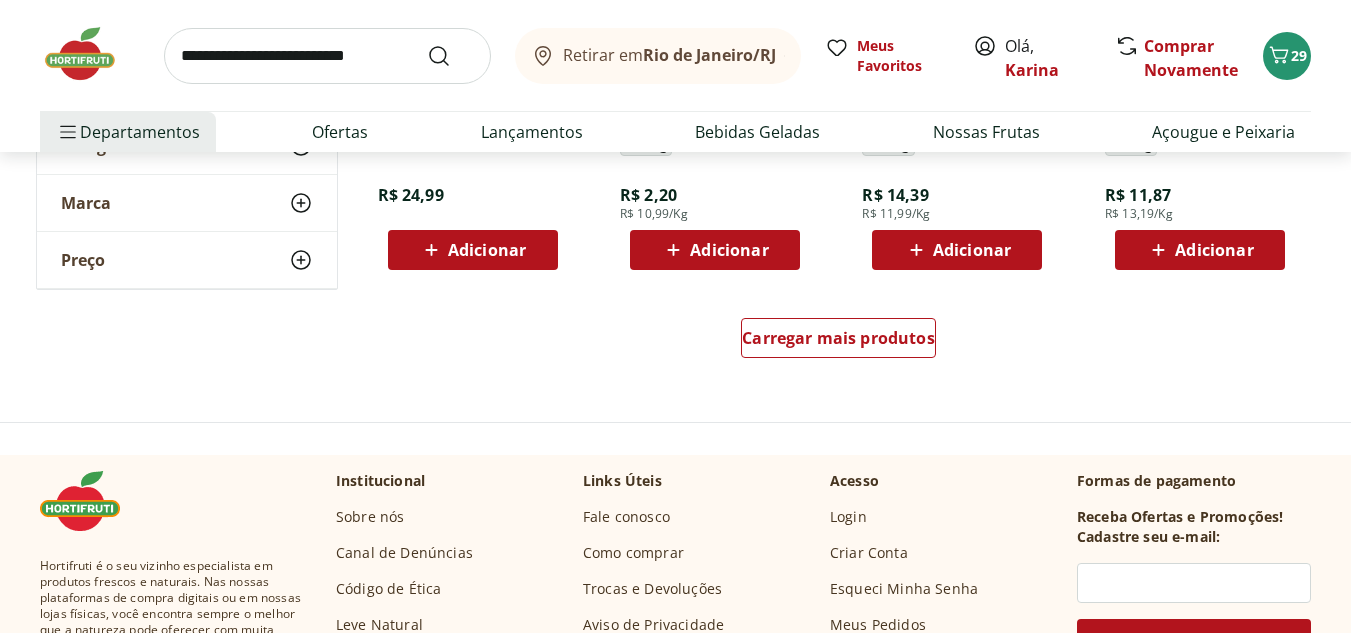 scroll, scrollTop: 5400, scrollLeft: 0, axis: vertical 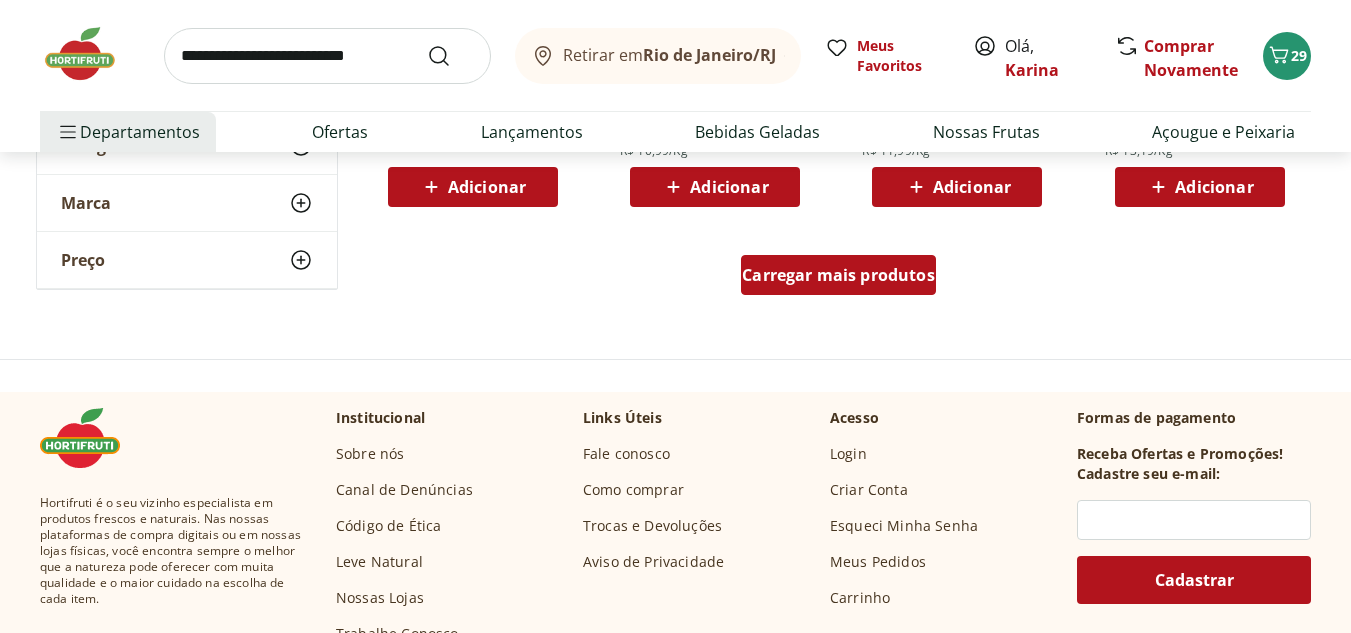 click on "Carregar mais produtos" at bounding box center (838, 275) 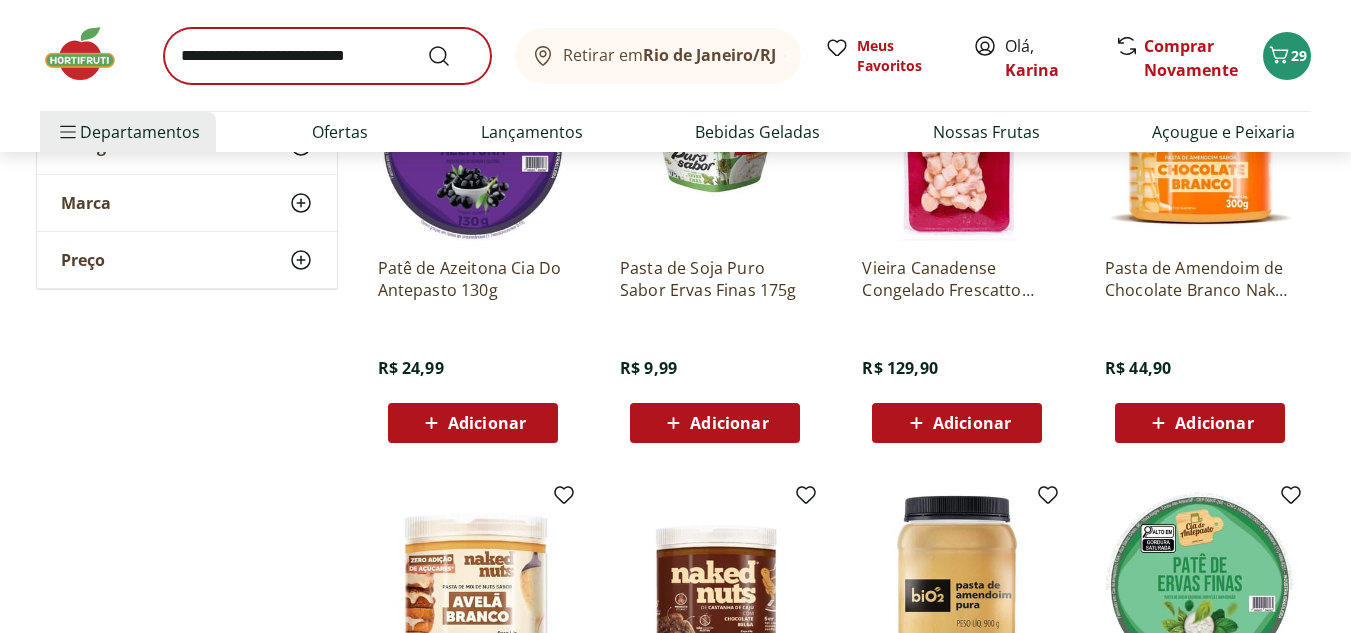 scroll, scrollTop: 4100, scrollLeft: 0, axis: vertical 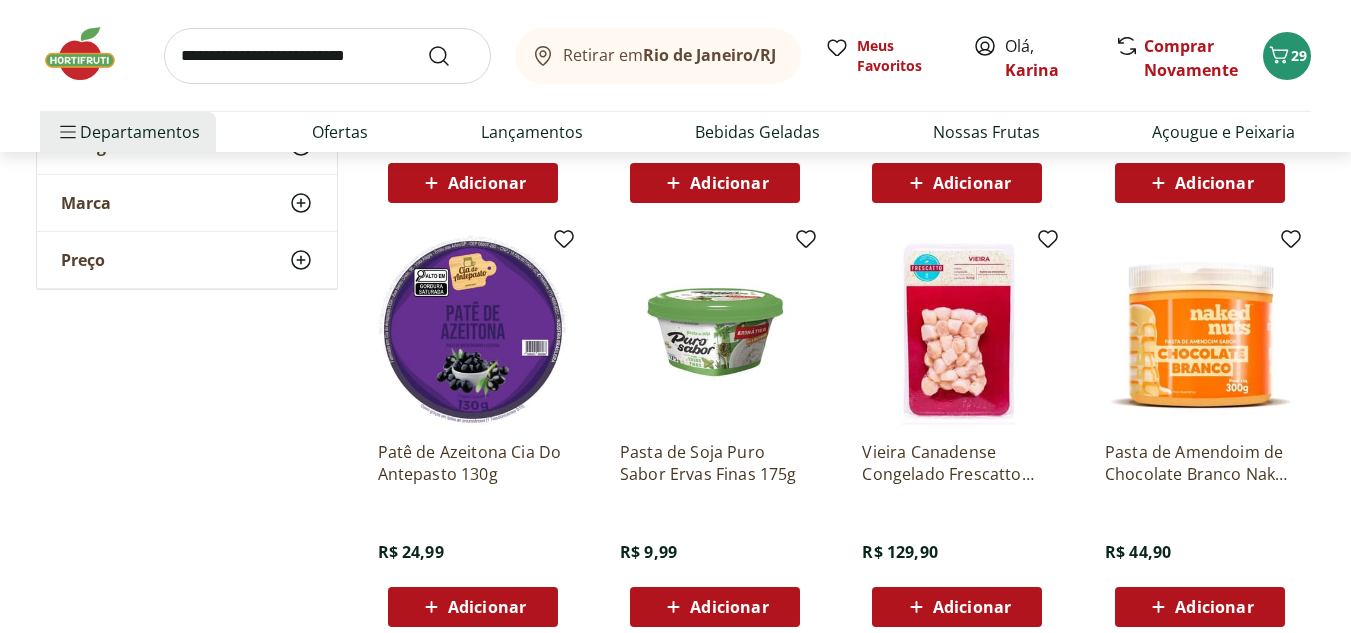 click at bounding box center (327, 56) 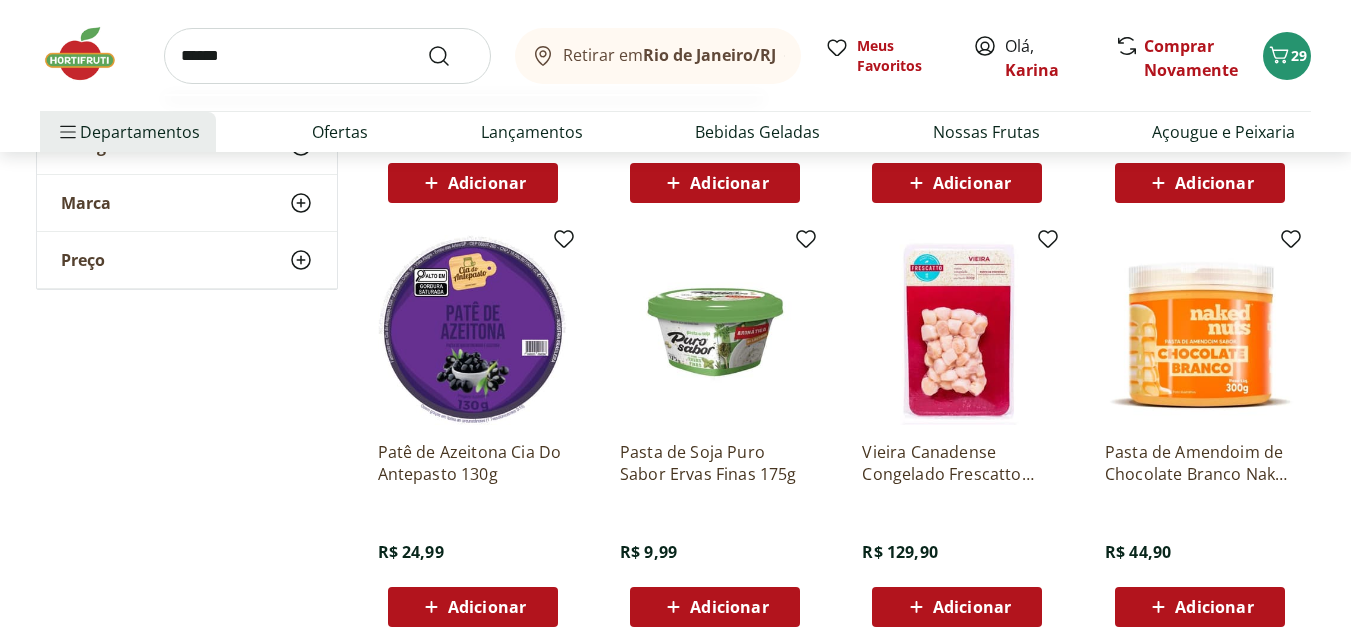 type on "******" 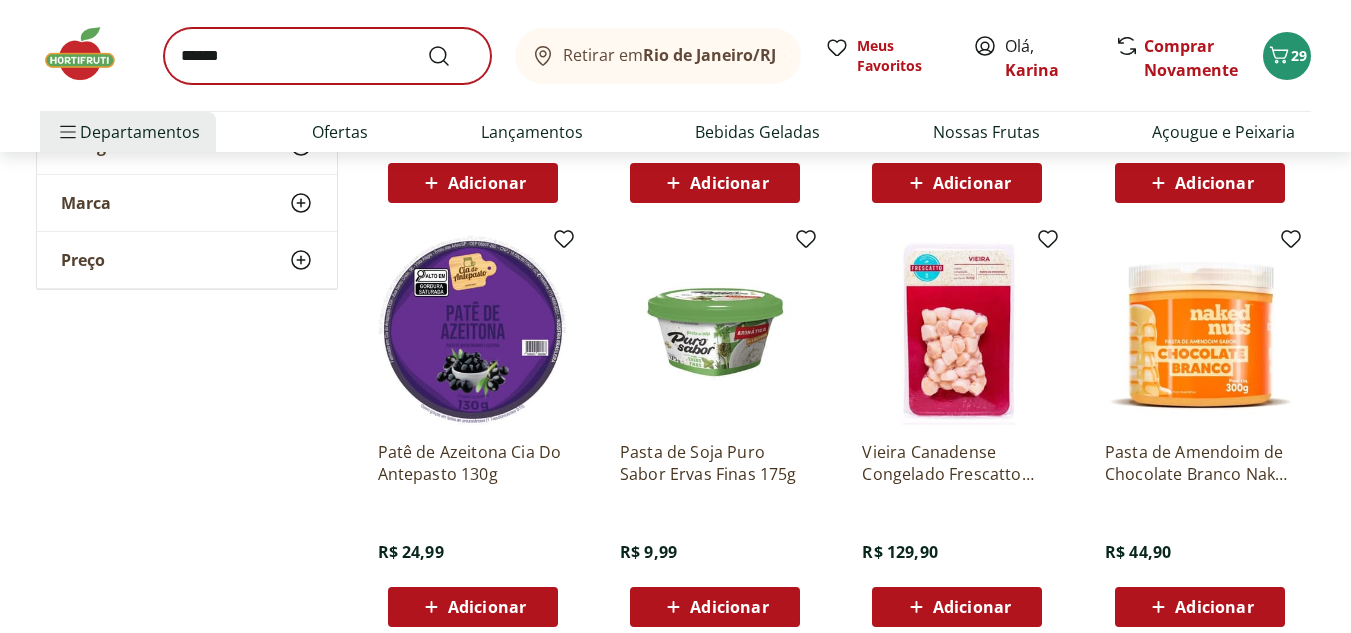 scroll, scrollTop: 0, scrollLeft: 0, axis: both 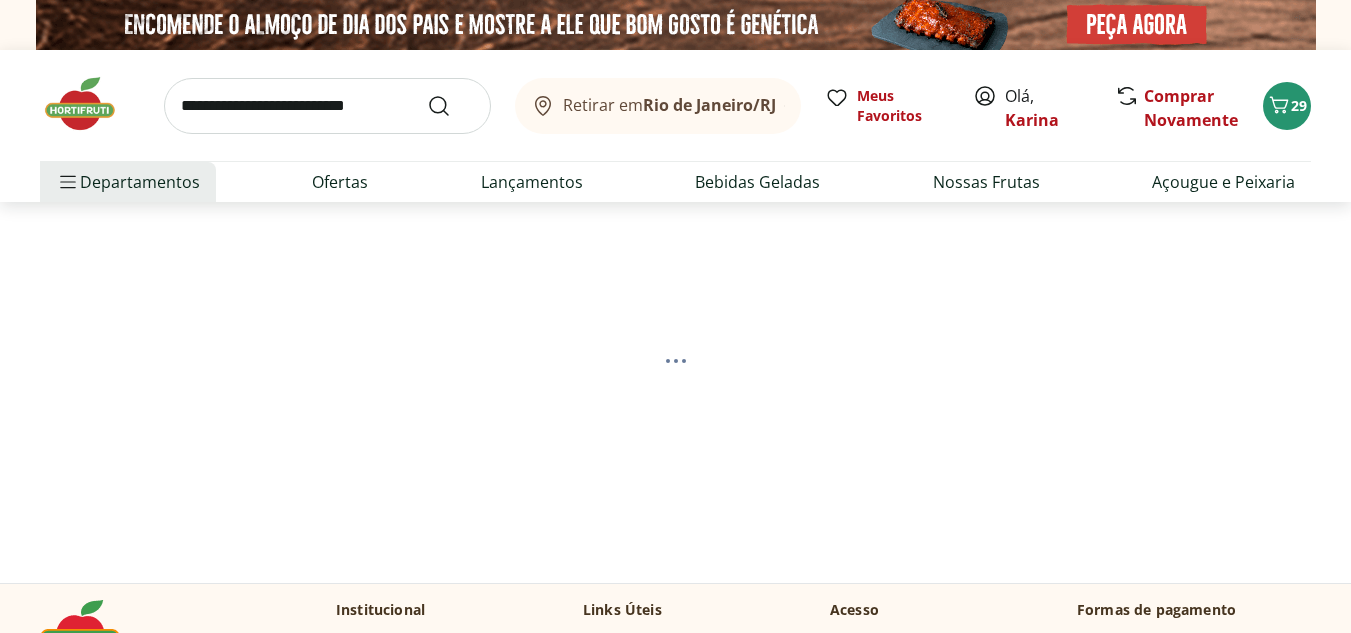 select on "**********" 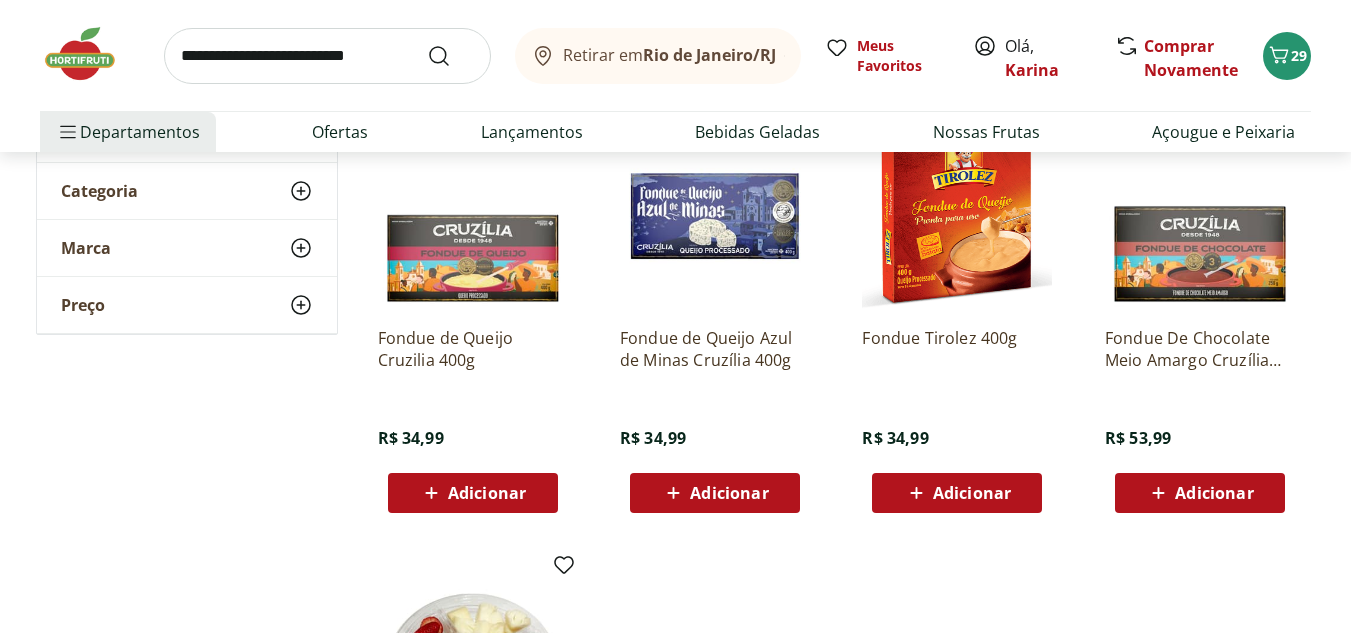 scroll, scrollTop: 300, scrollLeft: 0, axis: vertical 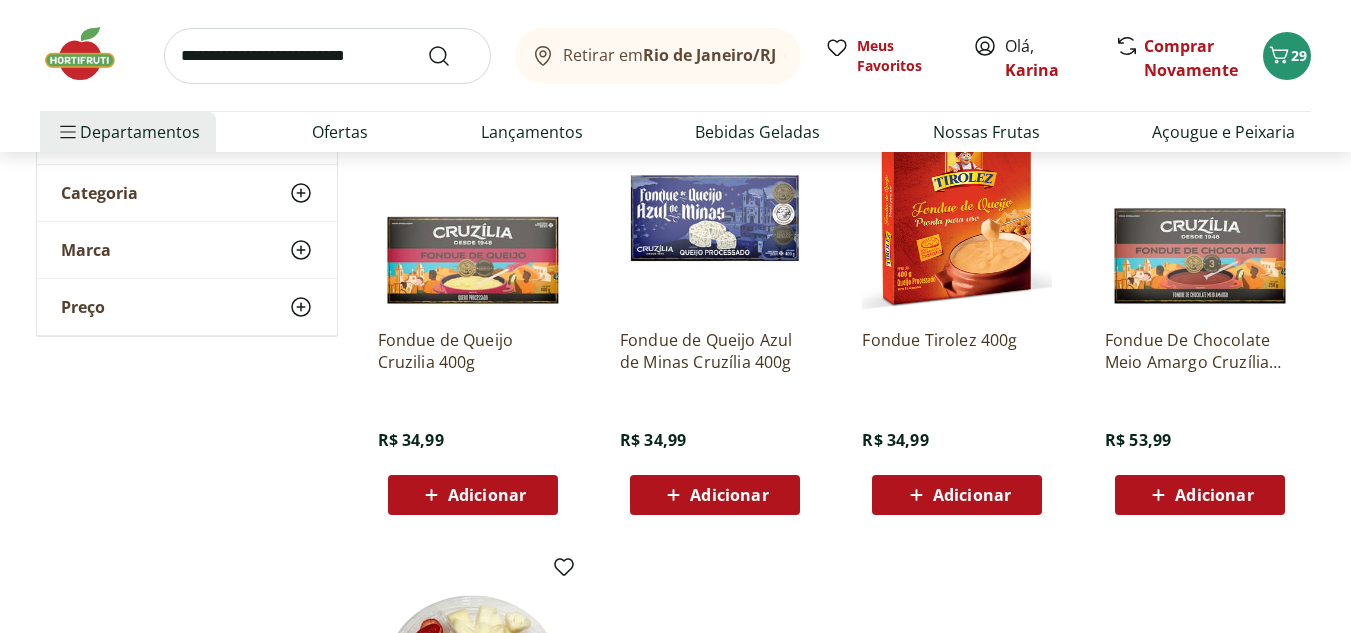 click at bounding box center (957, 218) 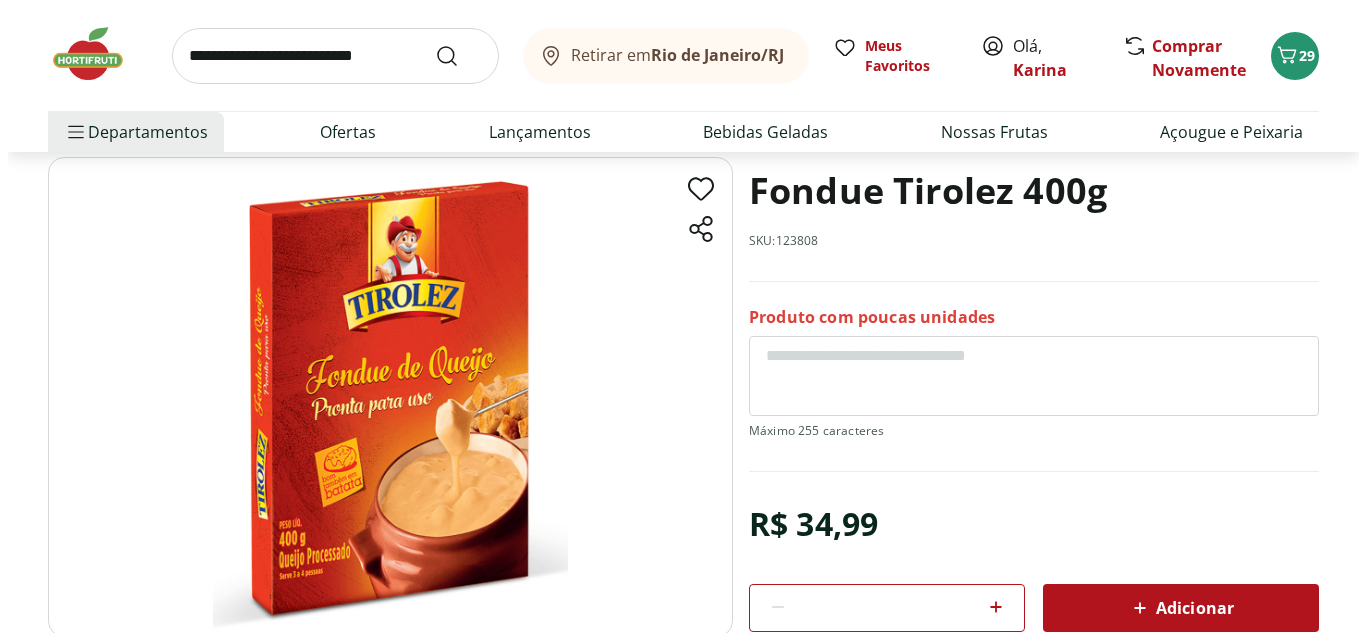 scroll, scrollTop: 100, scrollLeft: 0, axis: vertical 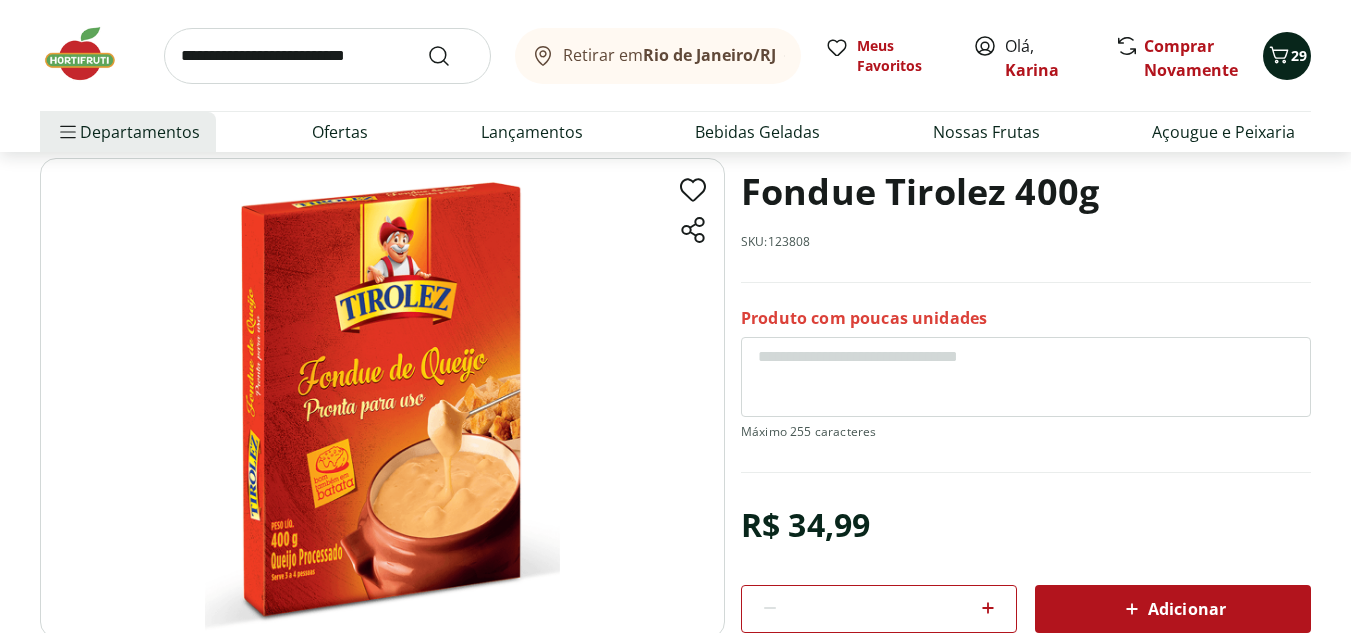 click 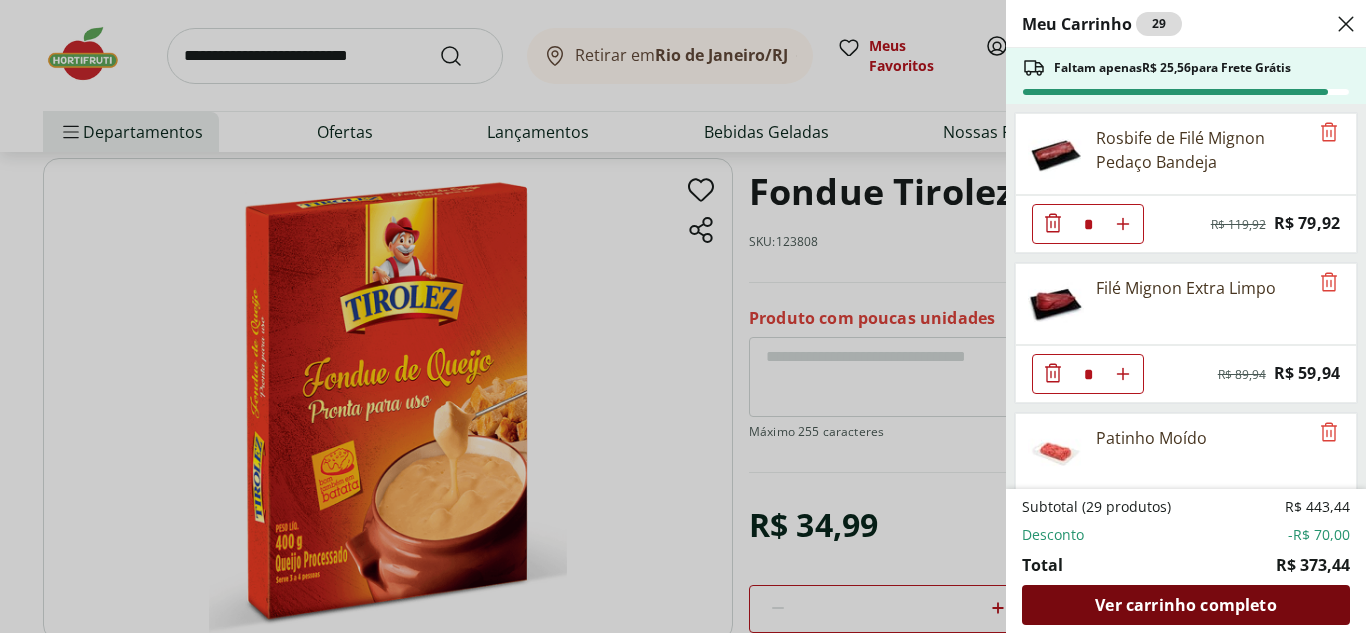 click on "Ver carrinho completo" at bounding box center (1185, 605) 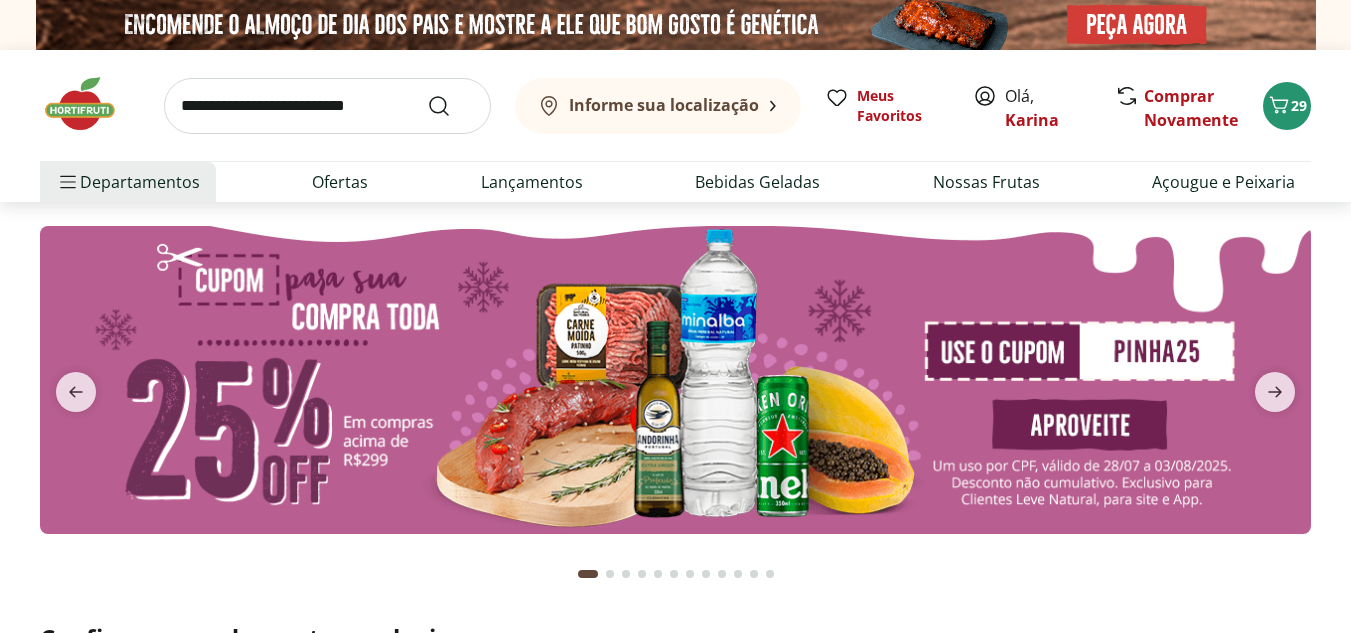 scroll, scrollTop: 0, scrollLeft: 0, axis: both 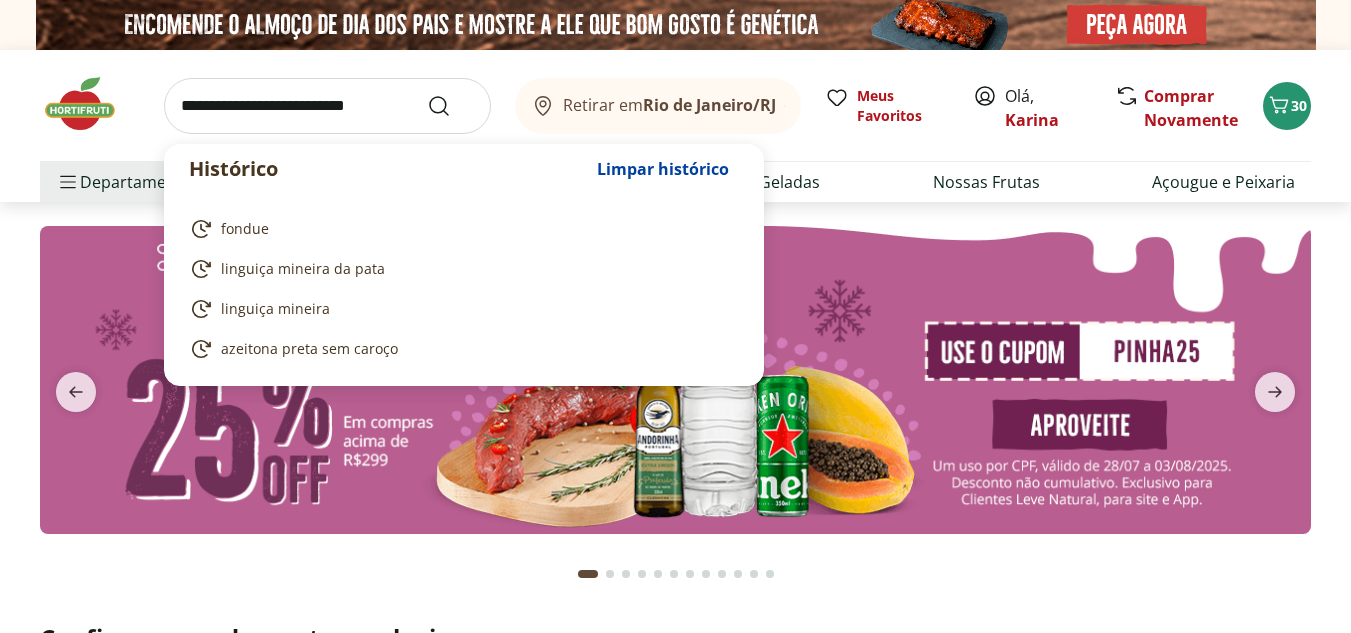 click at bounding box center [327, 106] 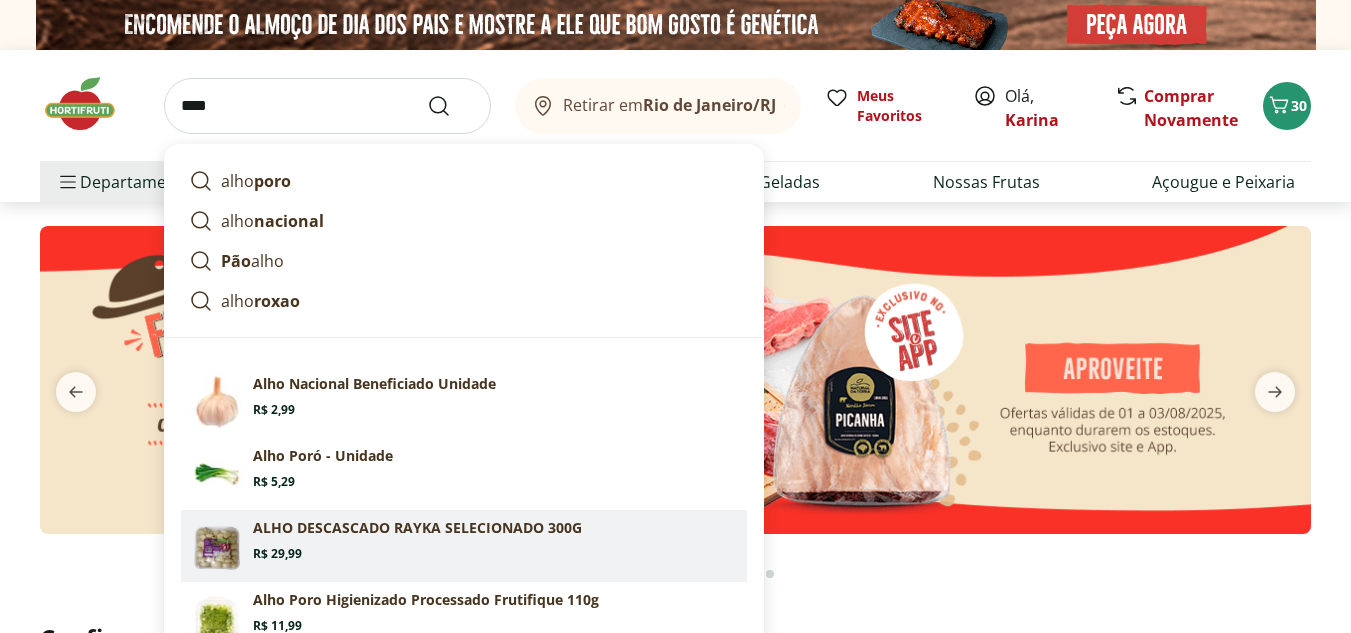 click on "ALHO DESCASCADO RAYKA SELECIONADO 300G" at bounding box center (417, 528) 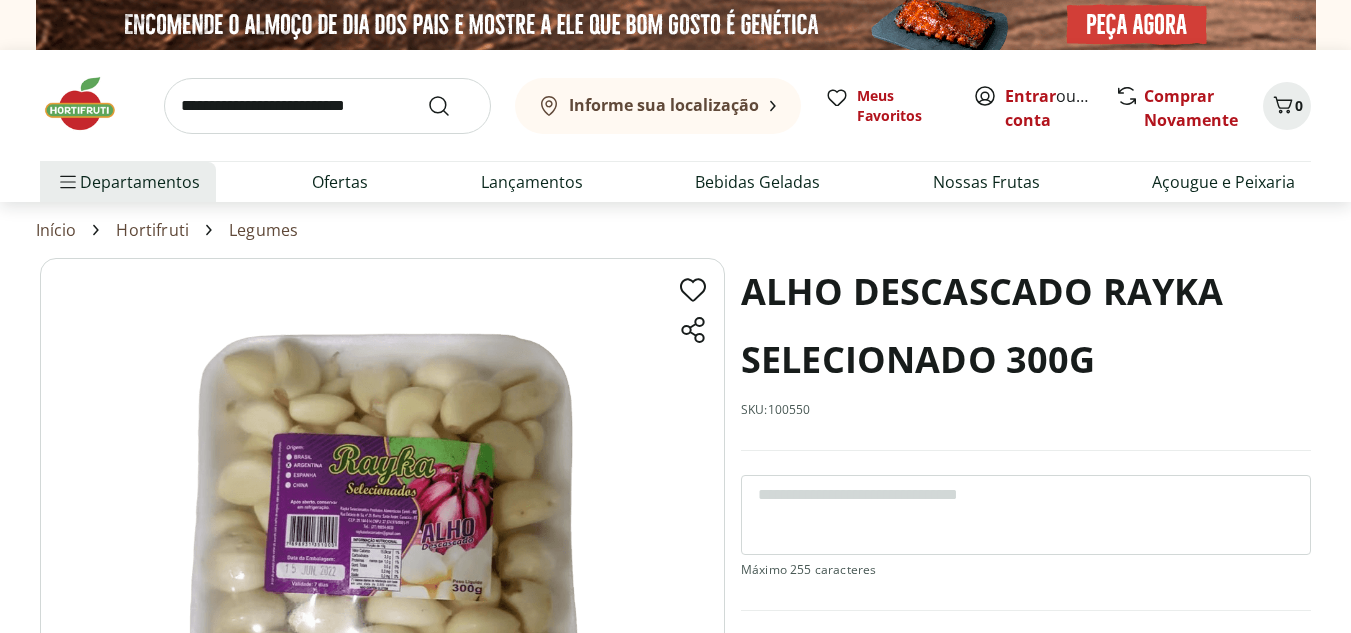 scroll, scrollTop: 0, scrollLeft: 0, axis: both 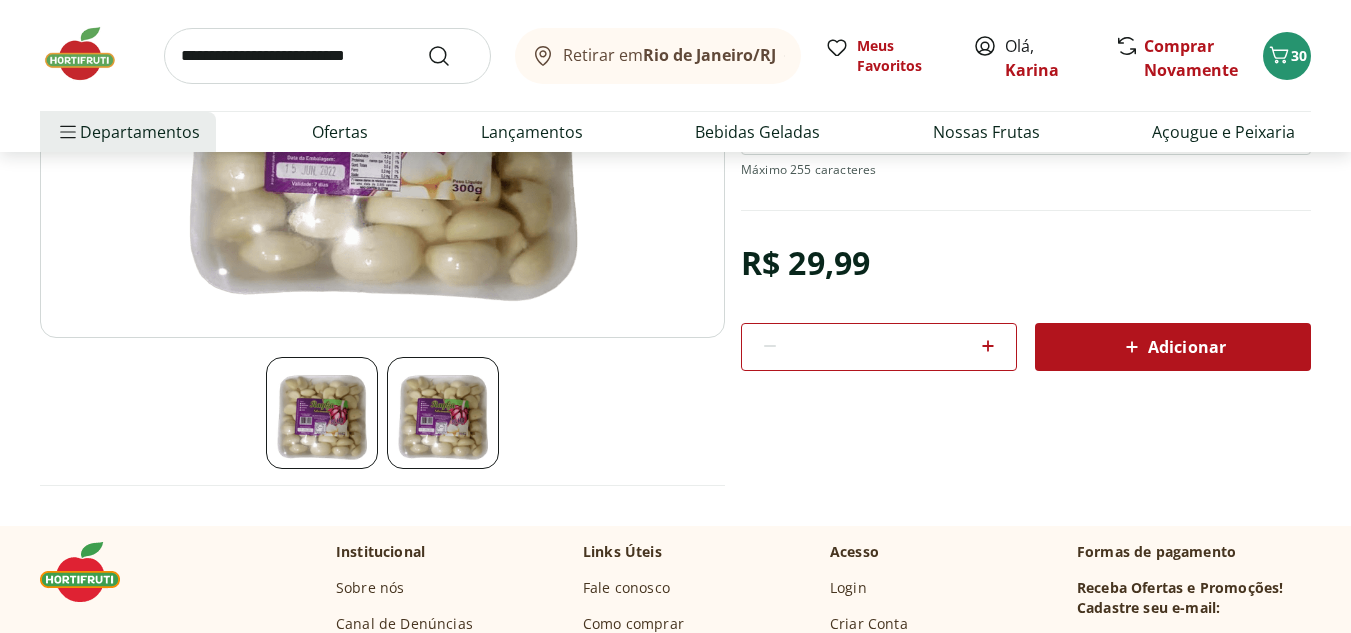 click 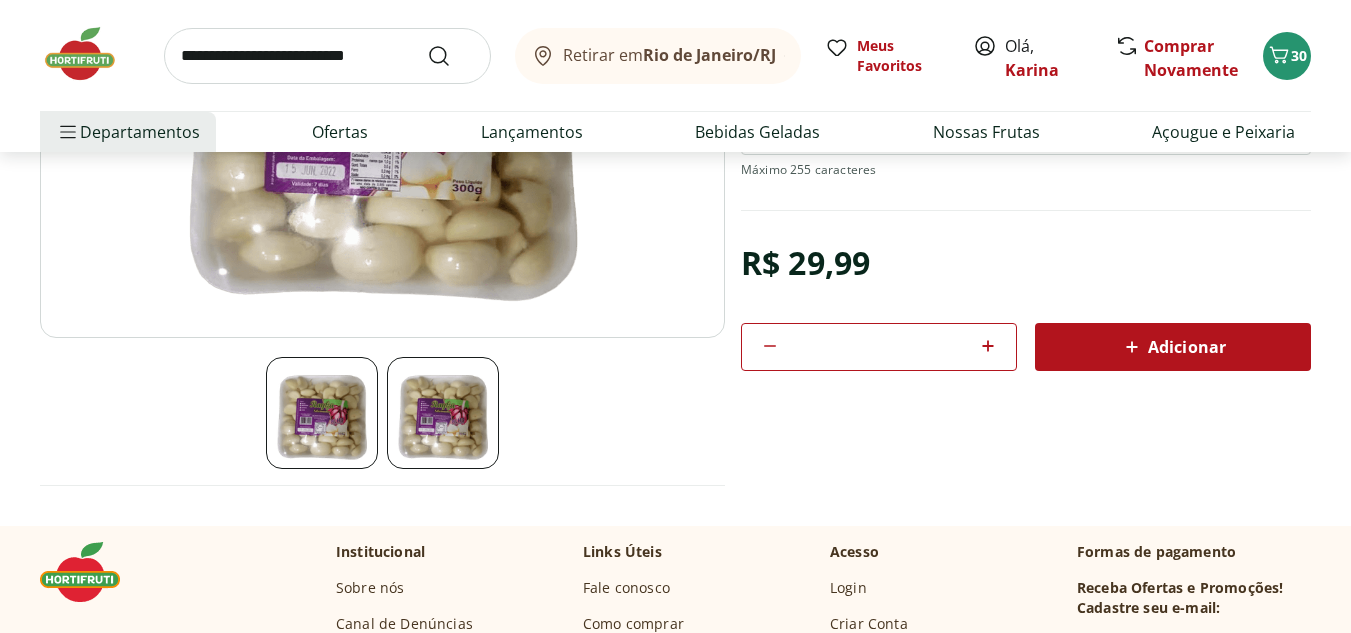 click 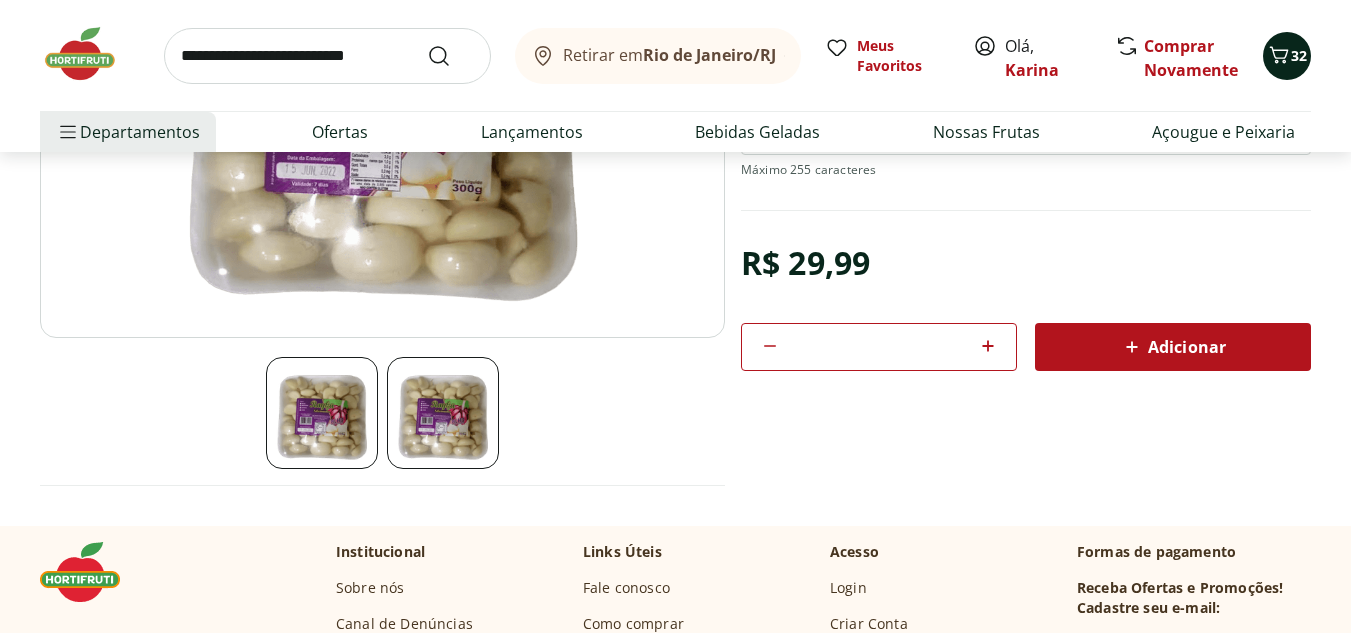 click 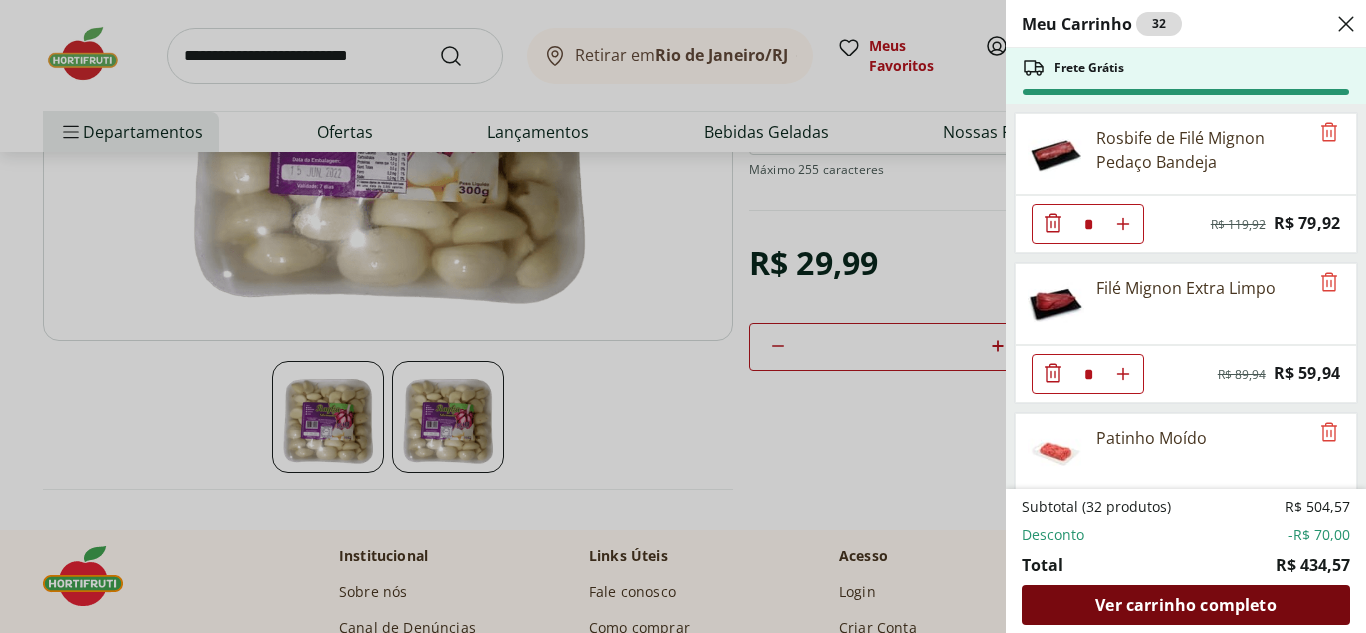 click on "Ver carrinho completo" at bounding box center (1185, 605) 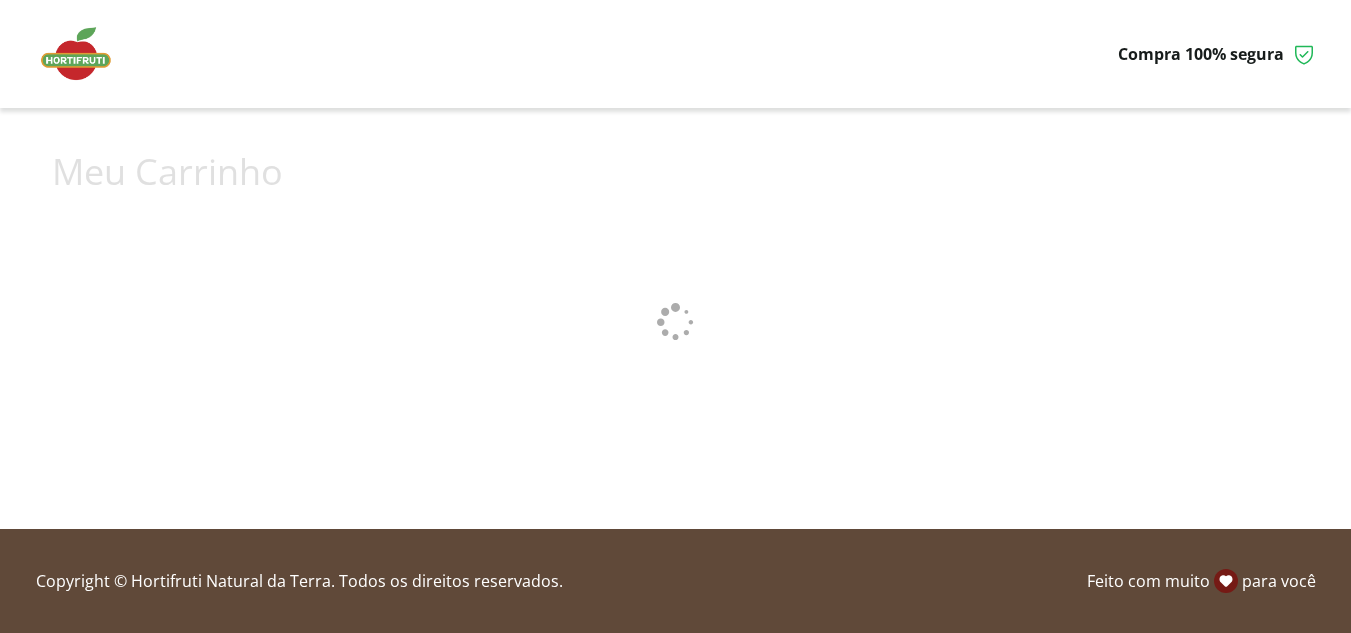 scroll, scrollTop: 0, scrollLeft: 0, axis: both 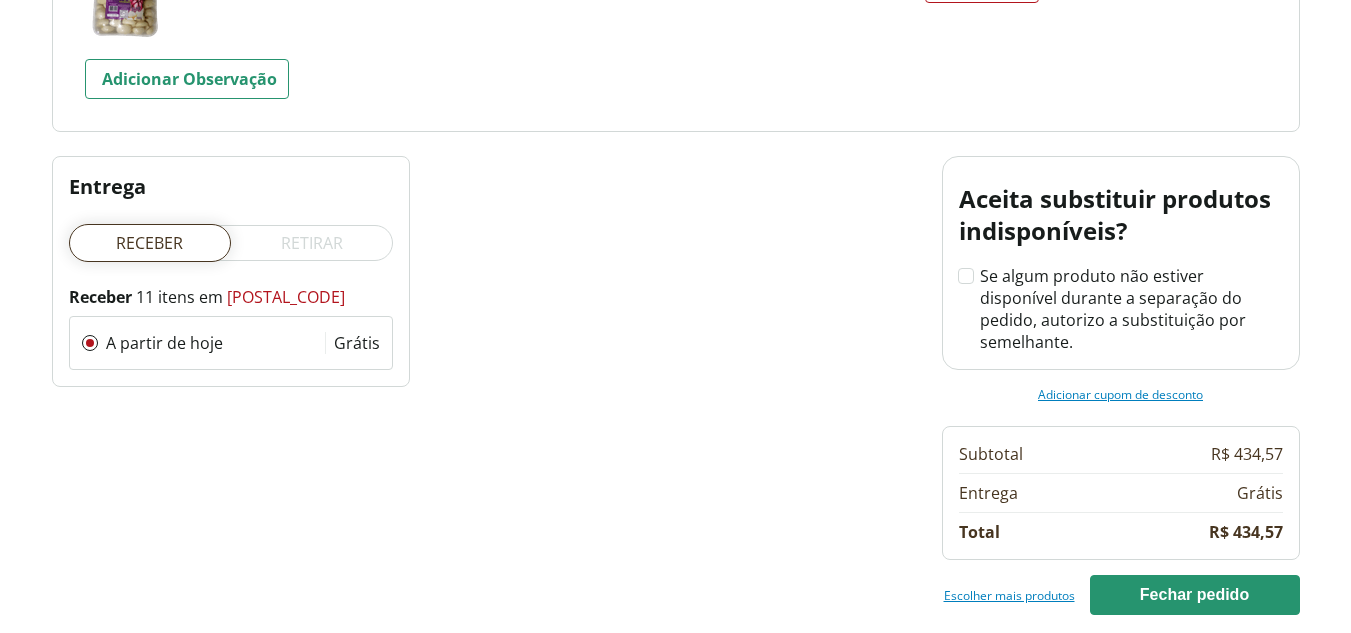 click on "cupom de desconto" at bounding box center [1148, 394] 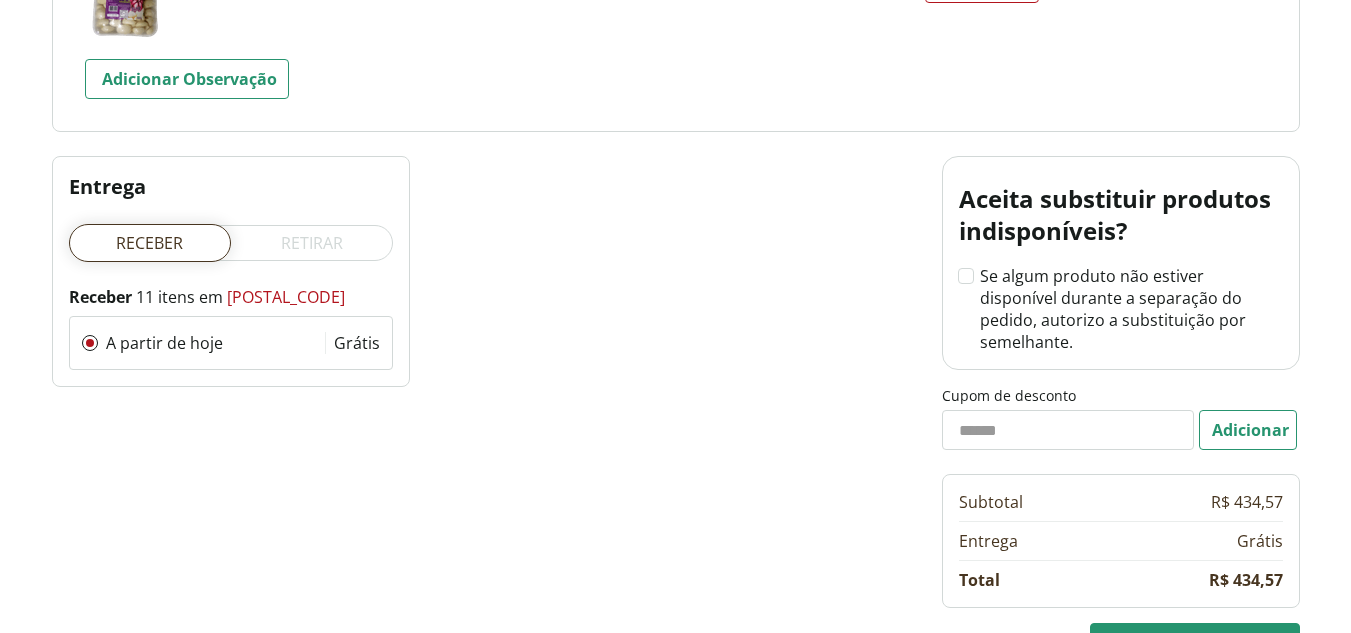 click on "Cupom de desconto" at bounding box center [1068, 430] 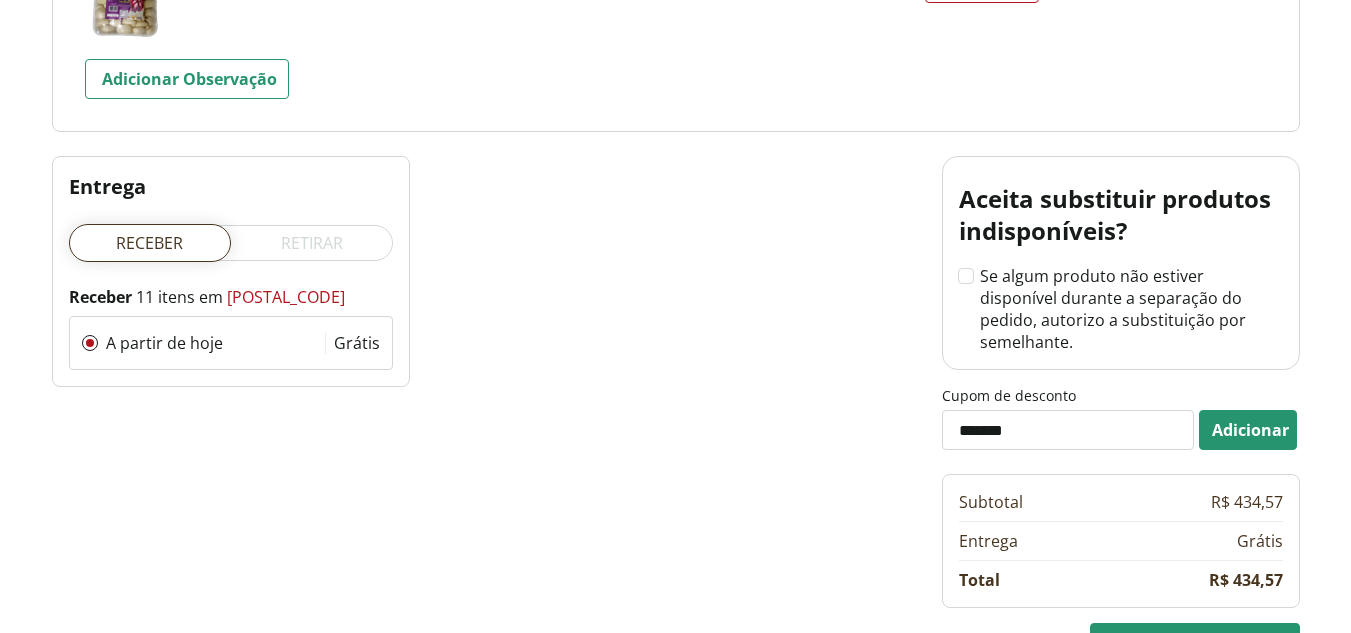 type on "*******" 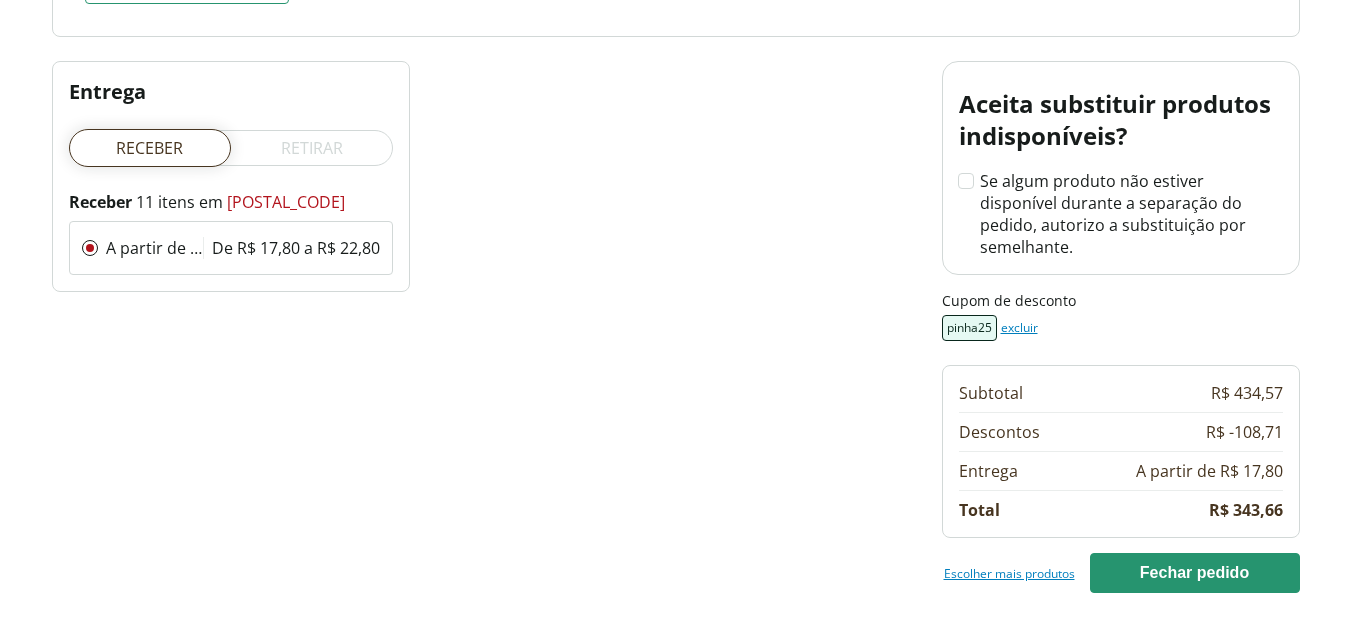 scroll, scrollTop: 2100, scrollLeft: 0, axis: vertical 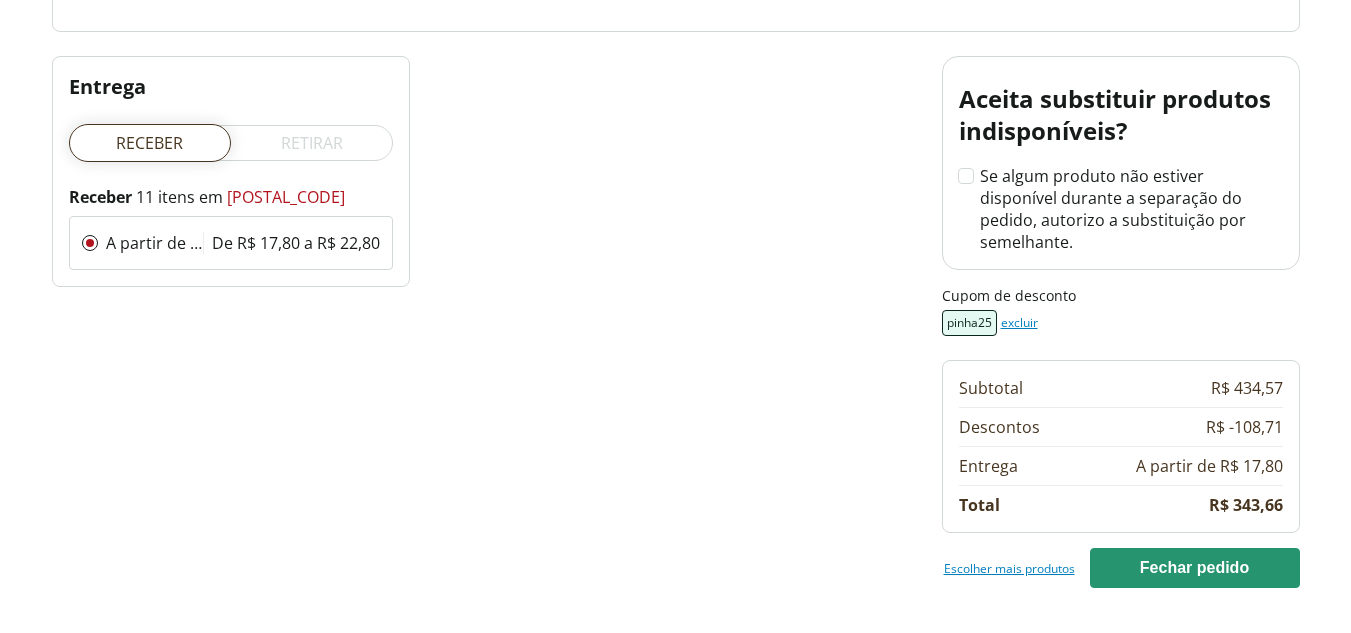 click on "Escolher mais produtos" at bounding box center [1009, 568] 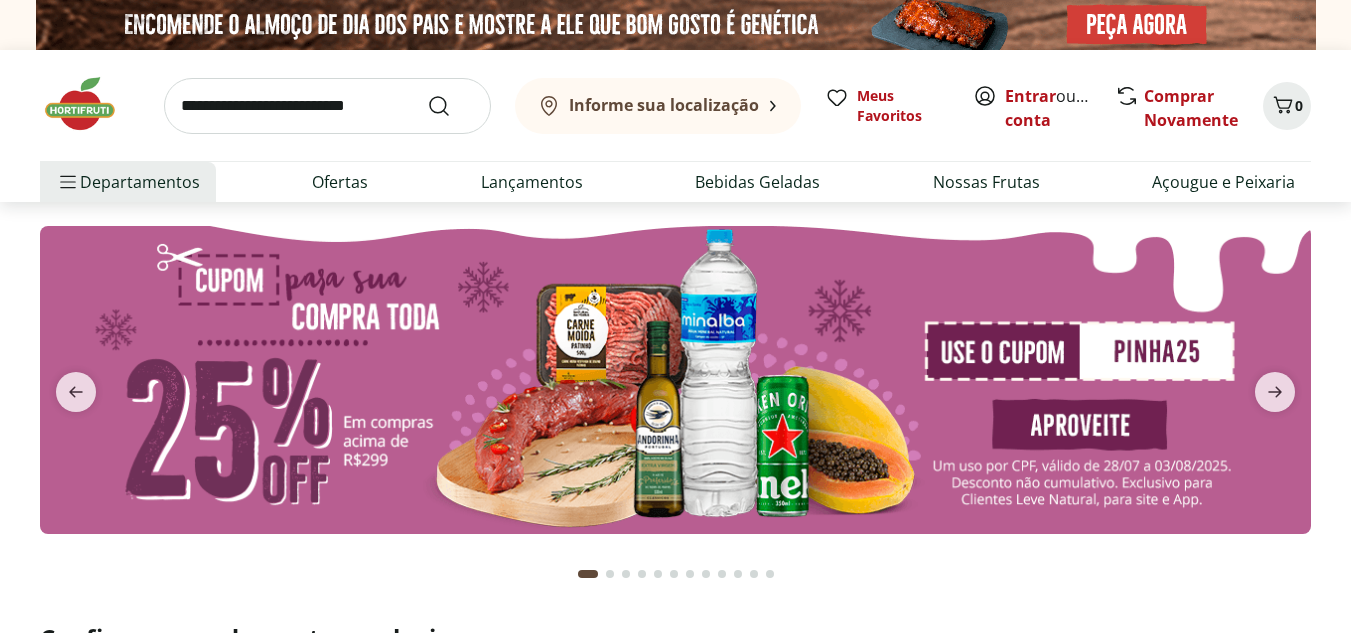 scroll, scrollTop: 0, scrollLeft: 0, axis: both 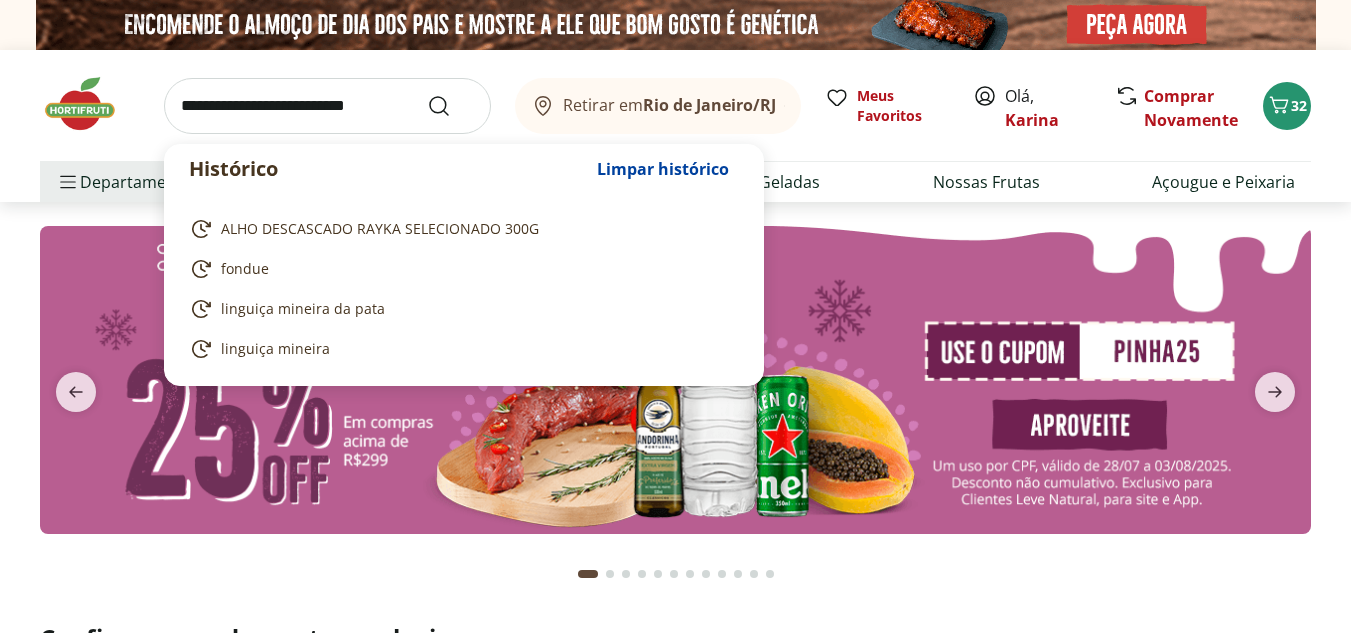 click at bounding box center [327, 106] 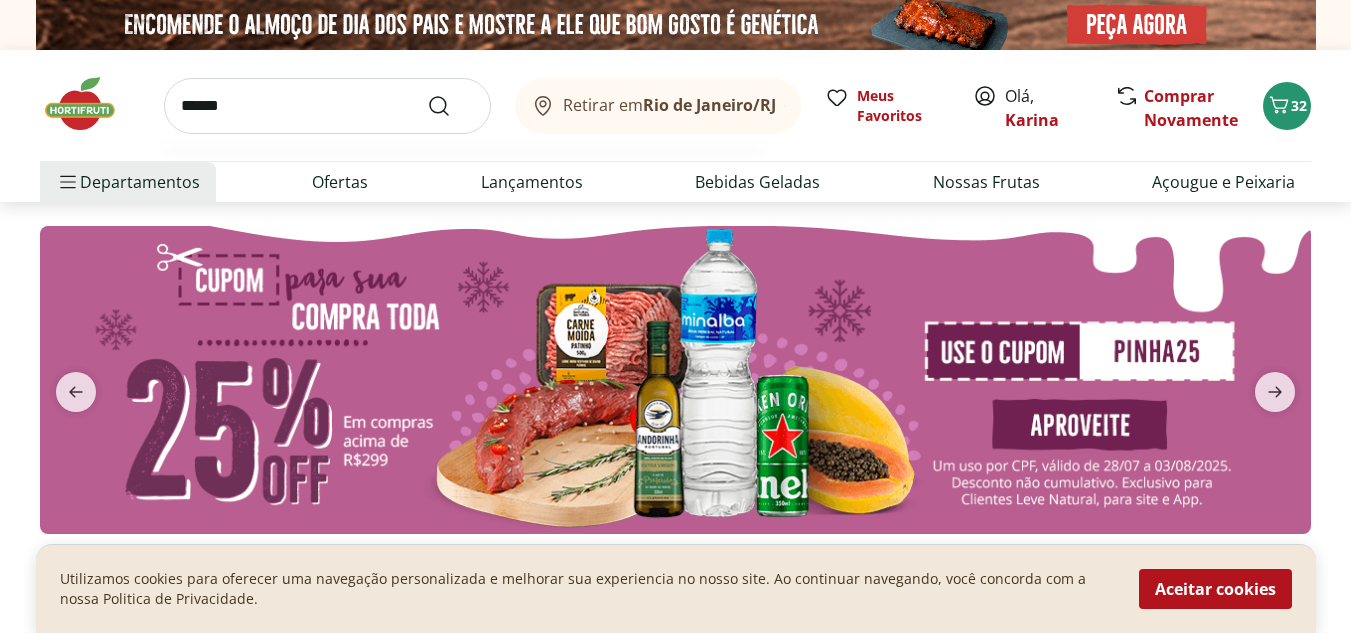 type on "******" 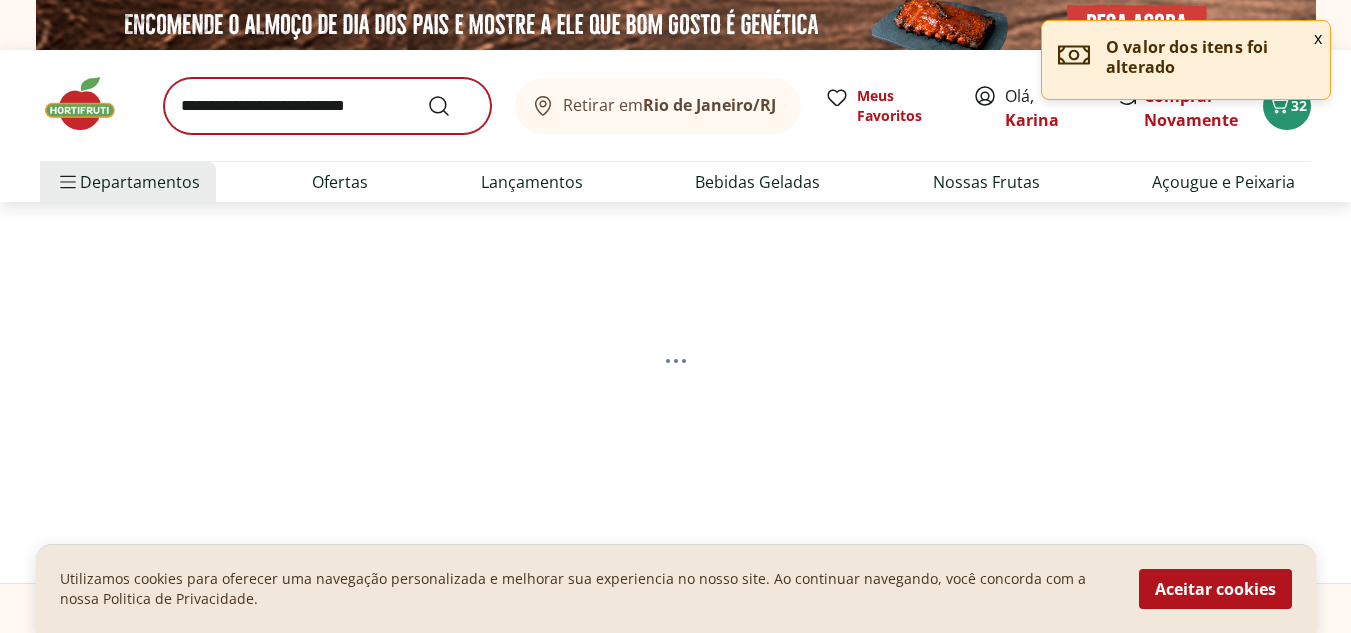 select on "**********" 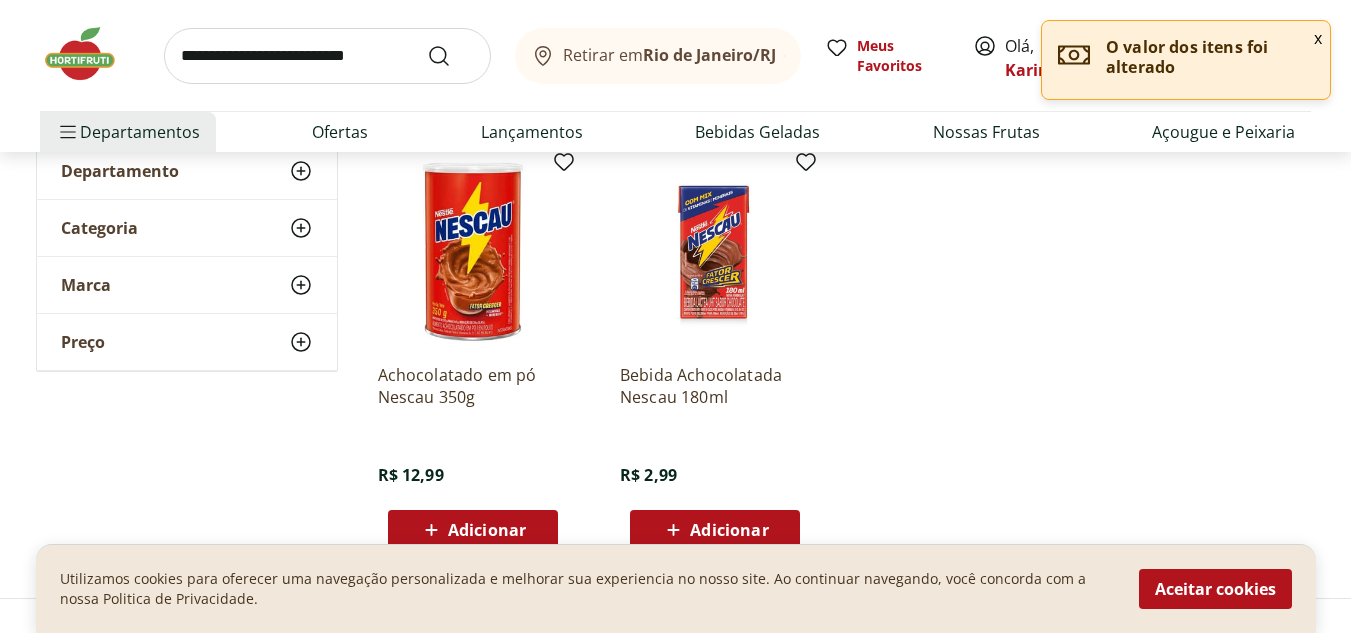 scroll, scrollTop: 300, scrollLeft: 0, axis: vertical 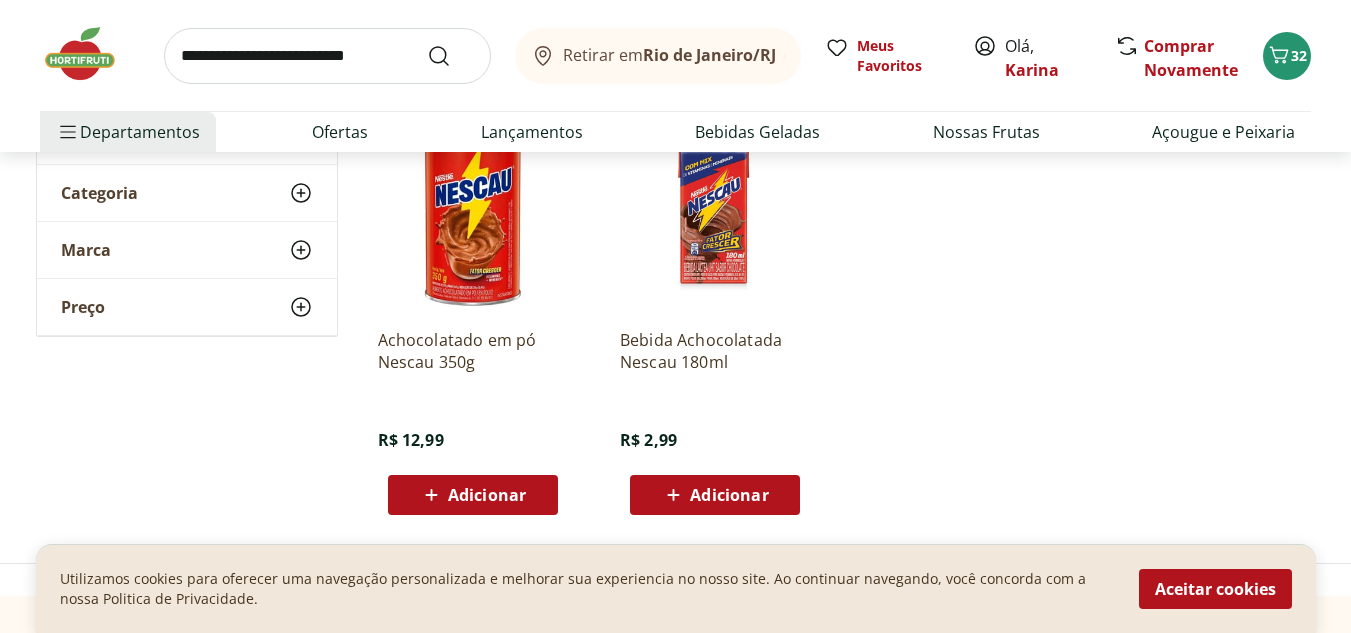 click on "Adicionar" at bounding box center [487, 495] 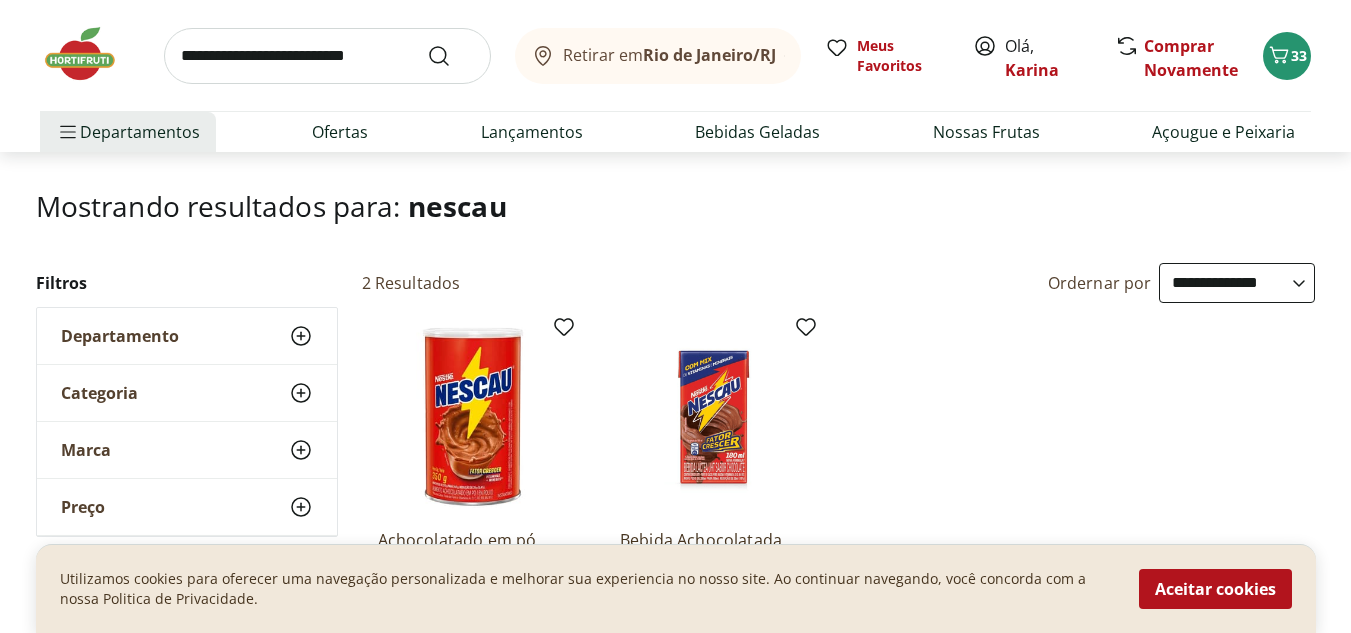 scroll, scrollTop: 0, scrollLeft: 0, axis: both 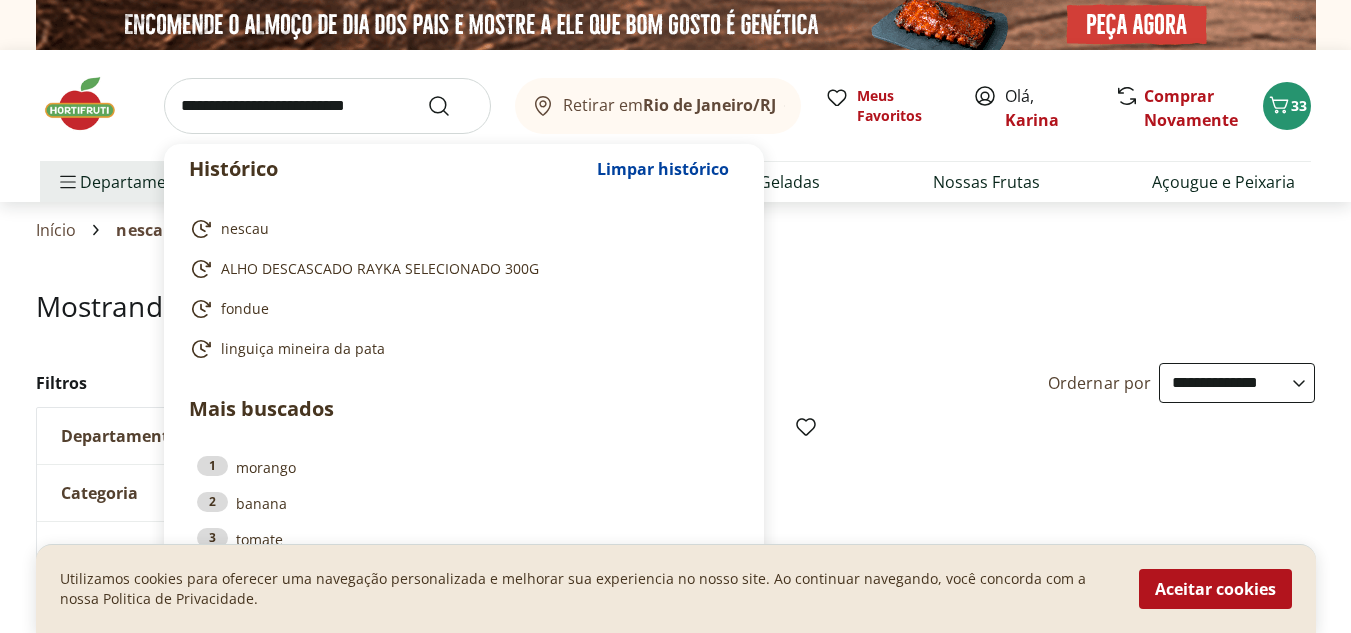 click at bounding box center (327, 106) 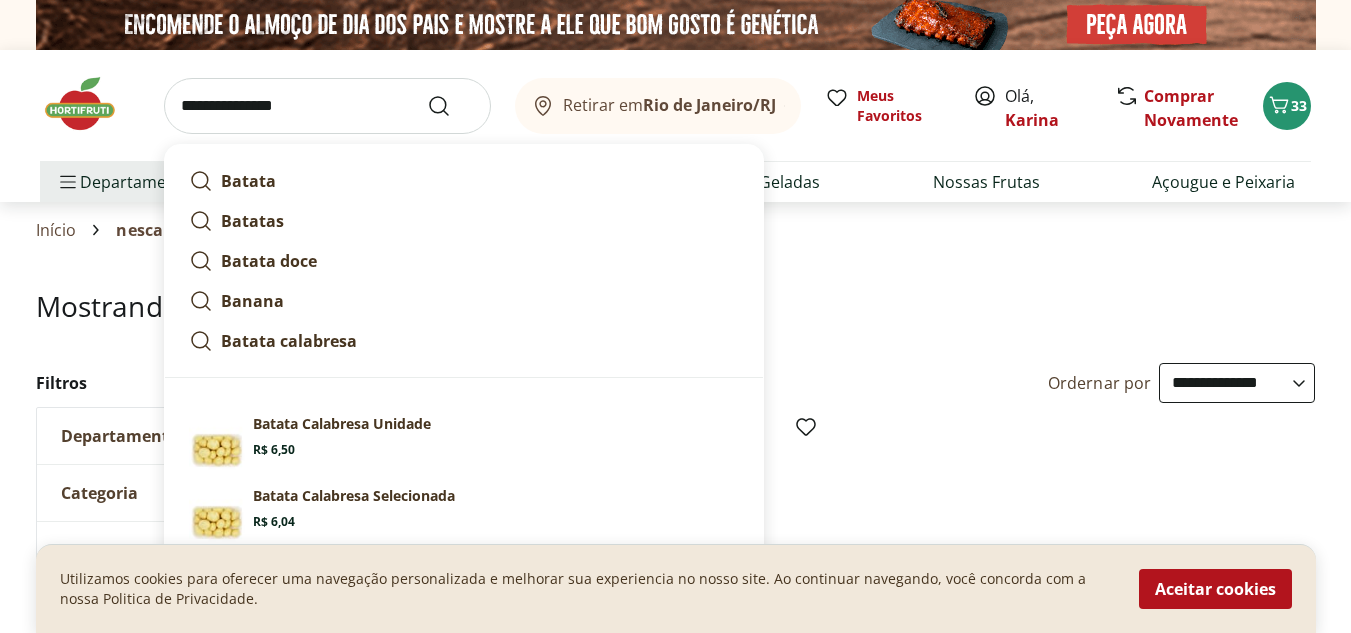 click on "**********" at bounding box center (327, 106) 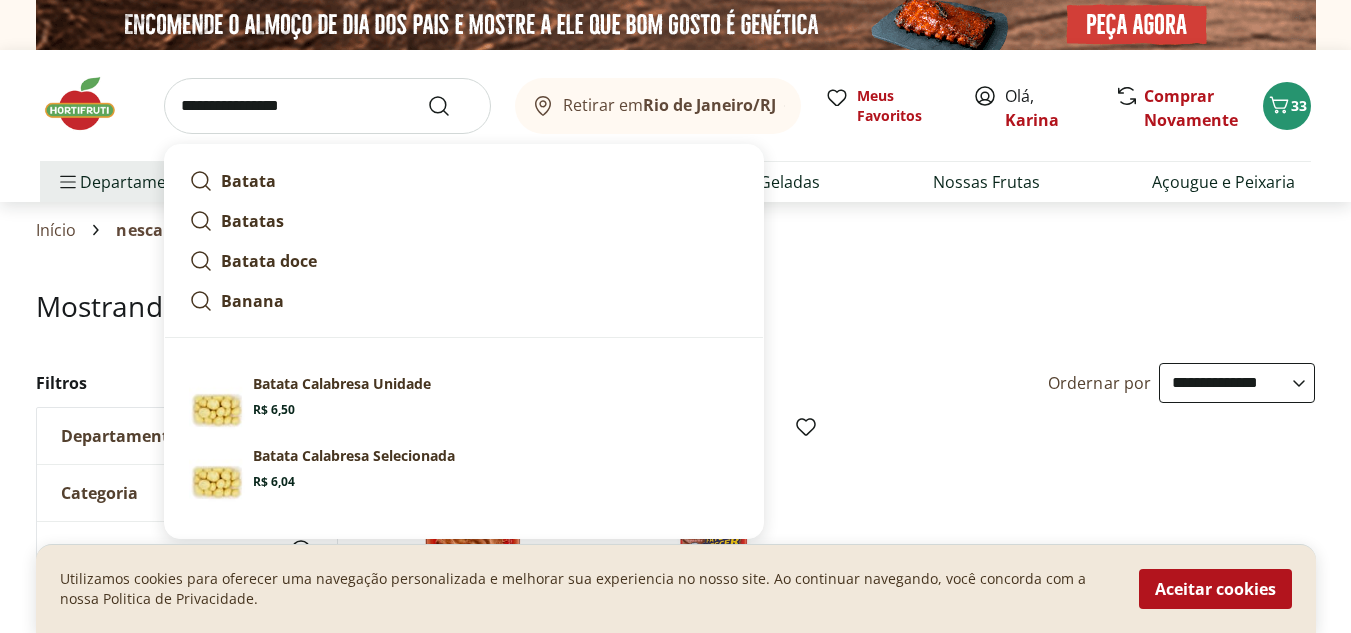 type on "**********" 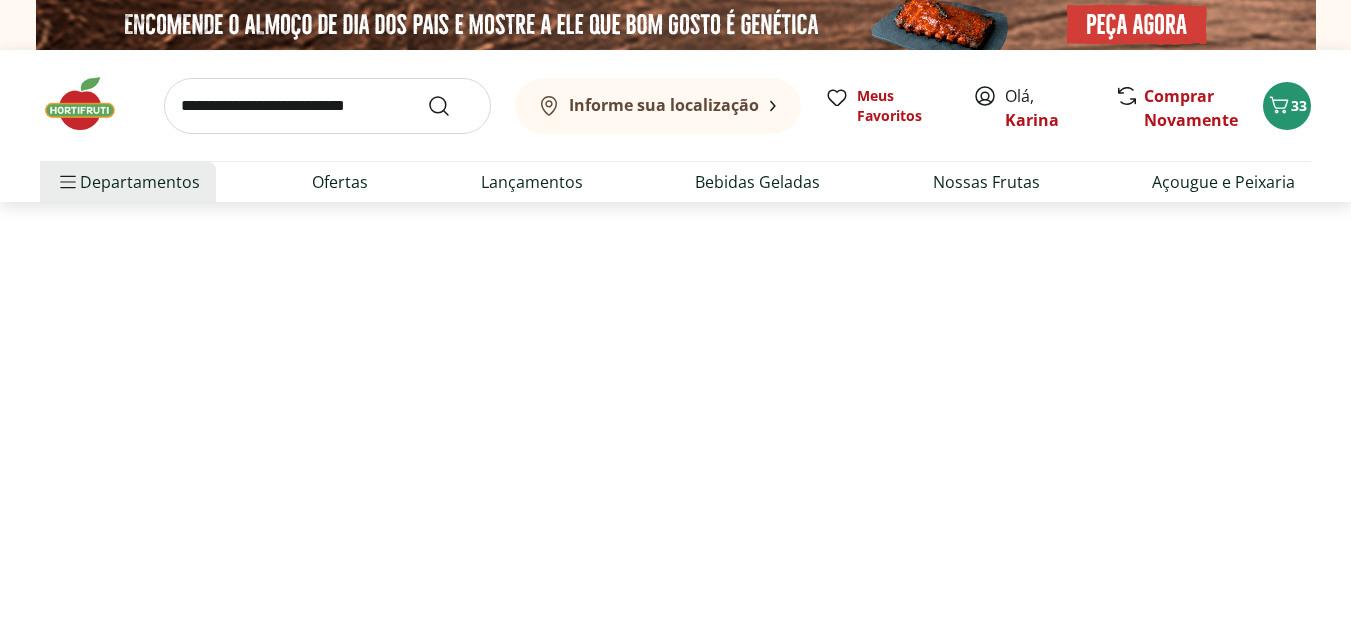 select on "**********" 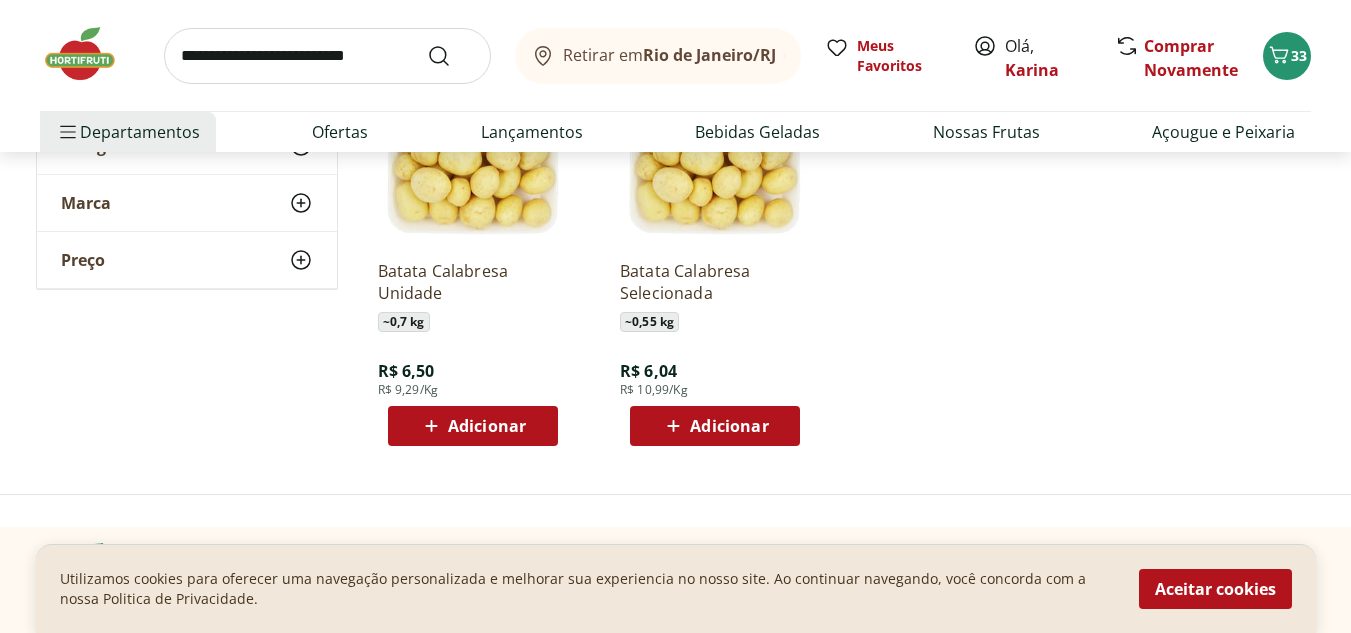 scroll, scrollTop: 400, scrollLeft: 0, axis: vertical 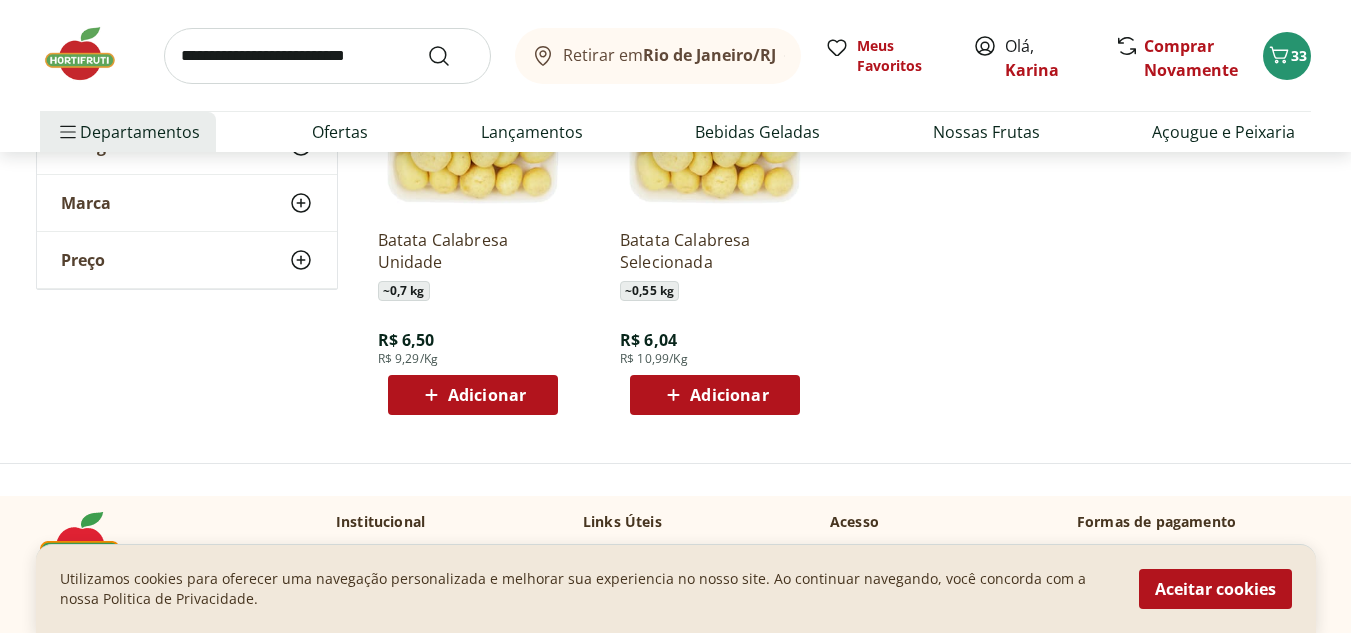 click on "Adicionar" at bounding box center (729, 395) 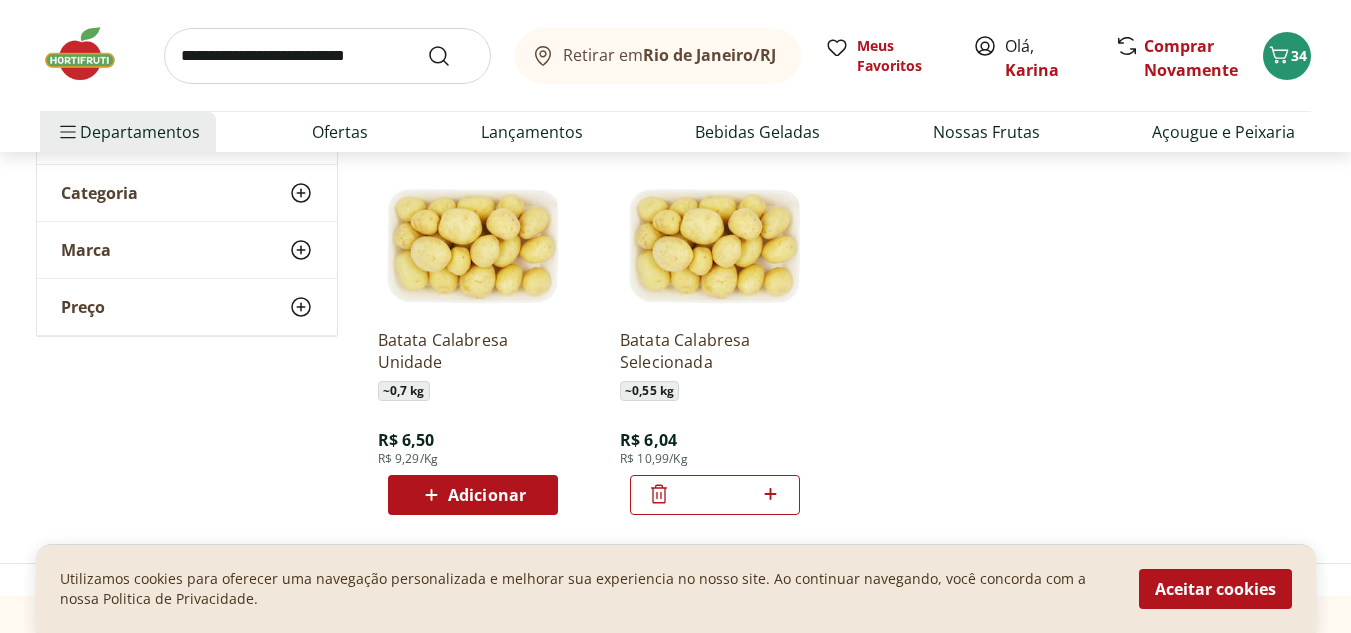 scroll, scrollTop: 400, scrollLeft: 0, axis: vertical 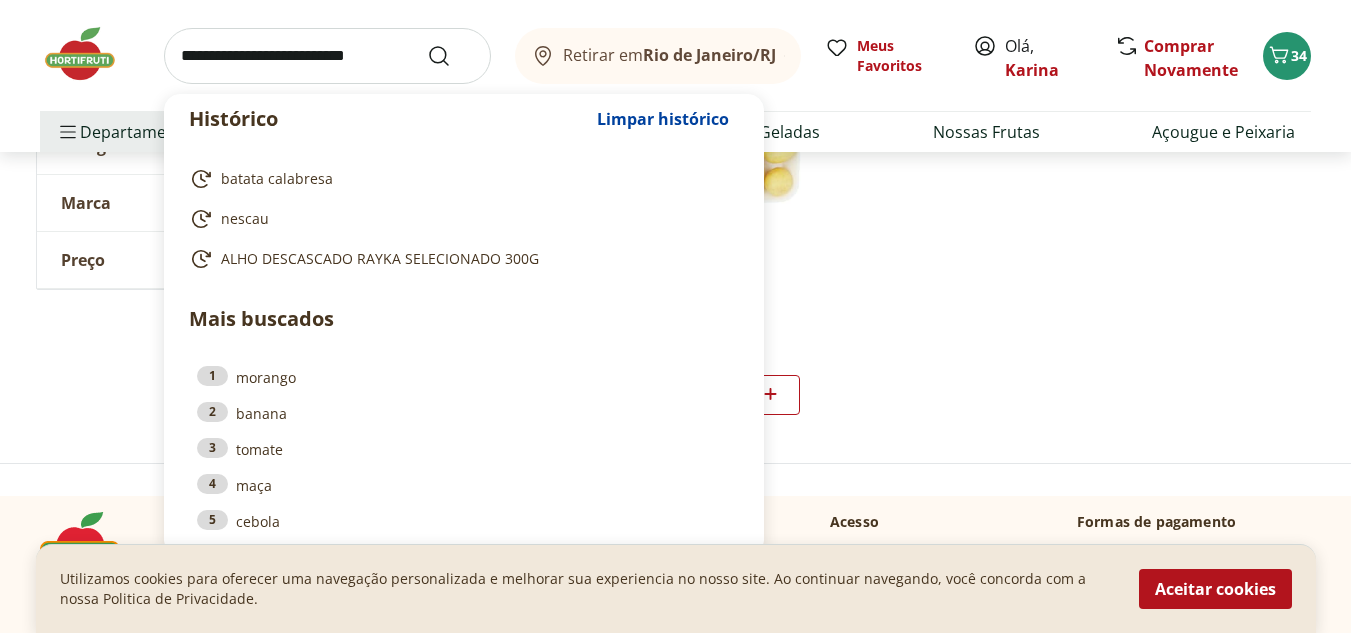 click at bounding box center (327, 56) 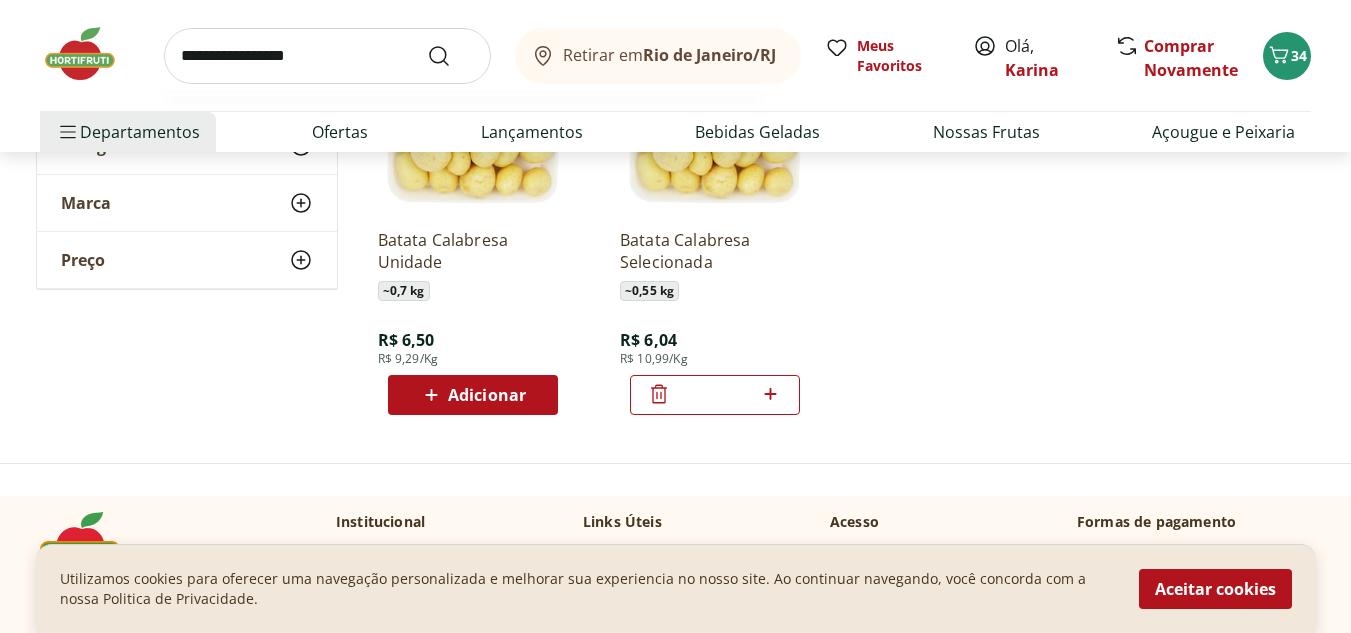 type on "**********" 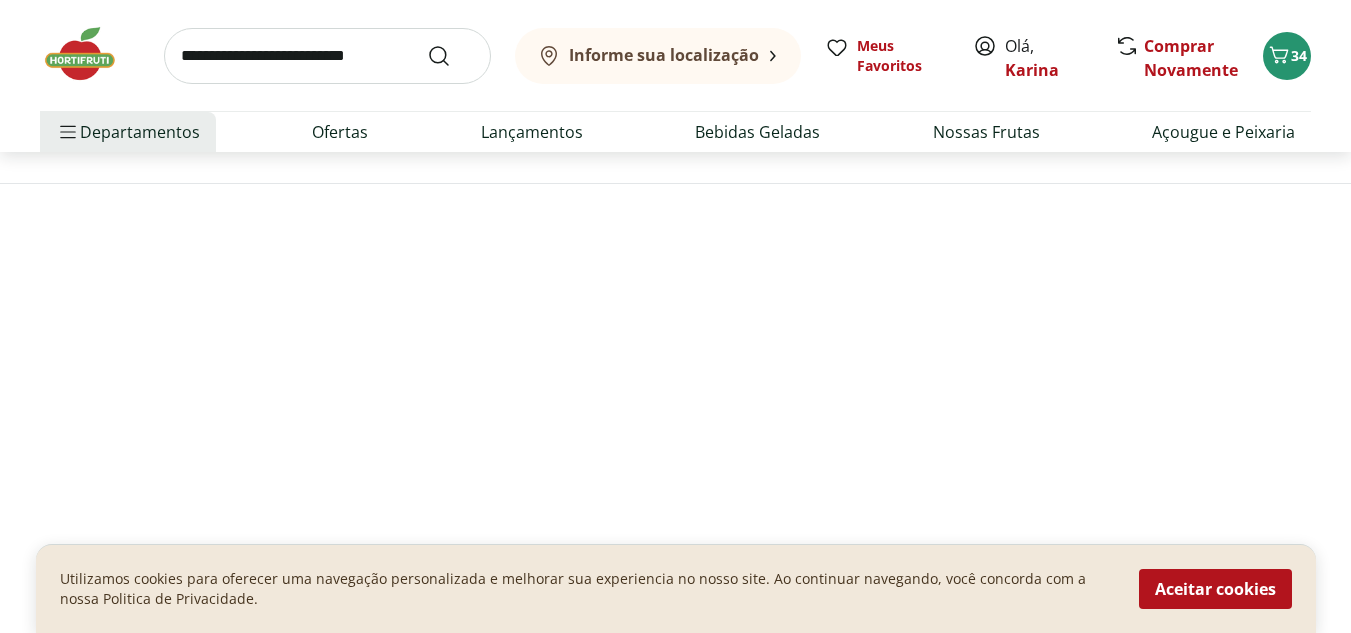 scroll, scrollTop: 0, scrollLeft: 0, axis: both 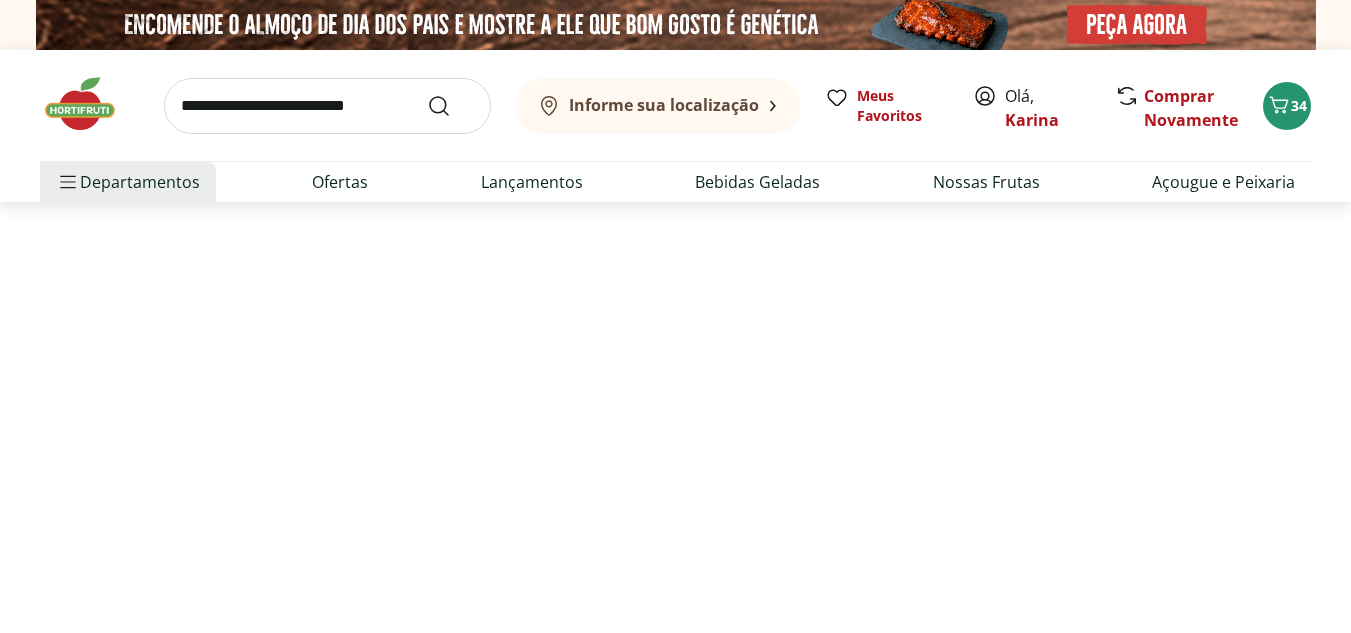 select on "**********" 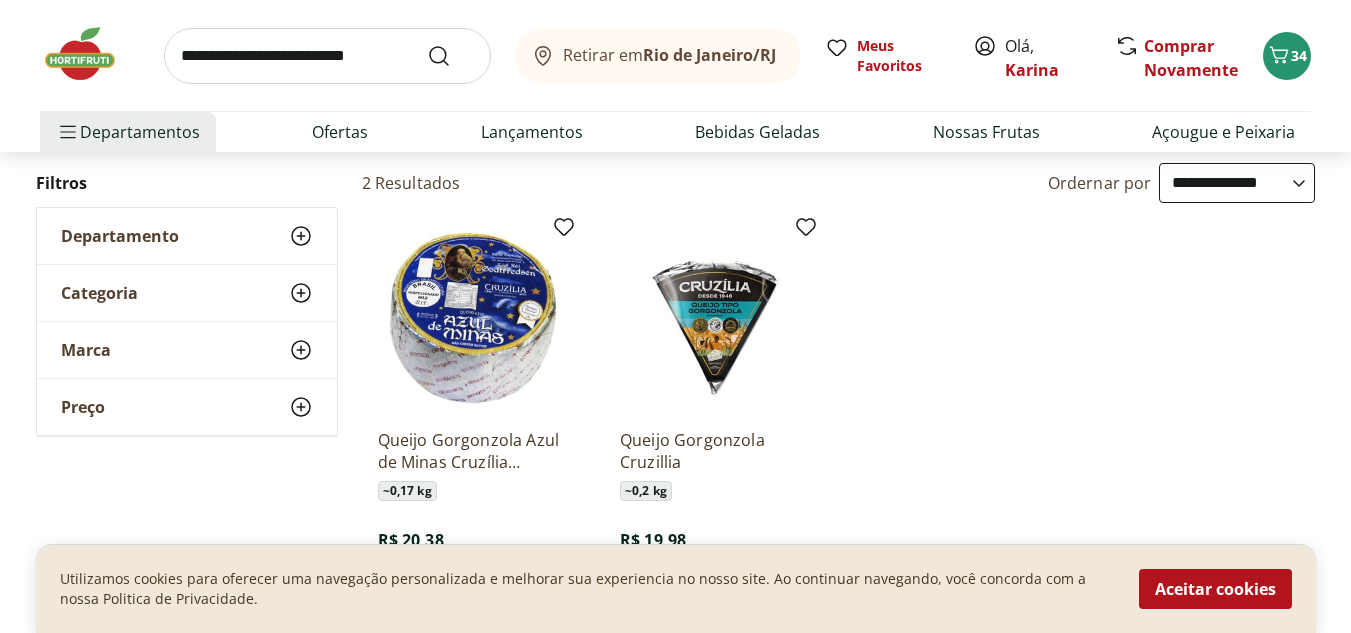 scroll, scrollTop: 300, scrollLeft: 0, axis: vertical 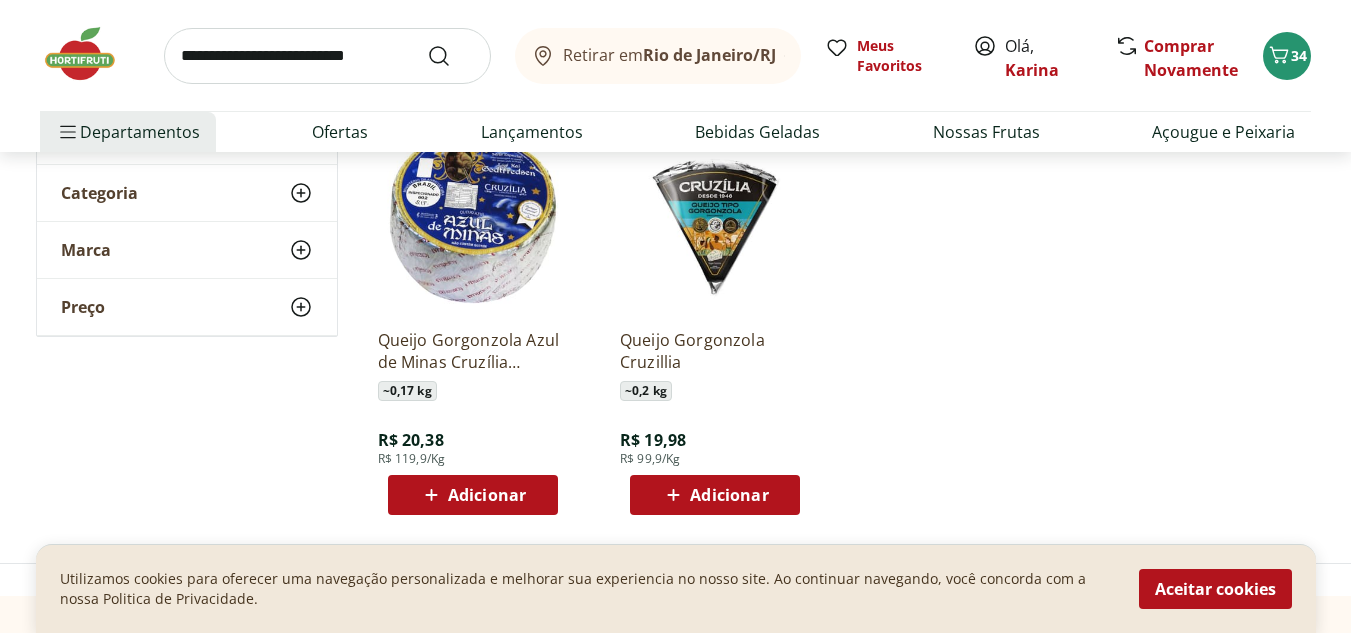 click at bounding box center (473, 218) 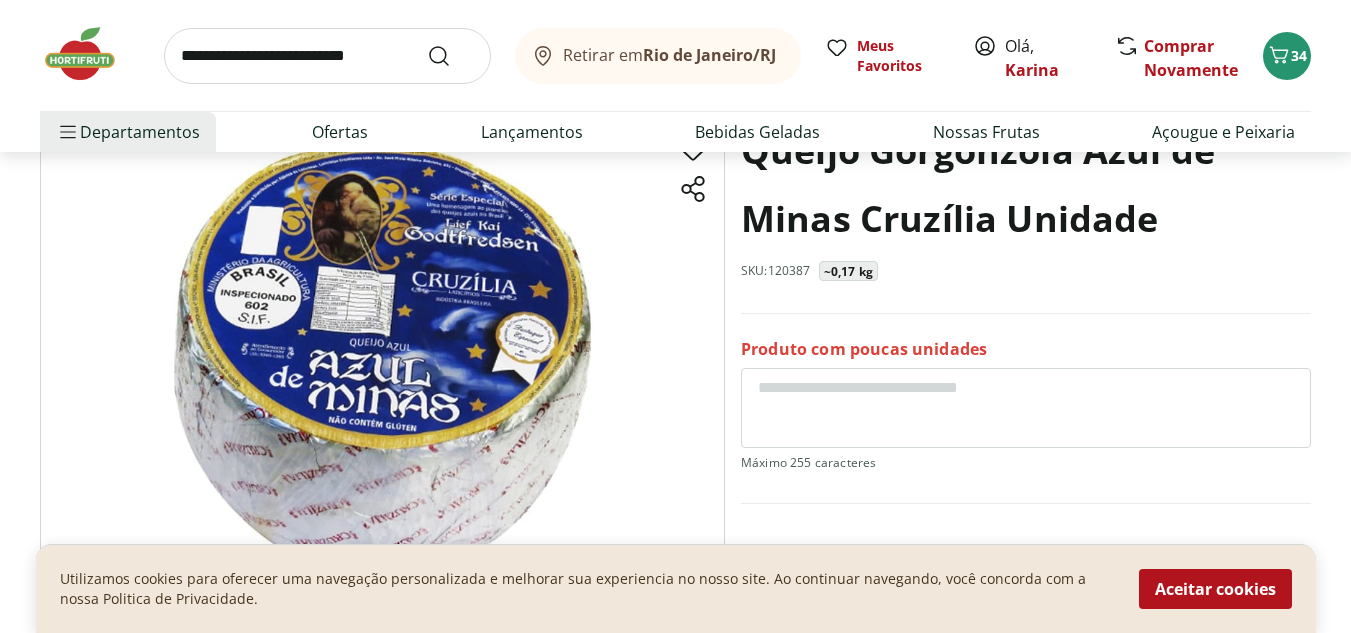 scroll, scrollTop: 100, scrollLeft: 0, axis: vertical 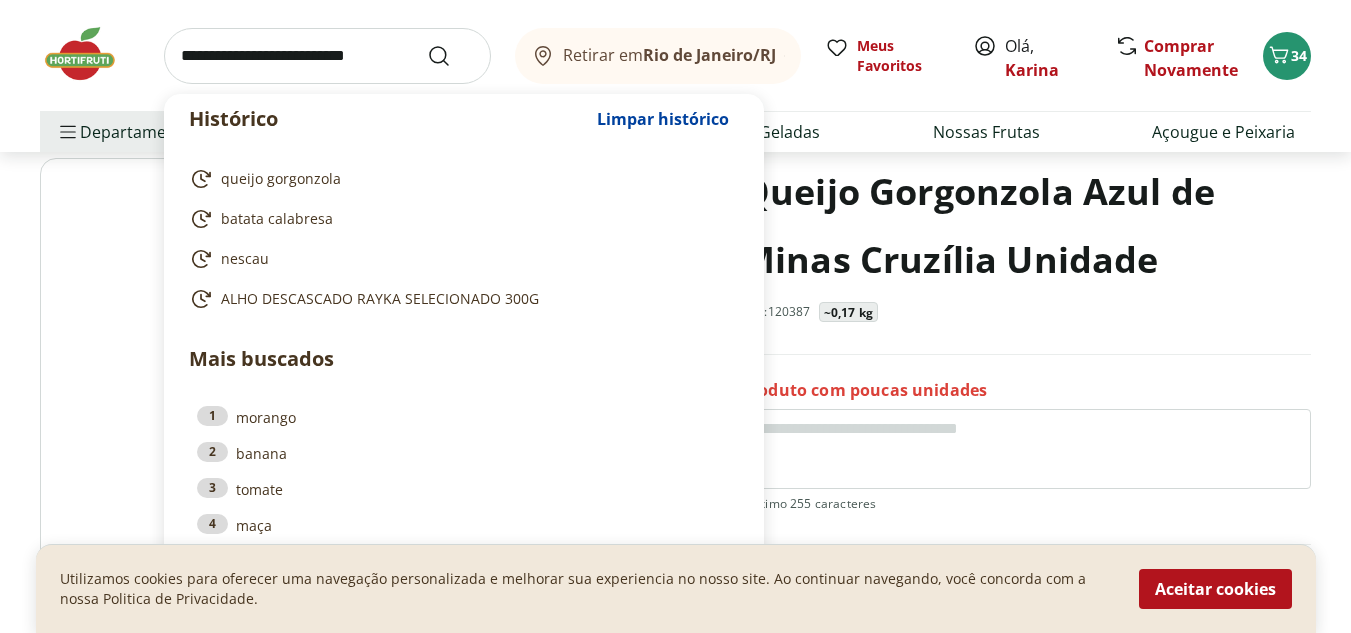 click at bounding box center [327, 56] 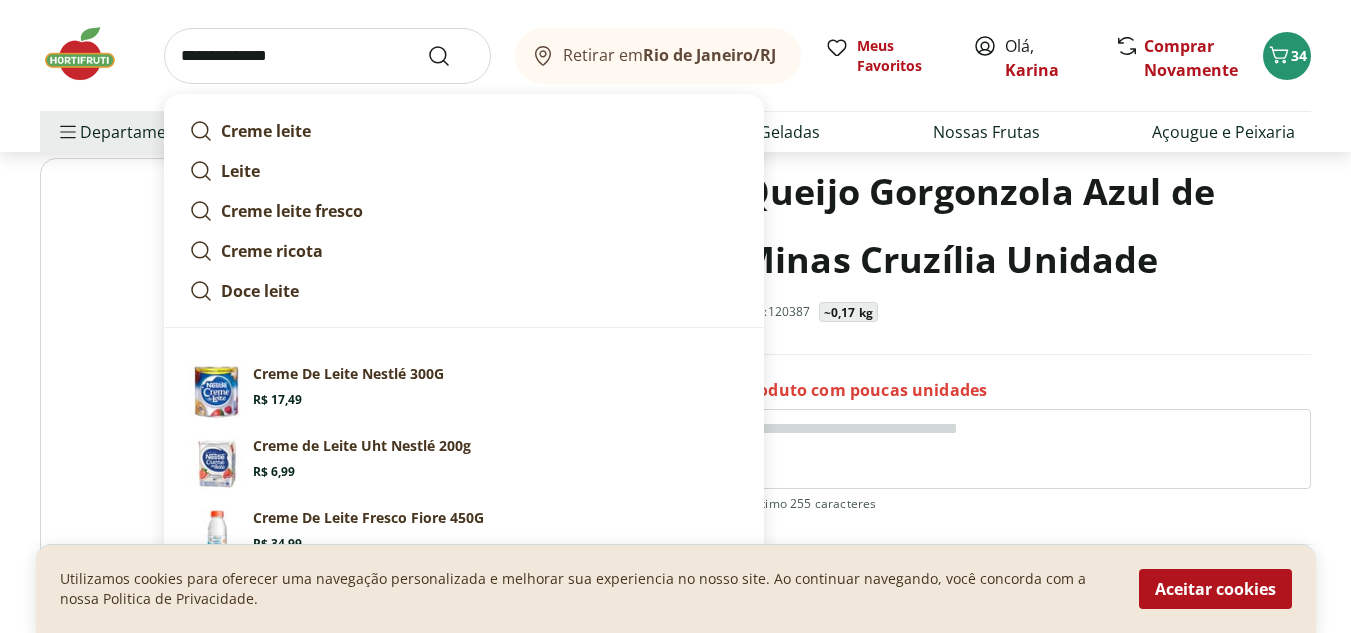 type on "**********" 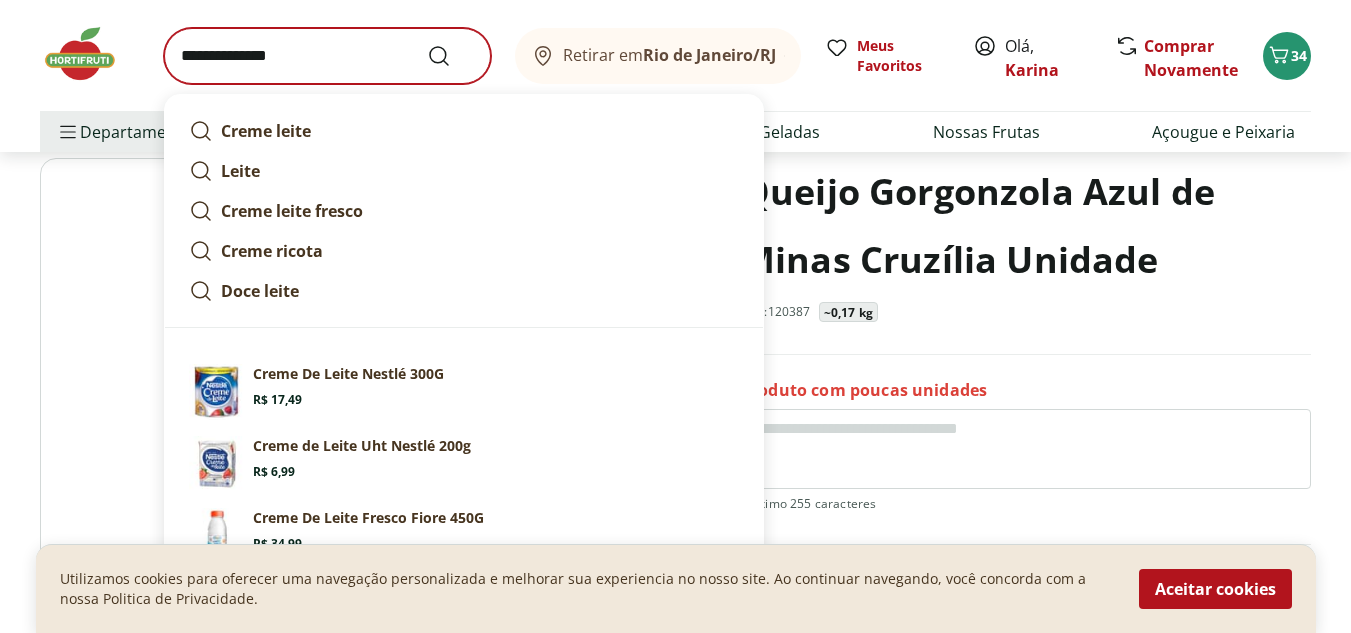 scroll, scrollTop: 0, scrollLeft: 0, axis: both 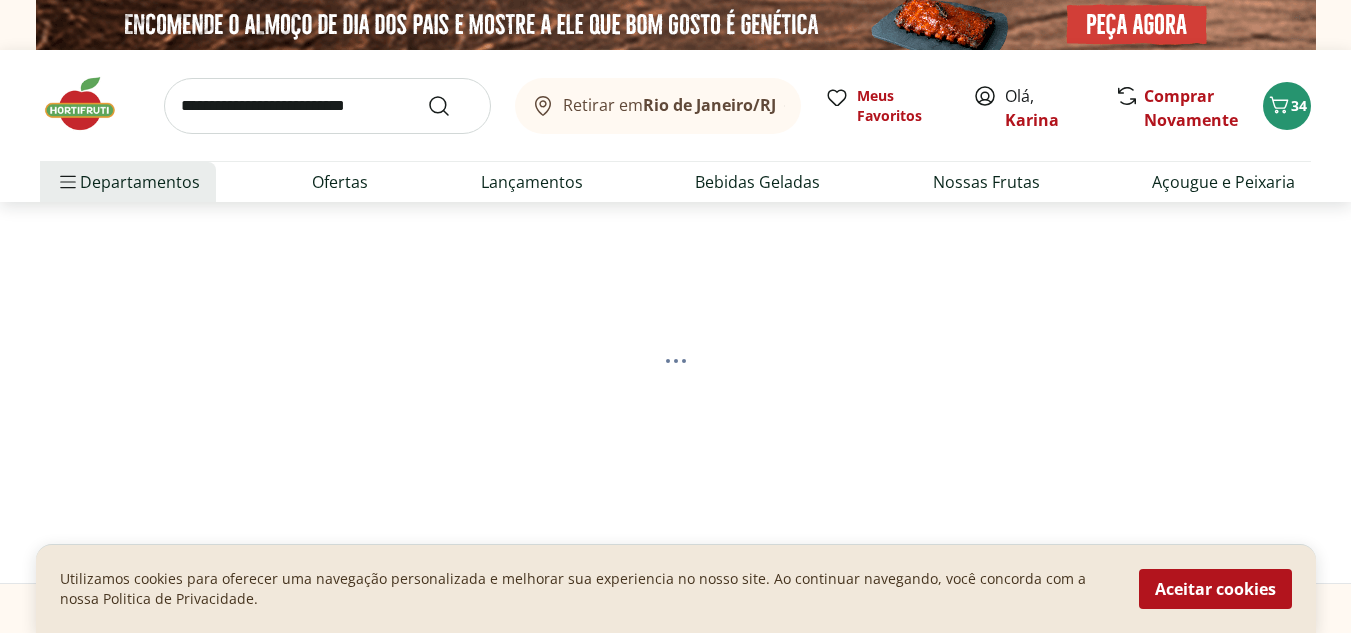 select on "**********" 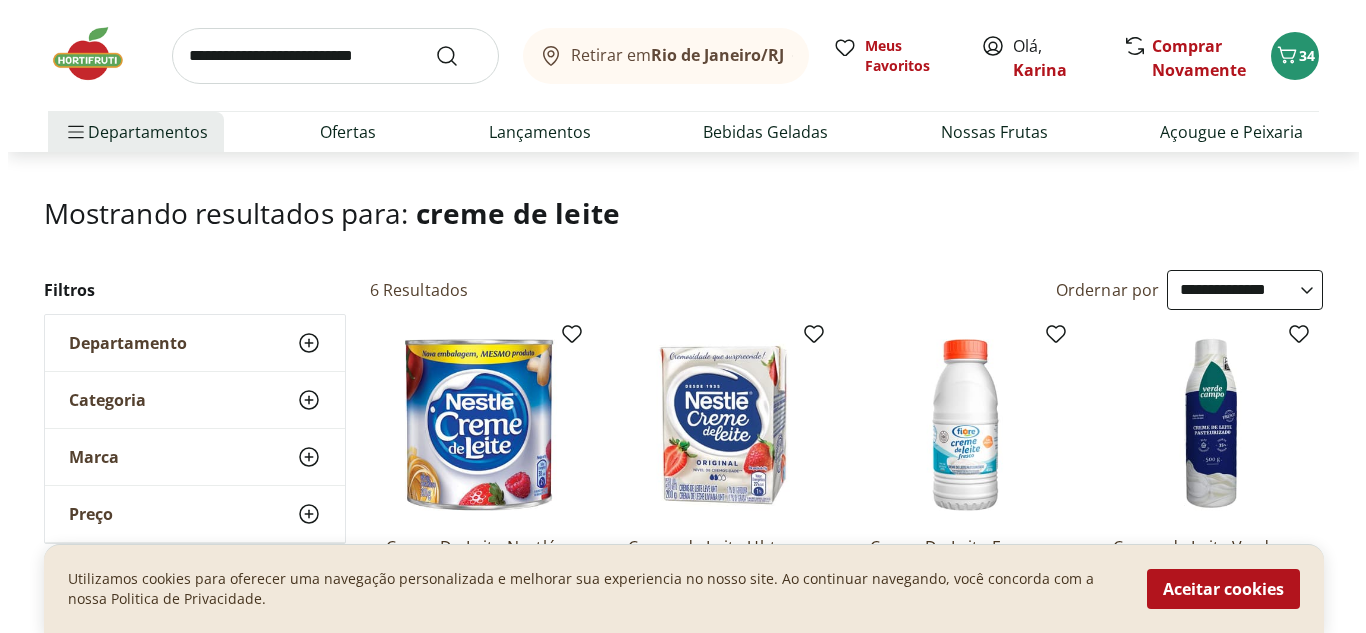 scroll, scrollTop: 300, scrollLeft: 0, axis: vertical 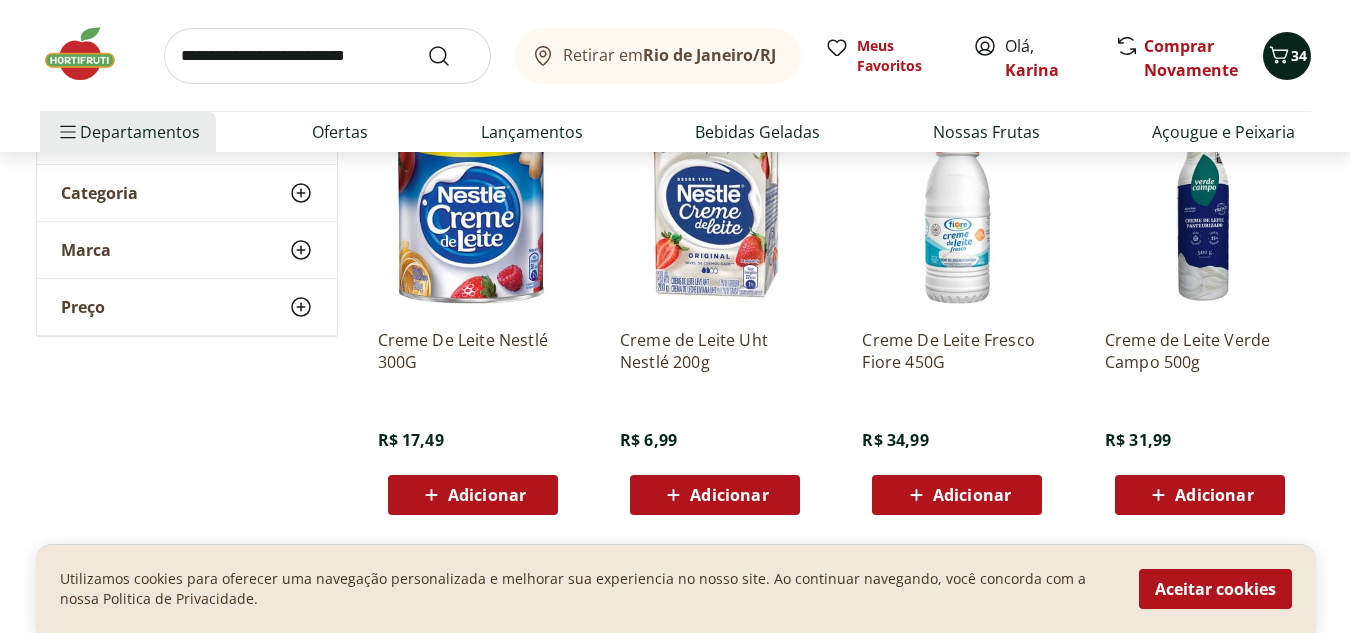 click 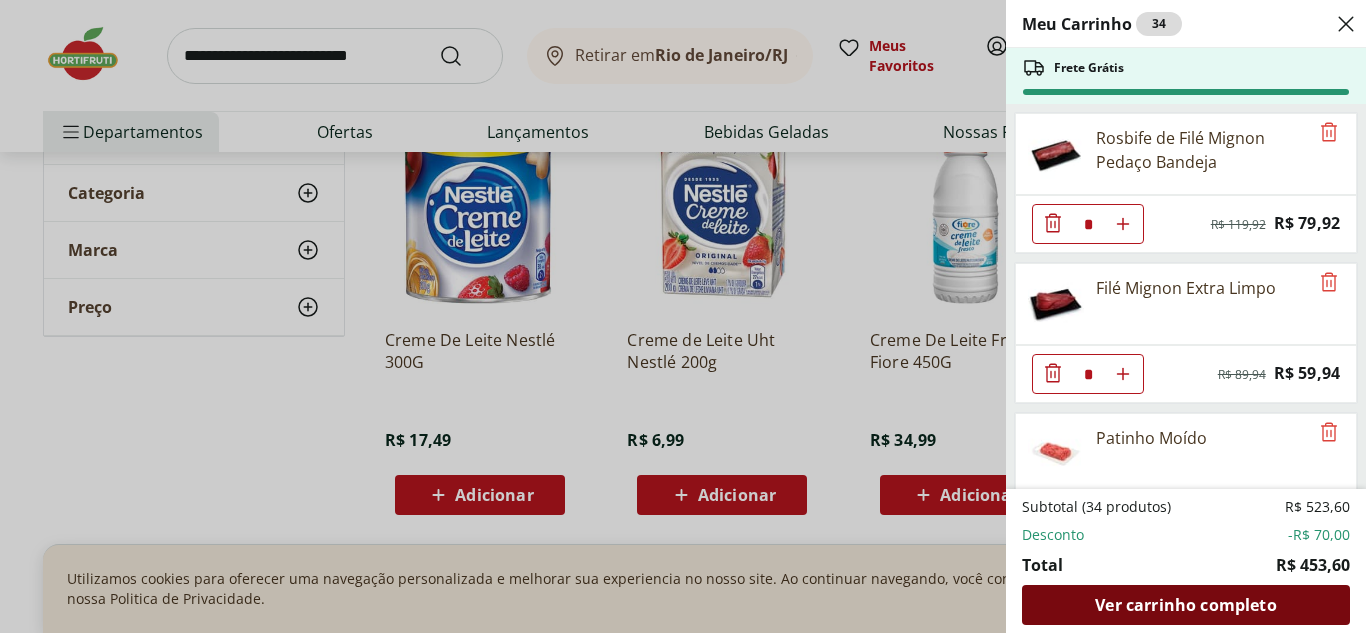 click on "Ver carrinho completo" at bounding box center [1185, 605] 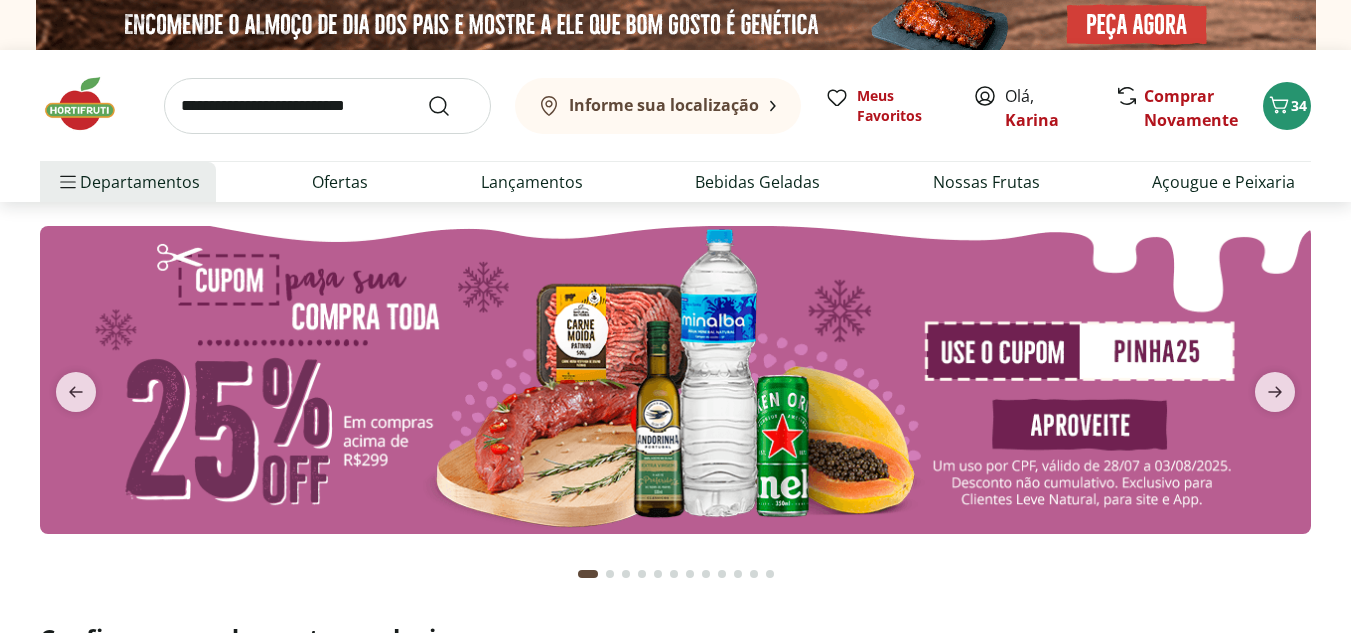 scroll, scrollTop: 0, scrollLeft: 0, axis: both 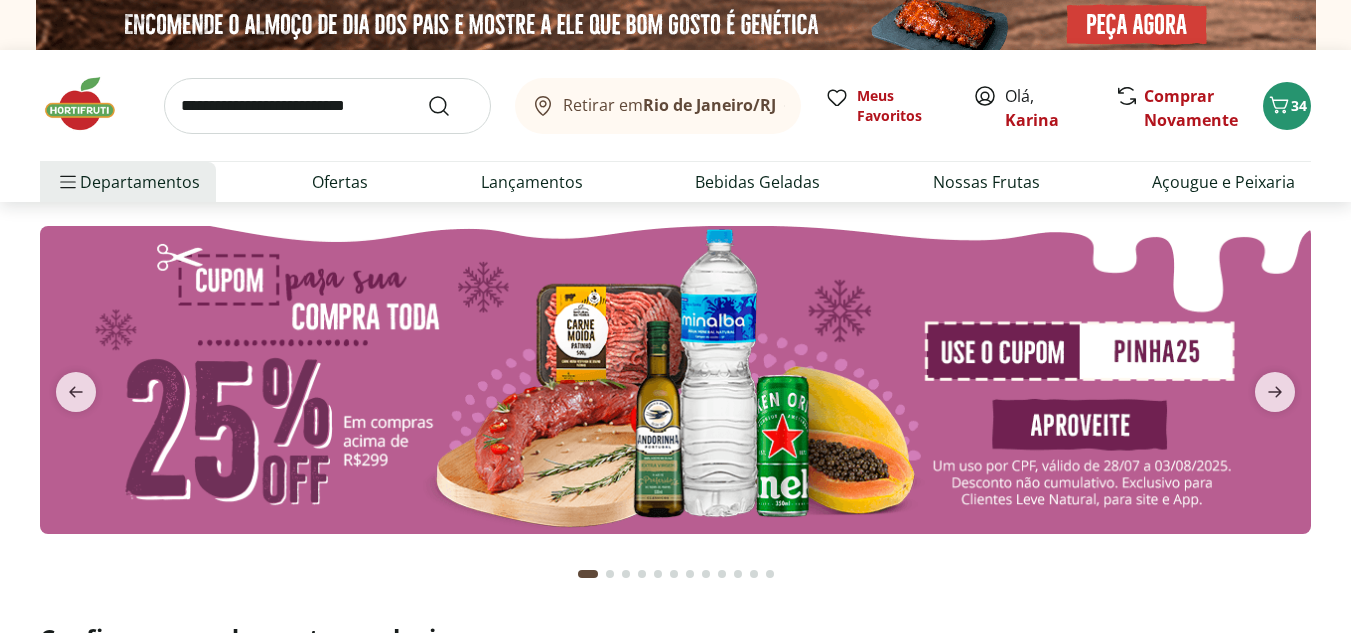 click at bounding box center (327, 106) 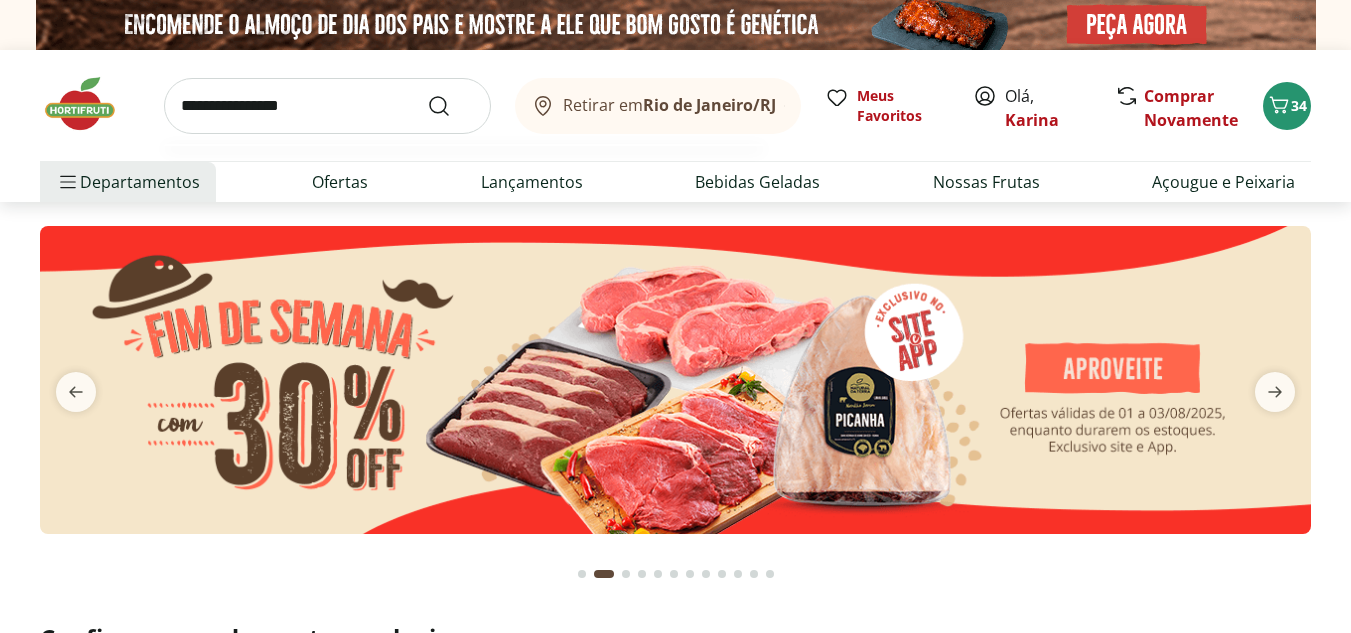 type on "**********" 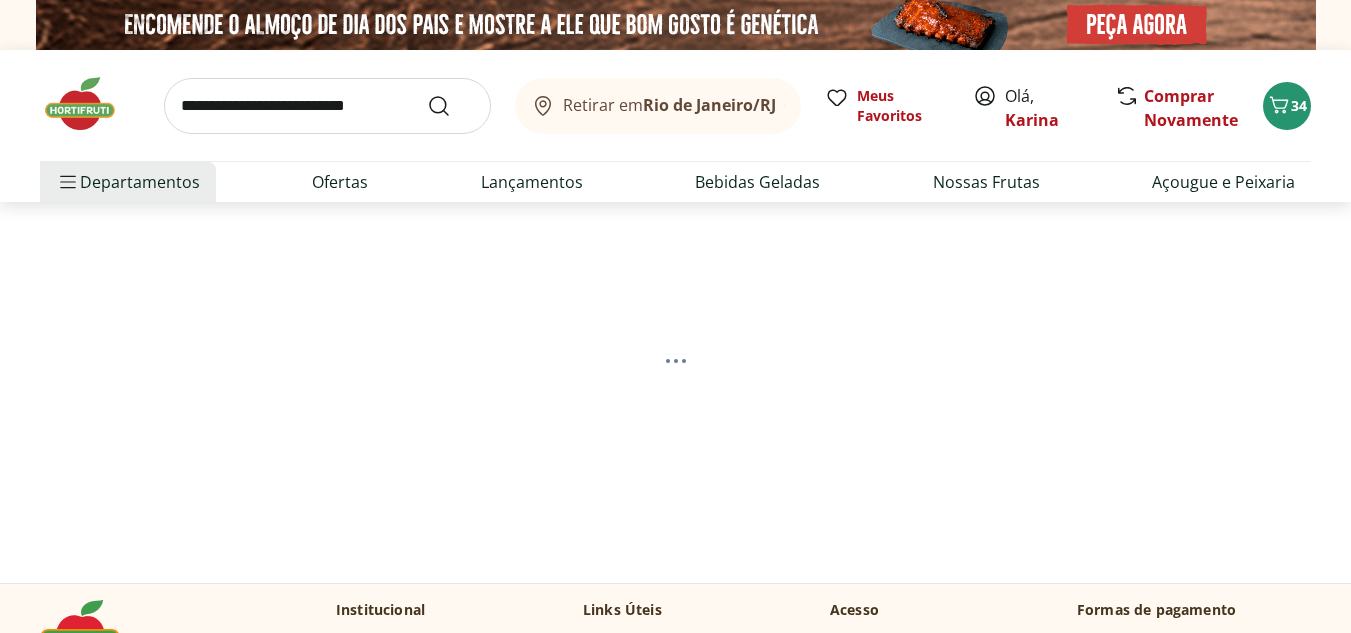 select on "**********" 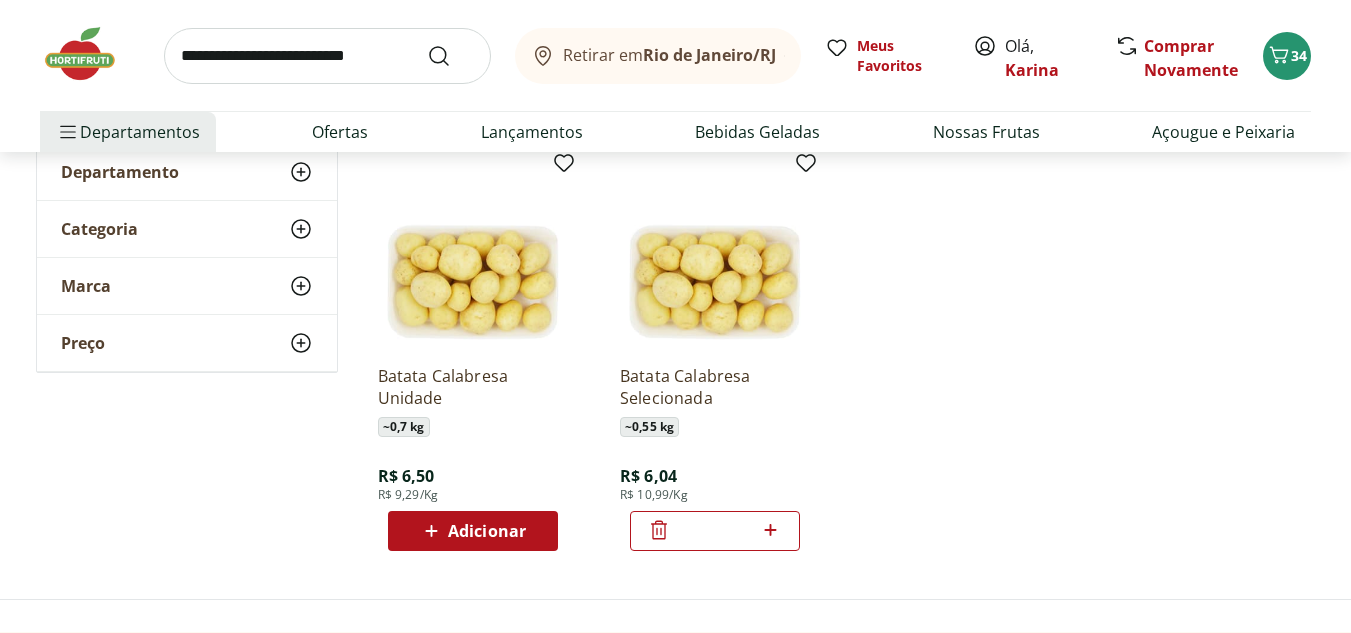 scroll, scrollTop: 0, scrollLeft: 0, axis: both 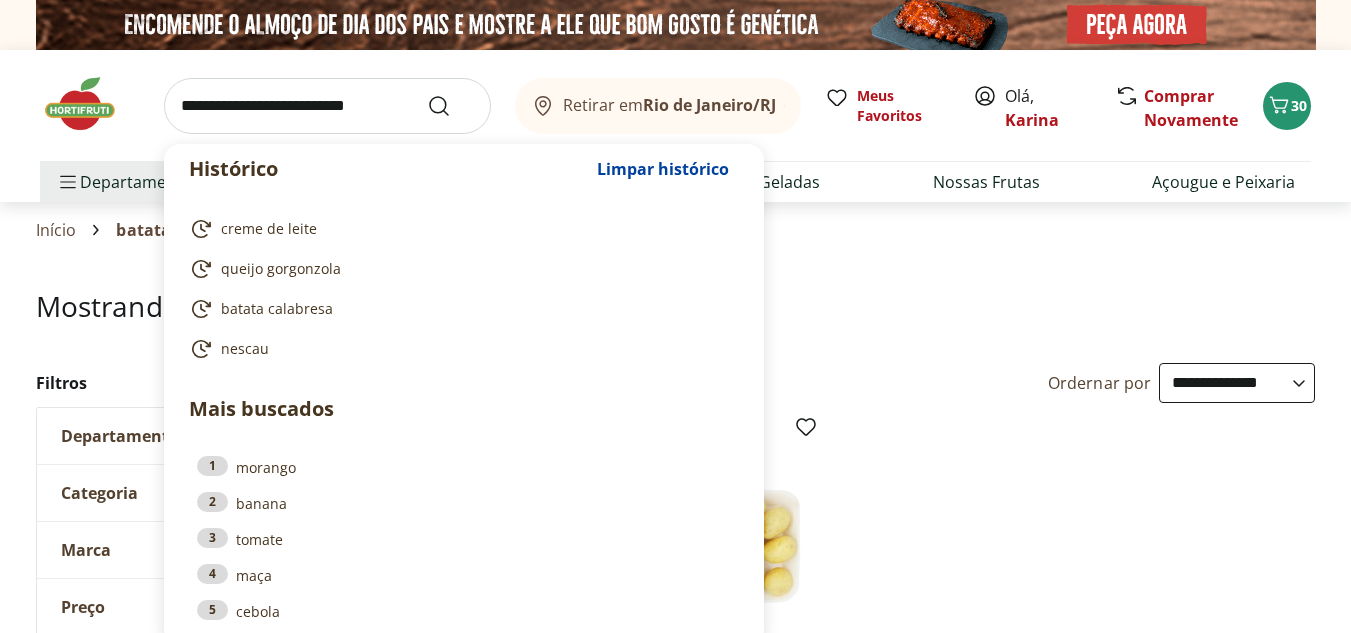 click at bounding box center (327, 106) 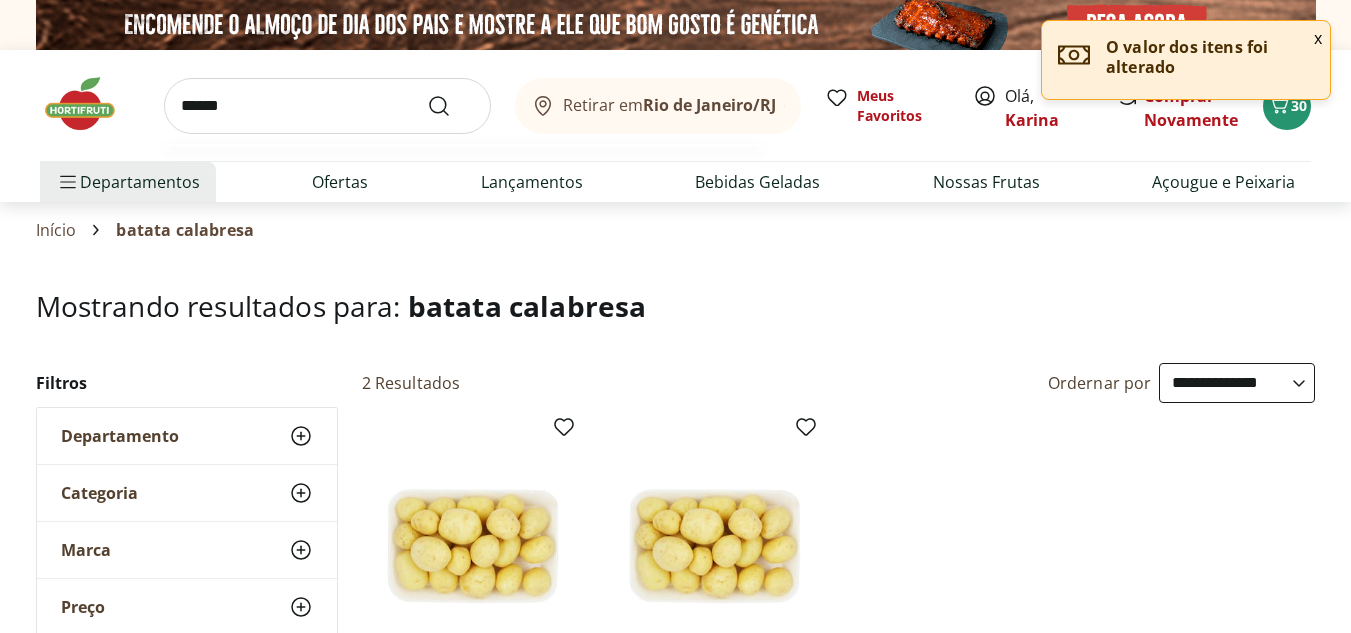 type on "******" 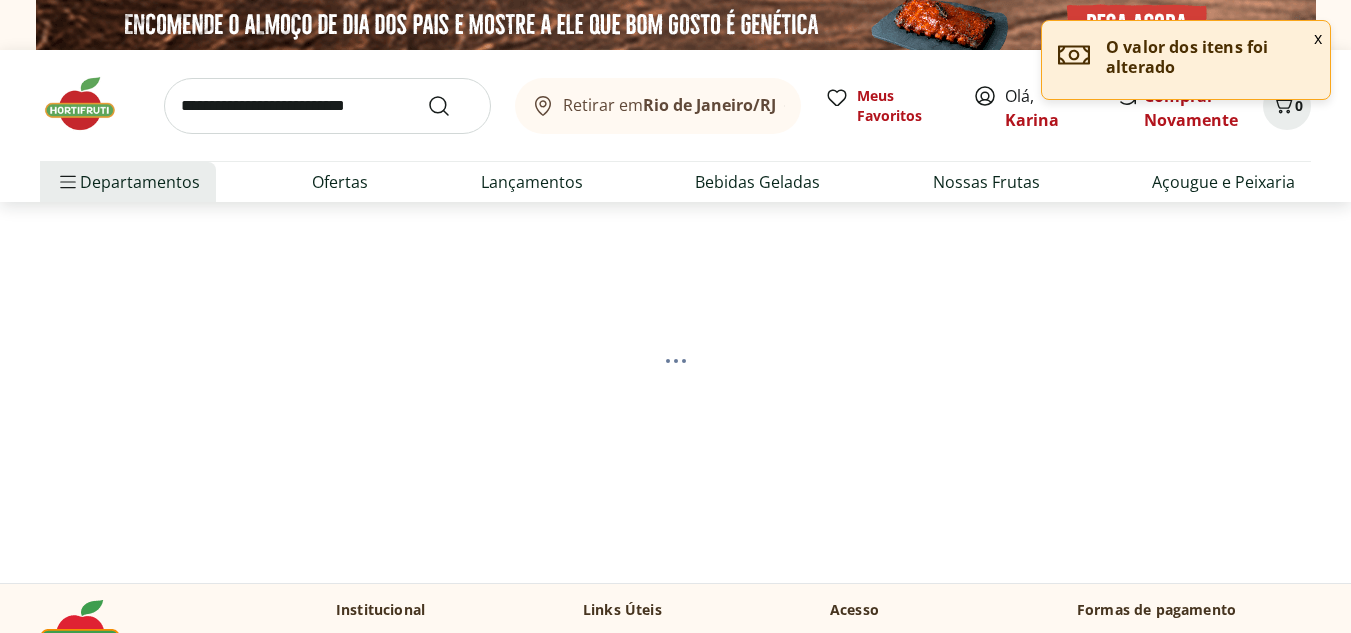 select on "**********" 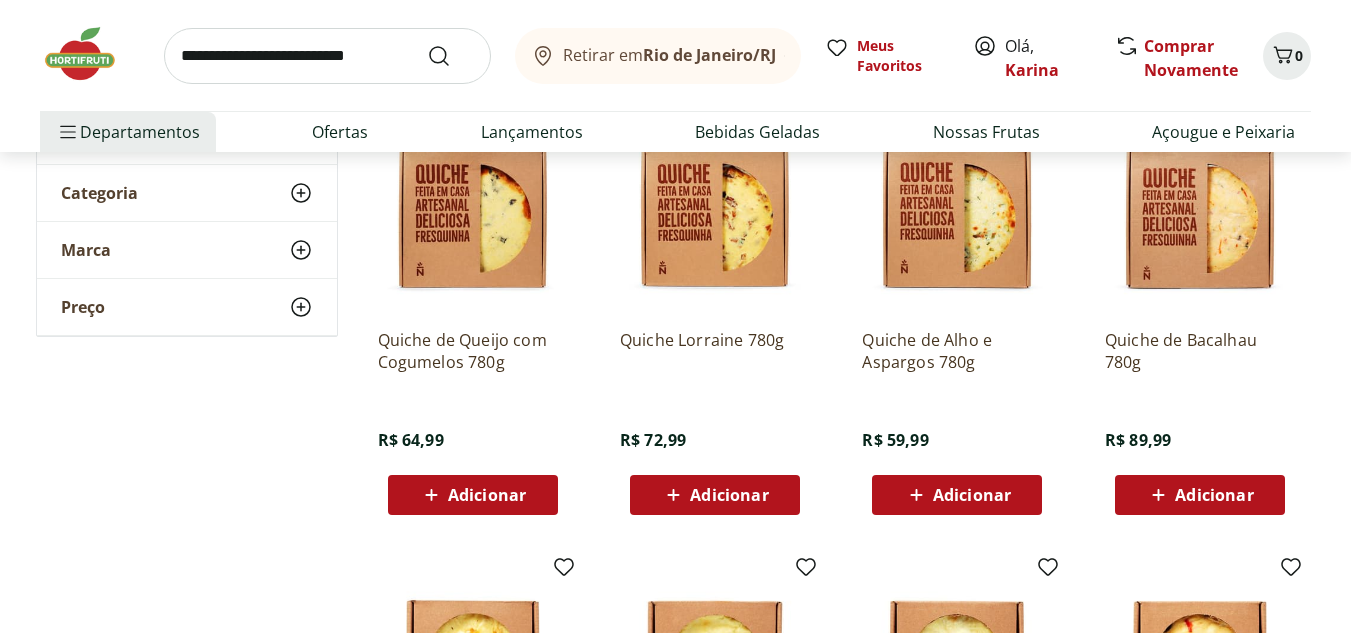 scroll, scrollTop: 400, scrollLeft: 0, axis: vertical 